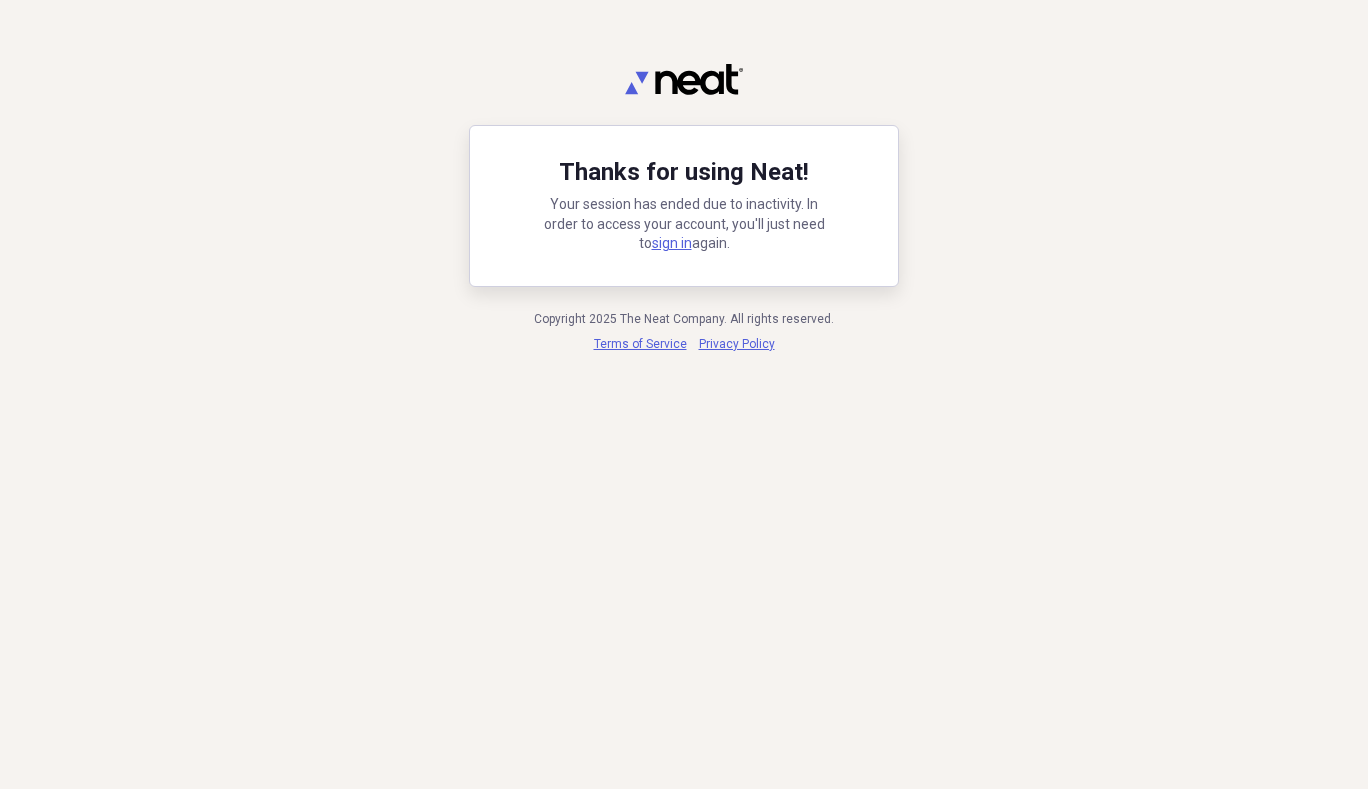 scroll, scrollTop: 0, scrollLeft: 0, axis: both 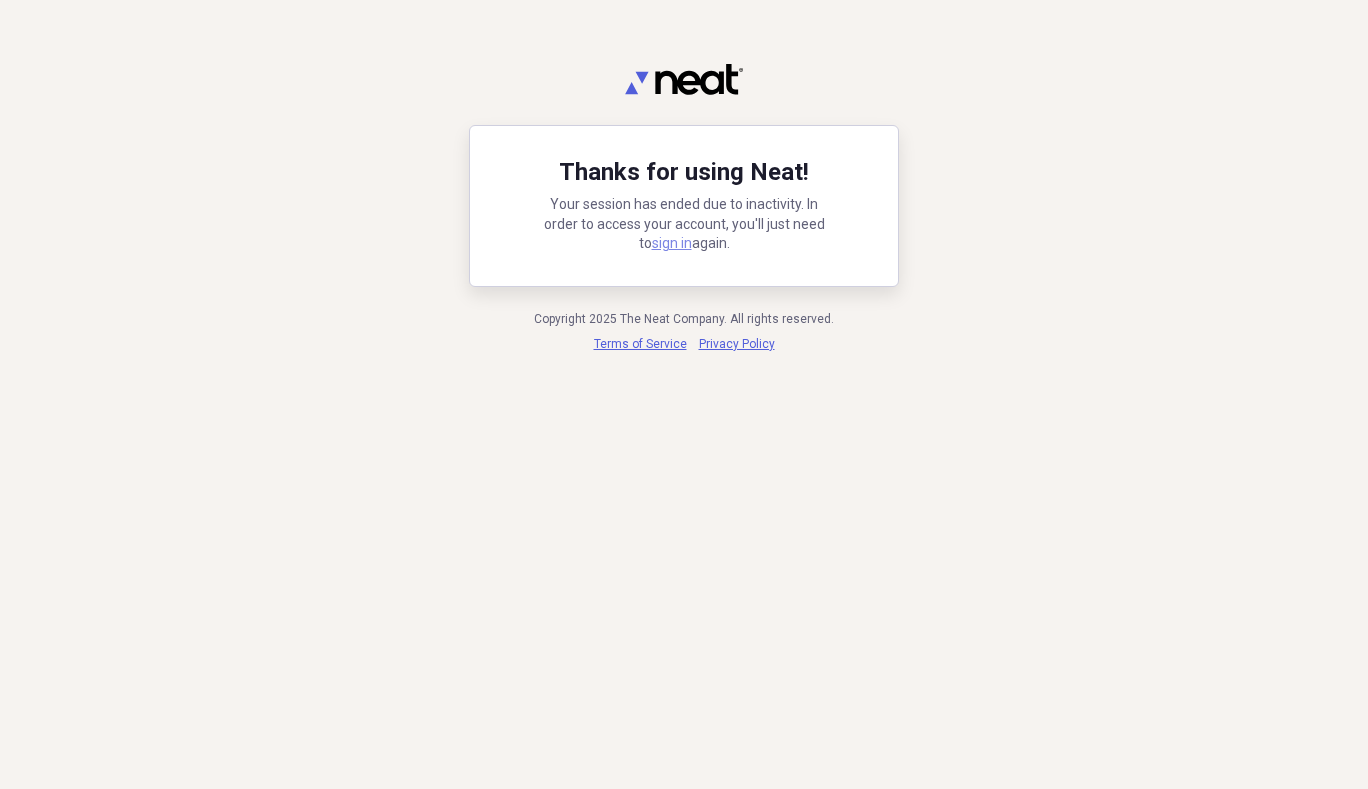 click on "sign in" at bounding box center (672, 243) 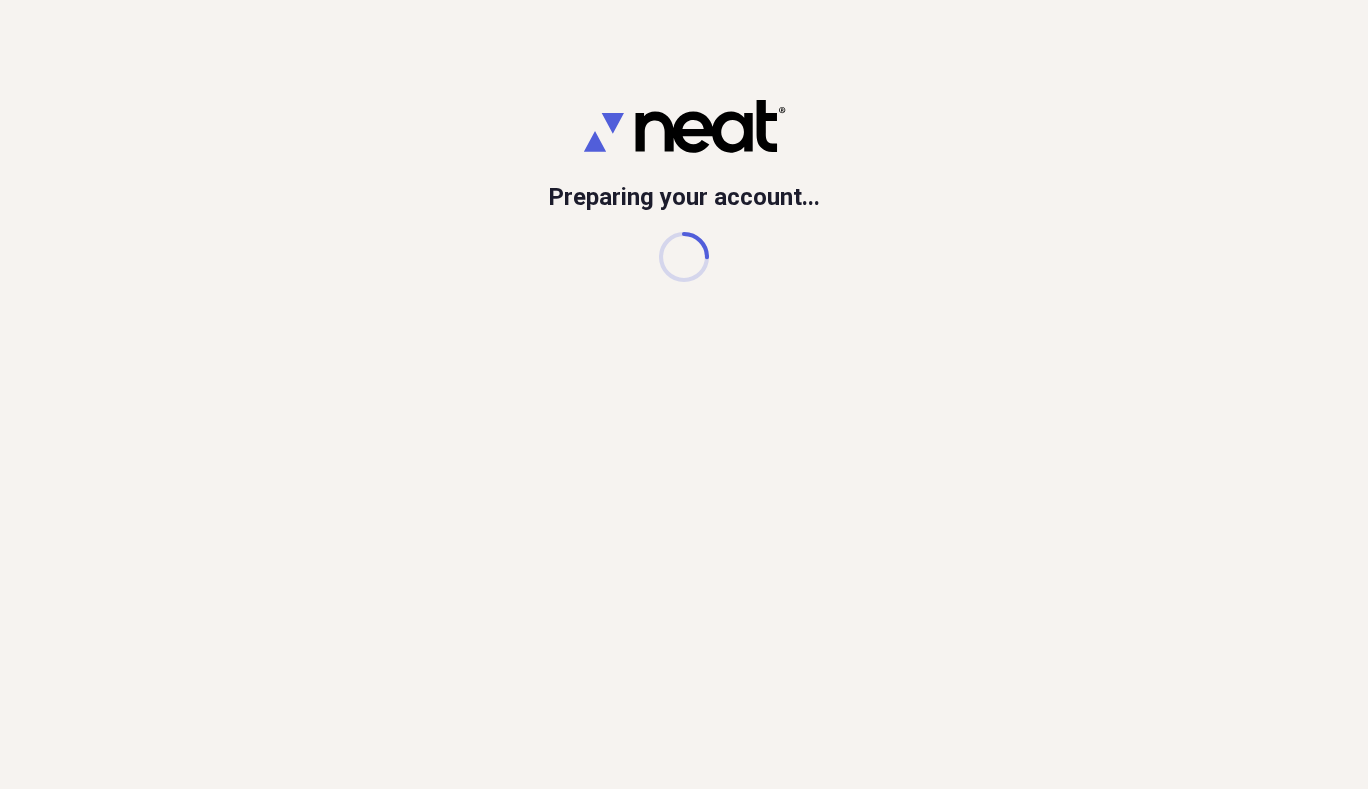 scroll, scrollTop: 0, scrollLeft: 0, axis: both 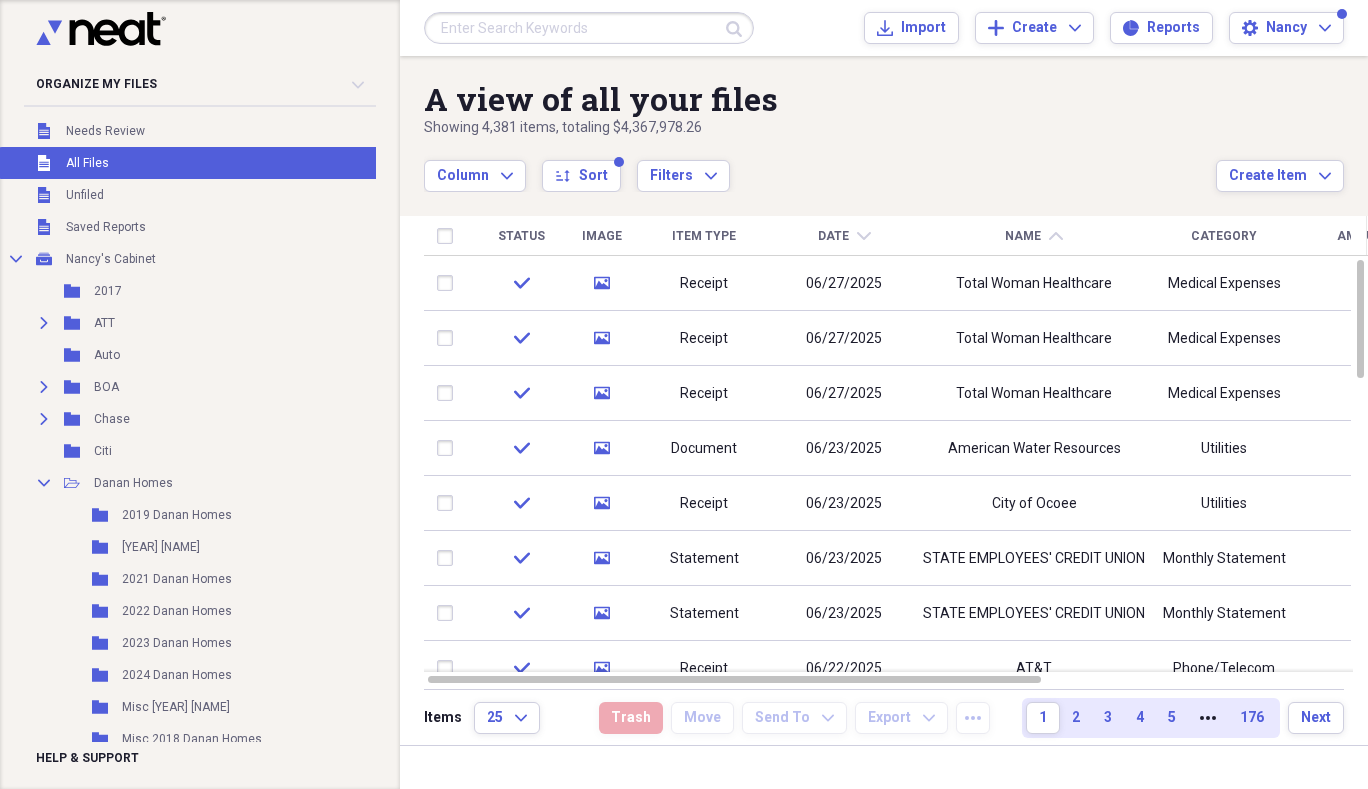 click at bounding box center [589, 28] 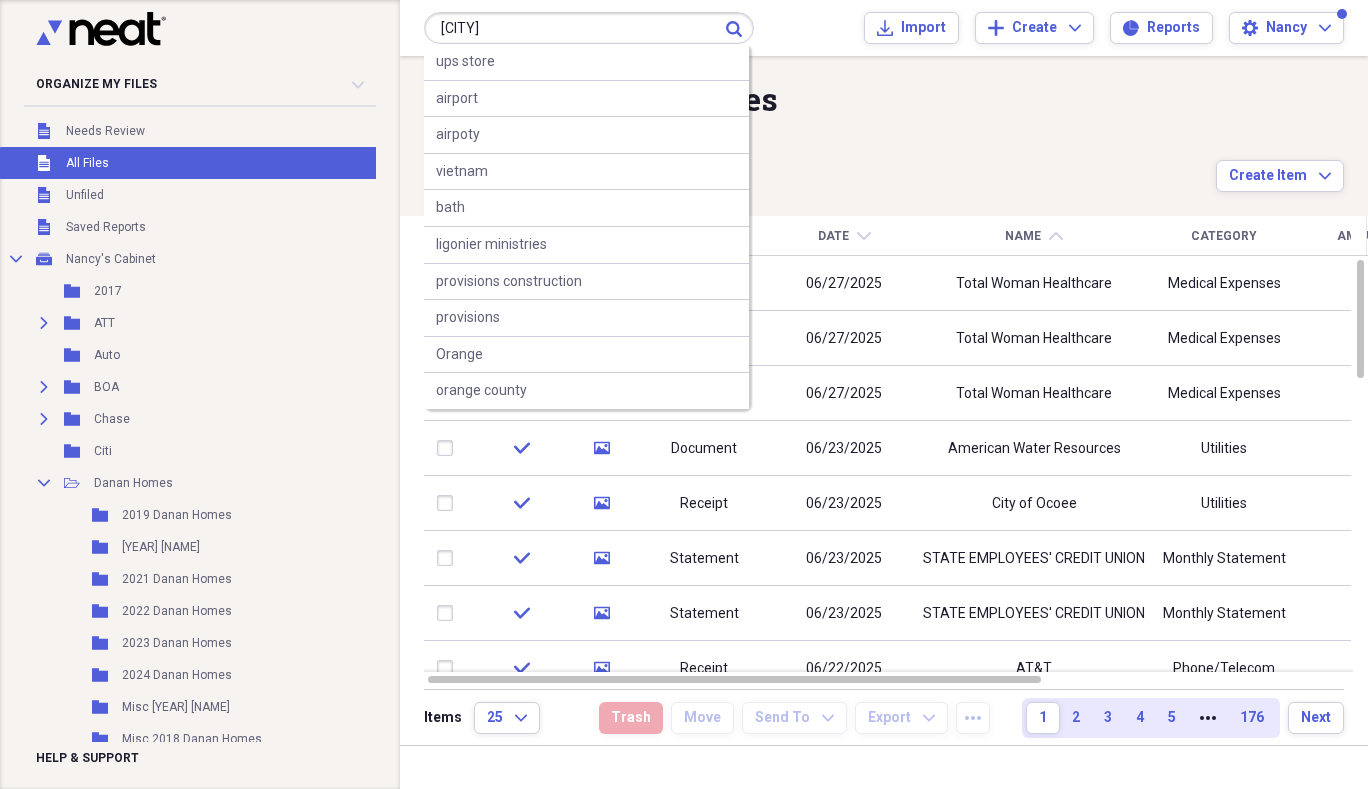 type on "[CITY]" 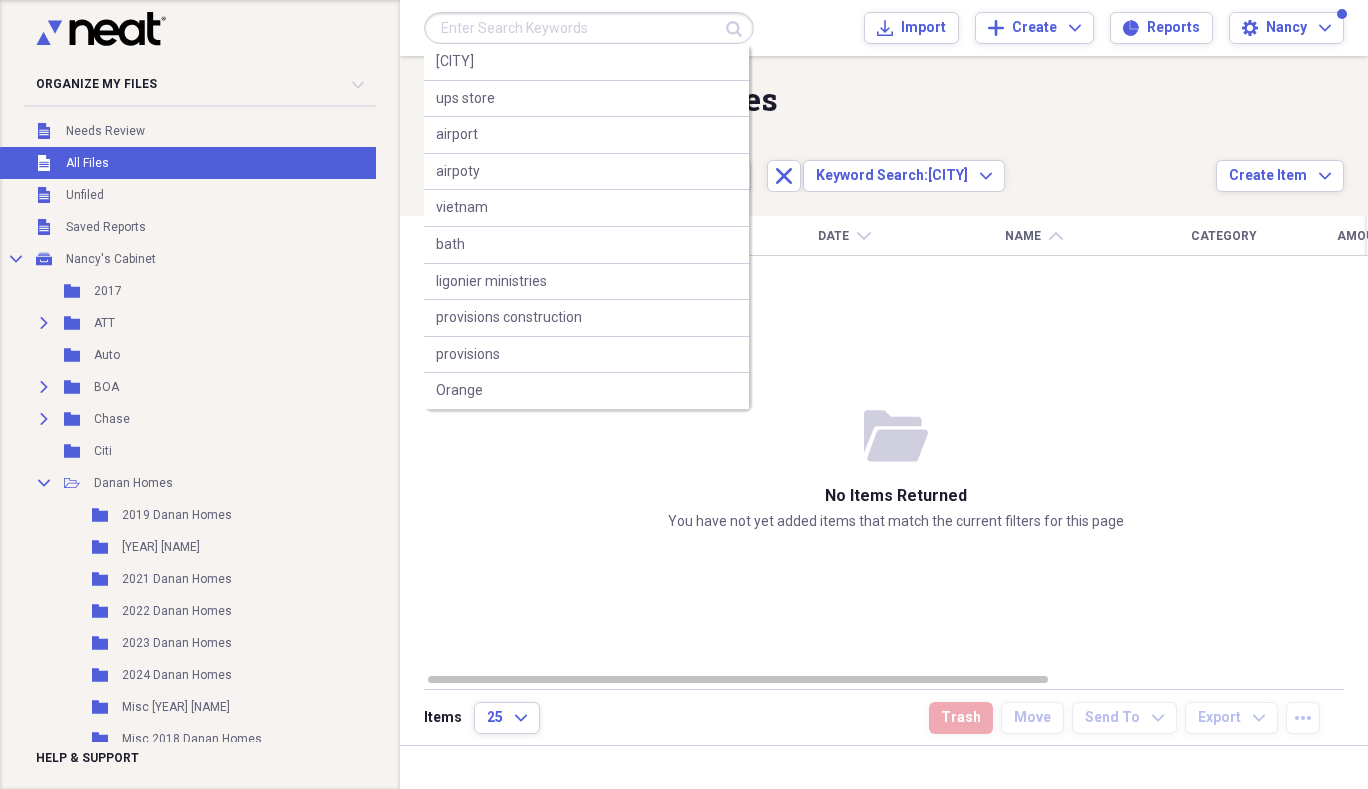 click at bounding box center (589, 28) 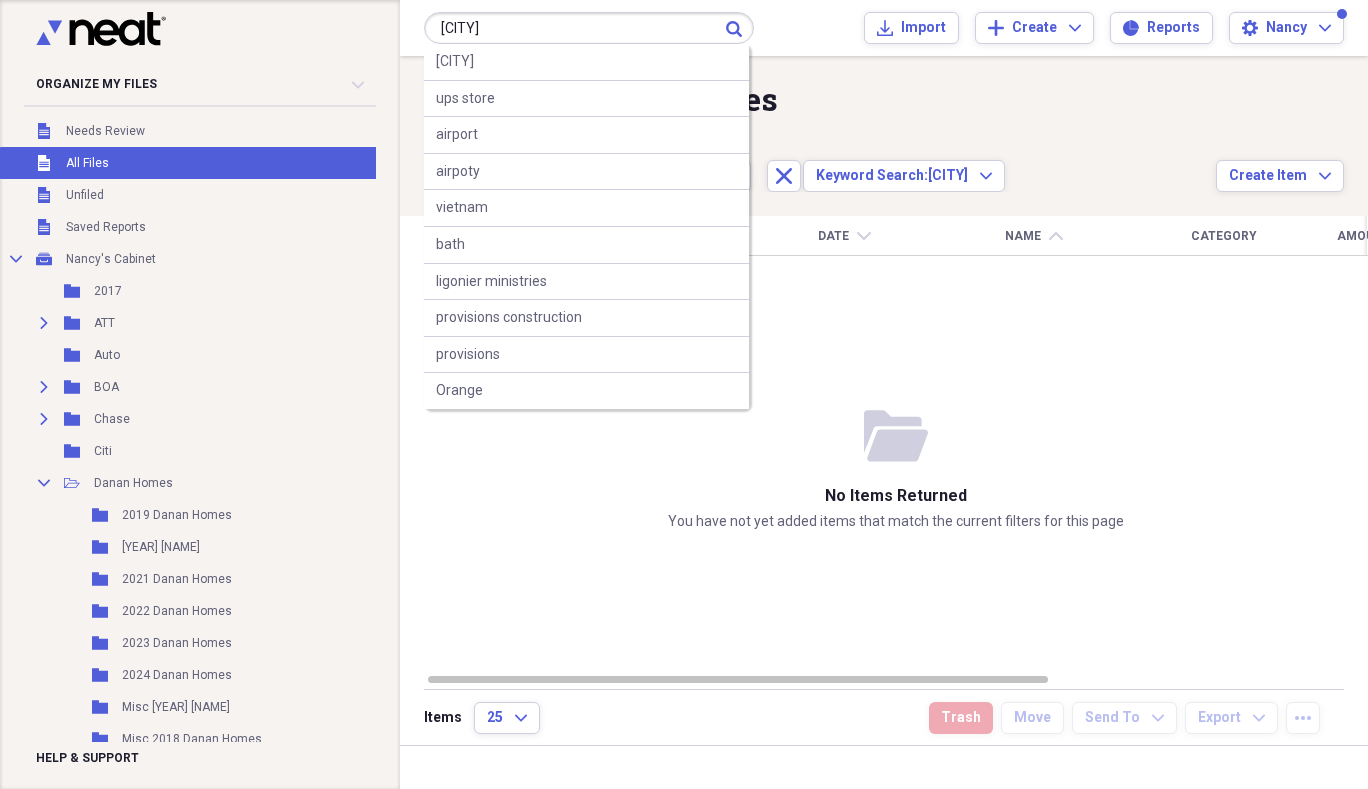 type on "[CITY]" 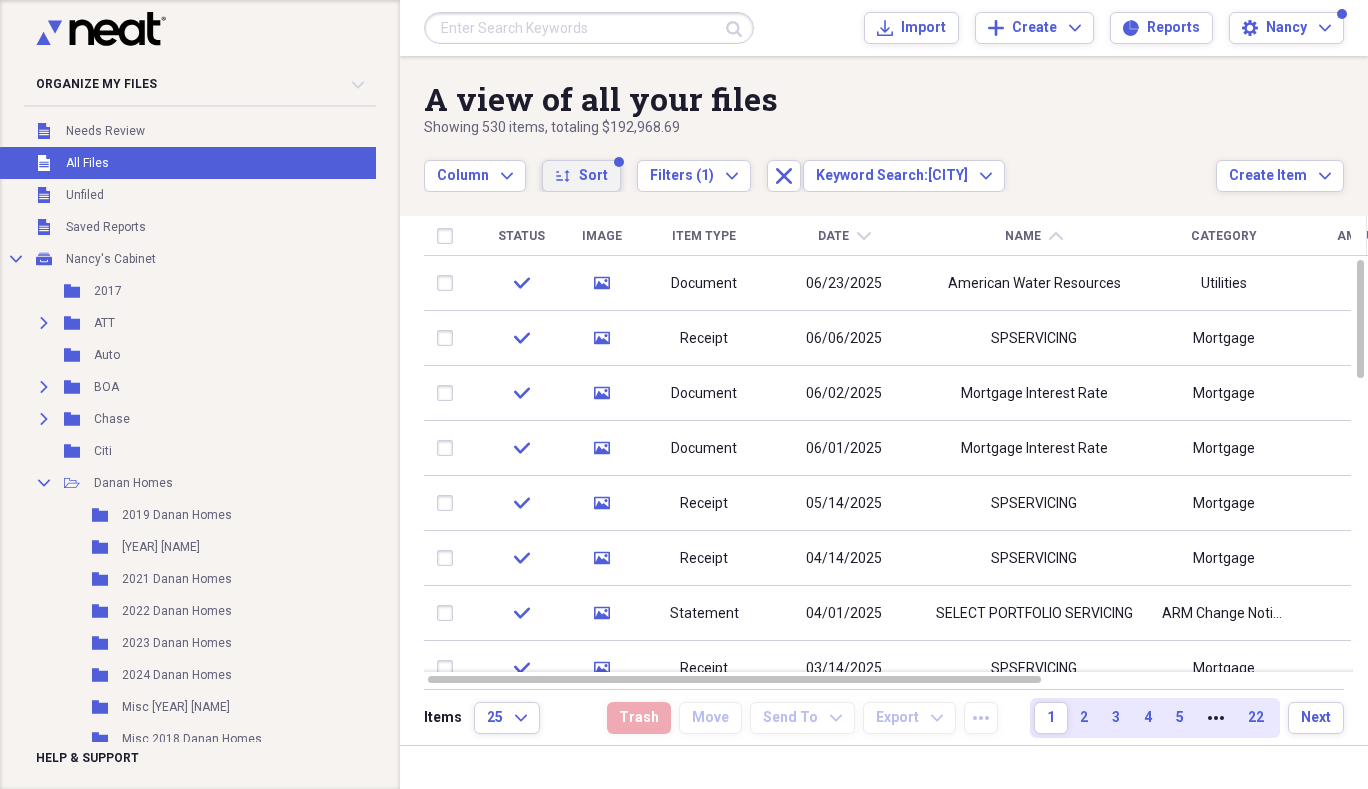 click on "Sort" at bounding box center [593, 176] 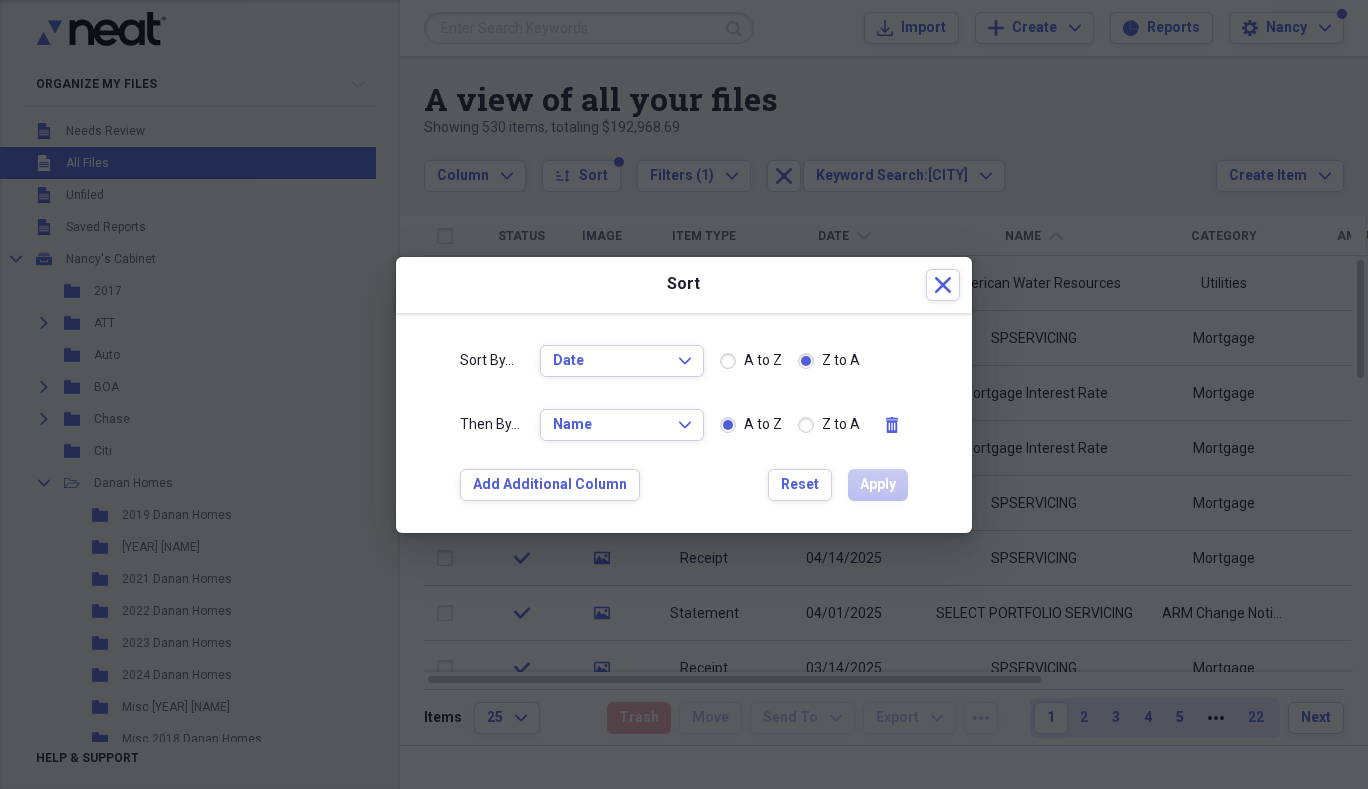 click on "A to Z" at bounding box center [751, 361] 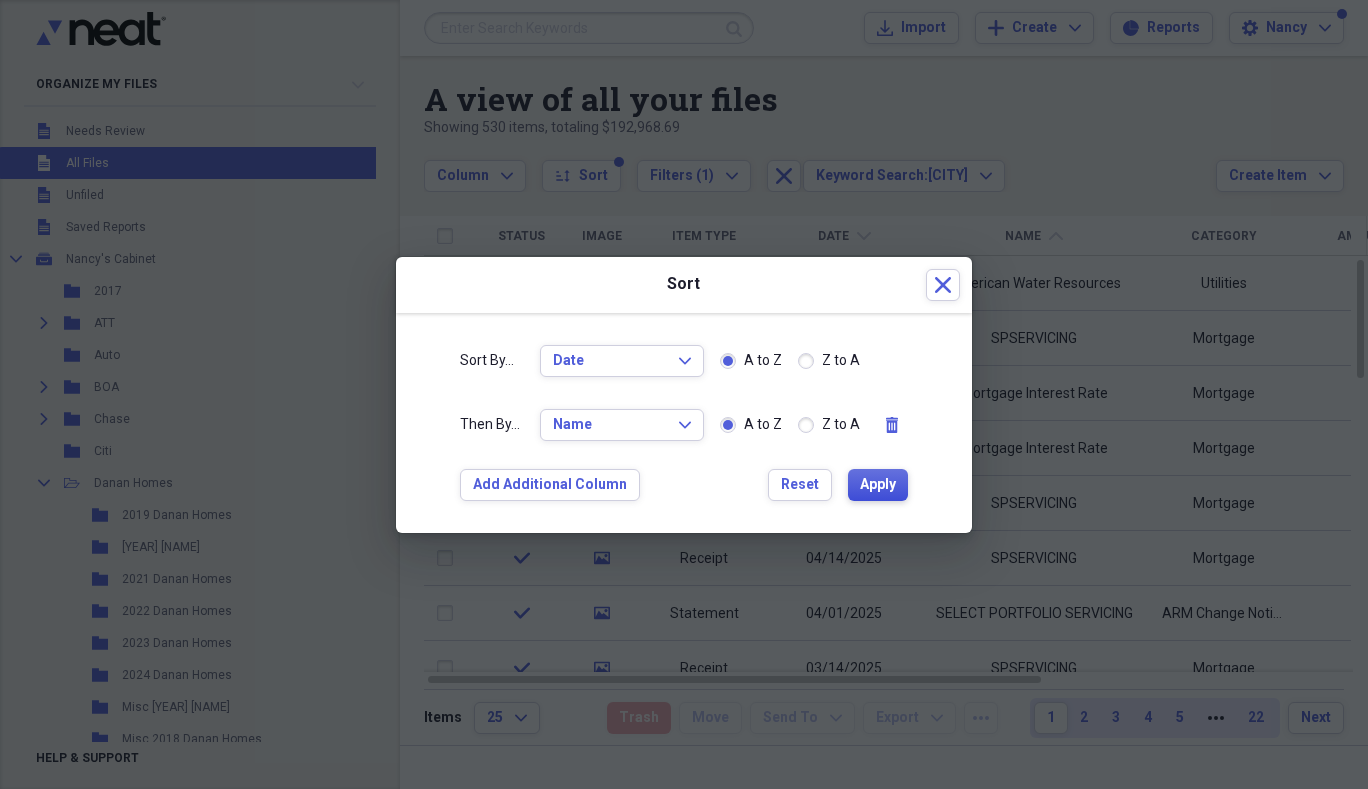 click on "Apply" at bounding box center (878, 485) 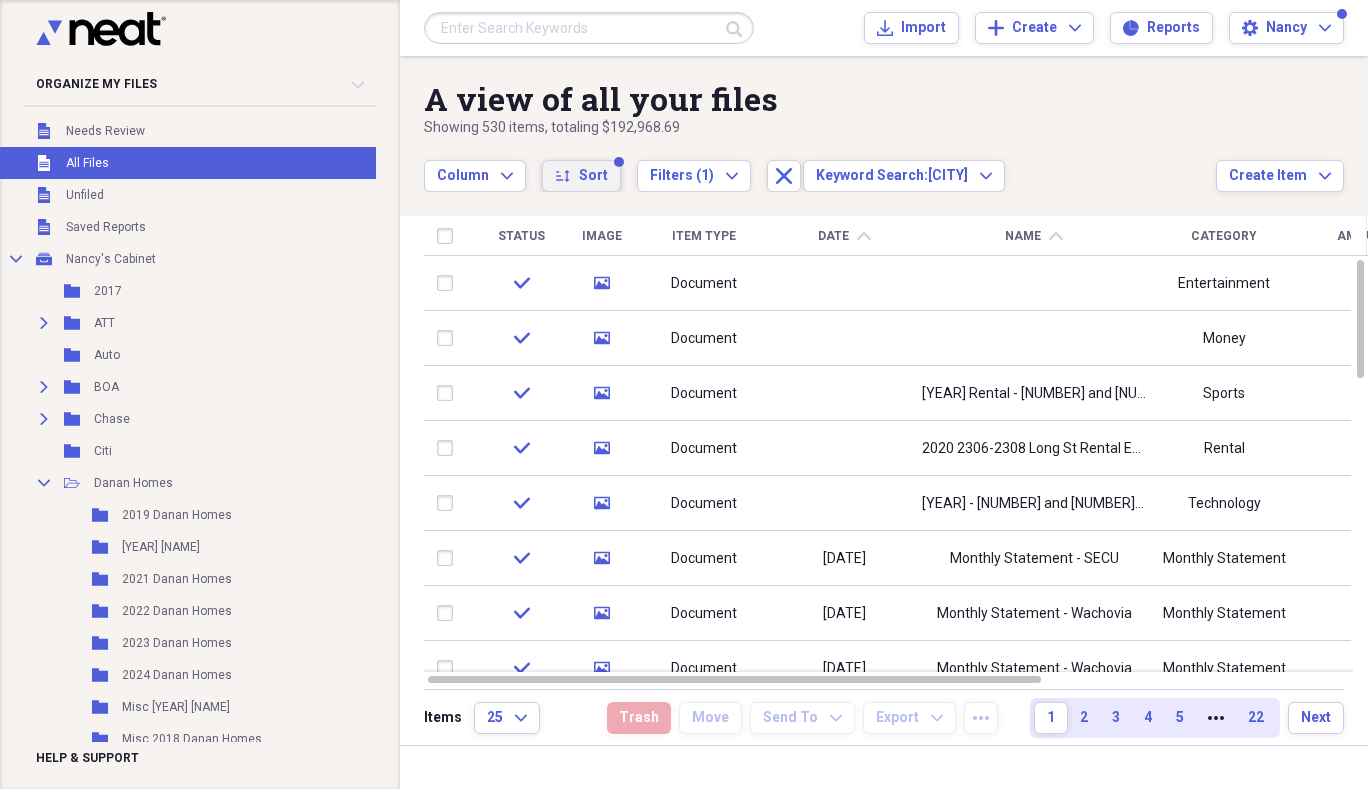 click on "Sort" at bounding box center (593, 176) 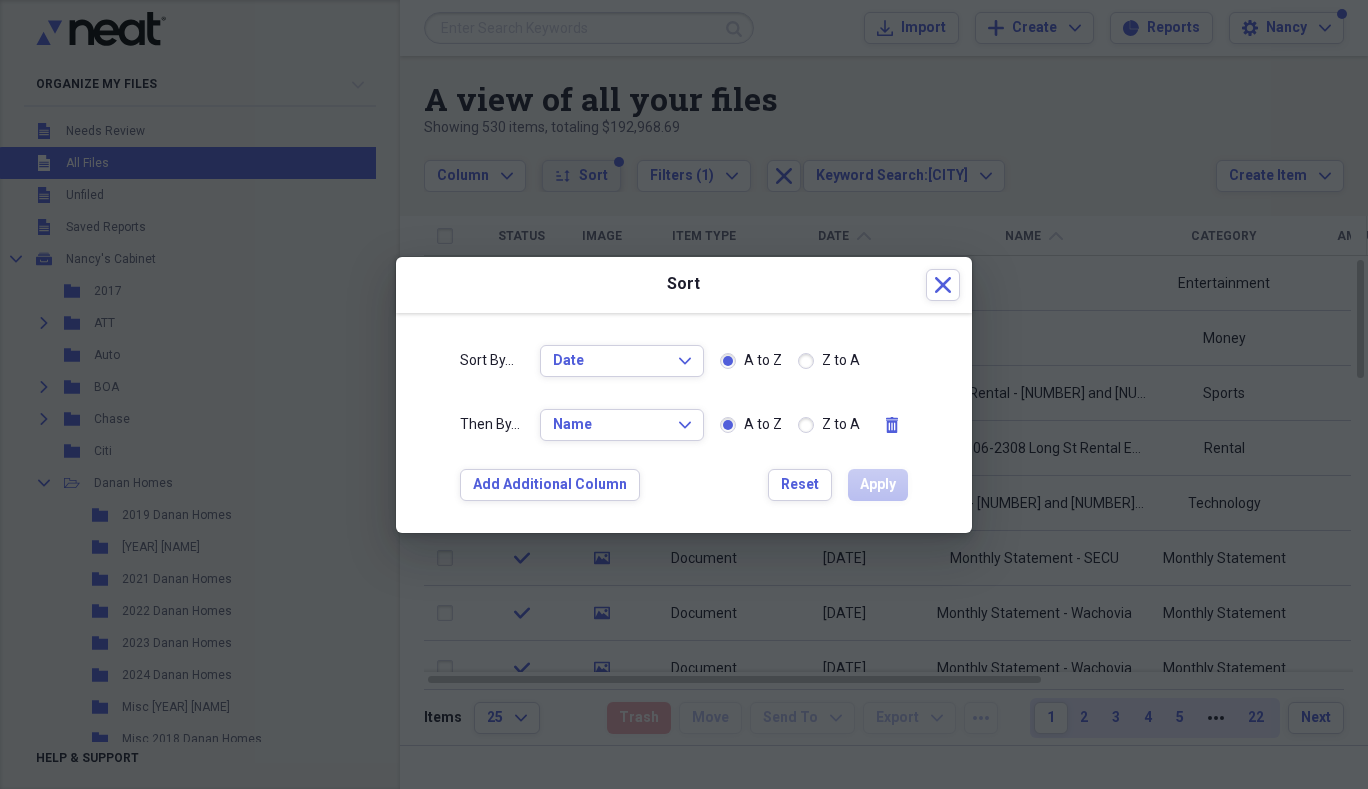 click at bounding box center (684, 394) 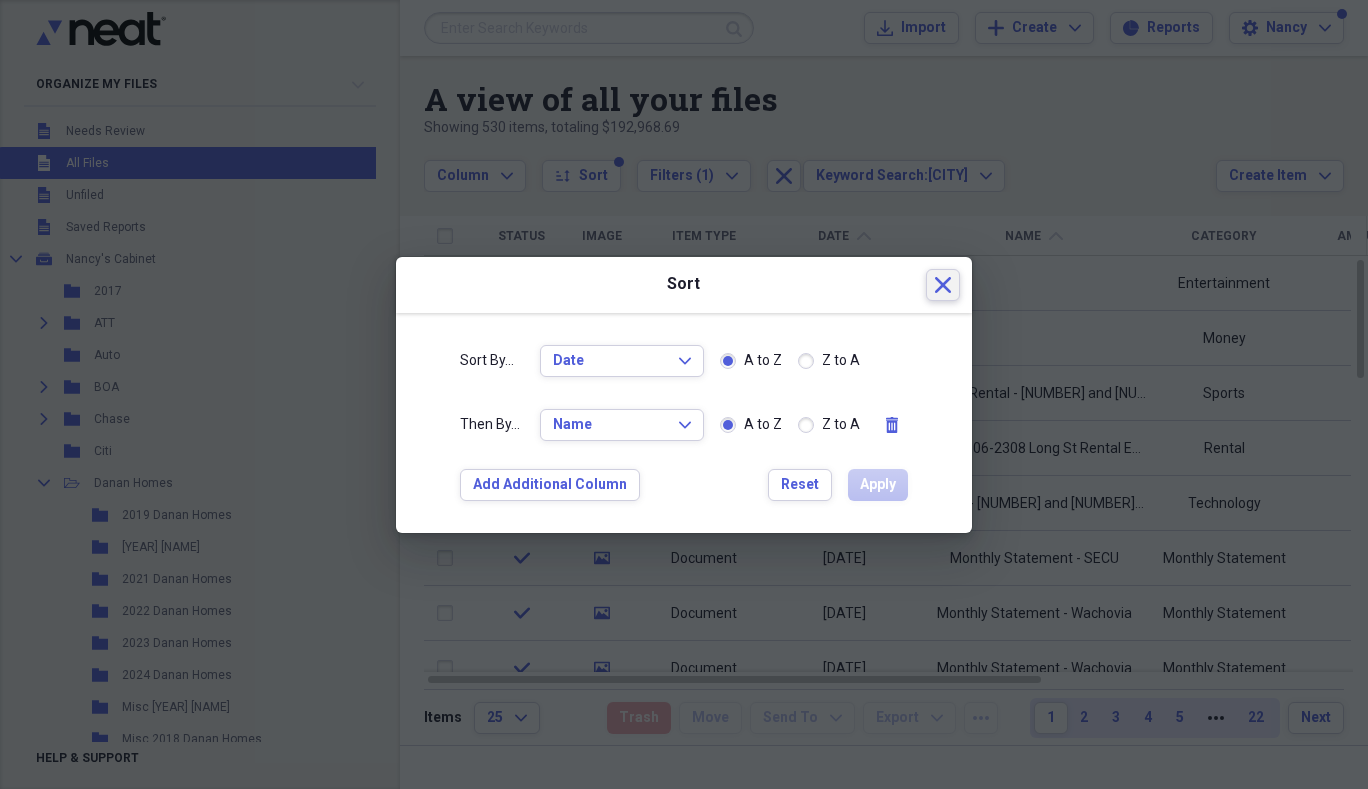 click 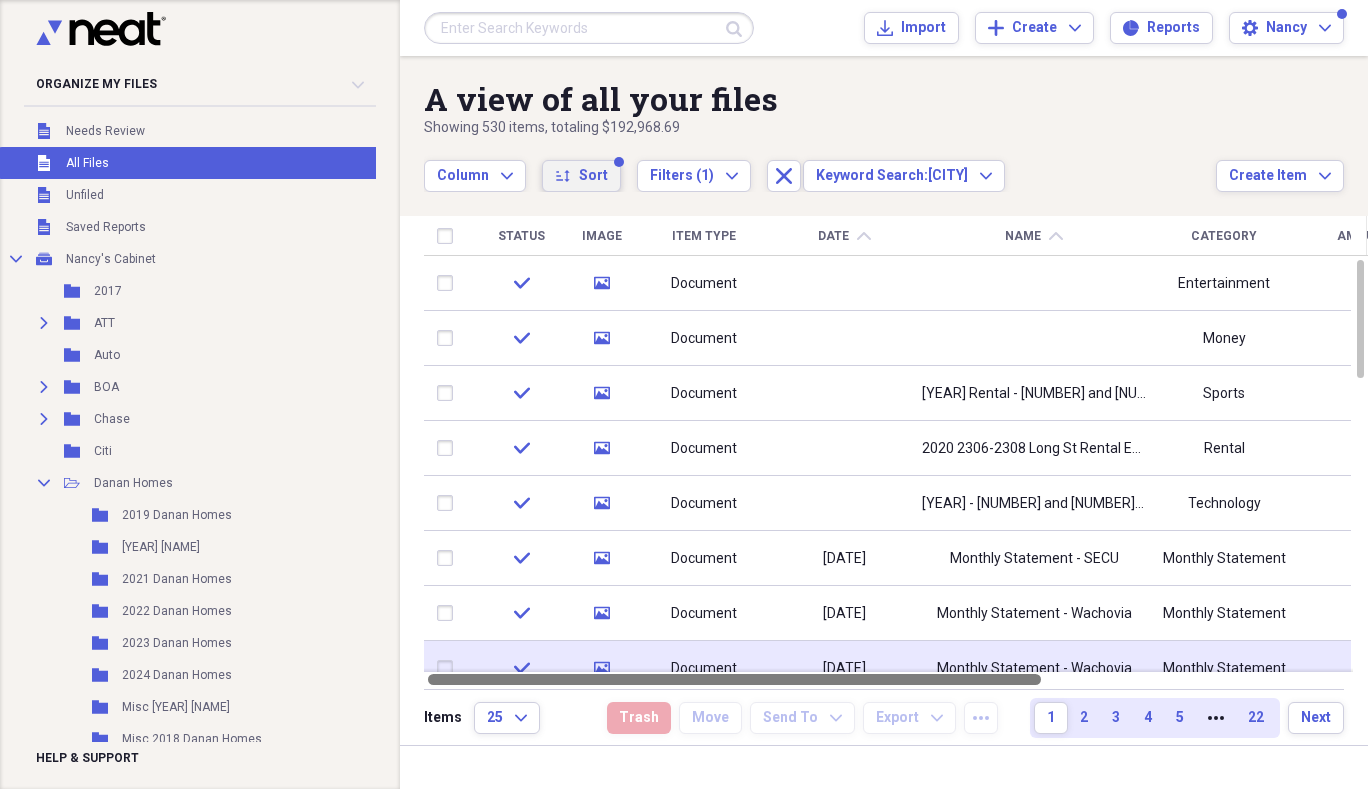 drag, startPoint x: 559, startPoint y: 679, endPoint x: 485, endPoint y: 654, distance: 78.1089 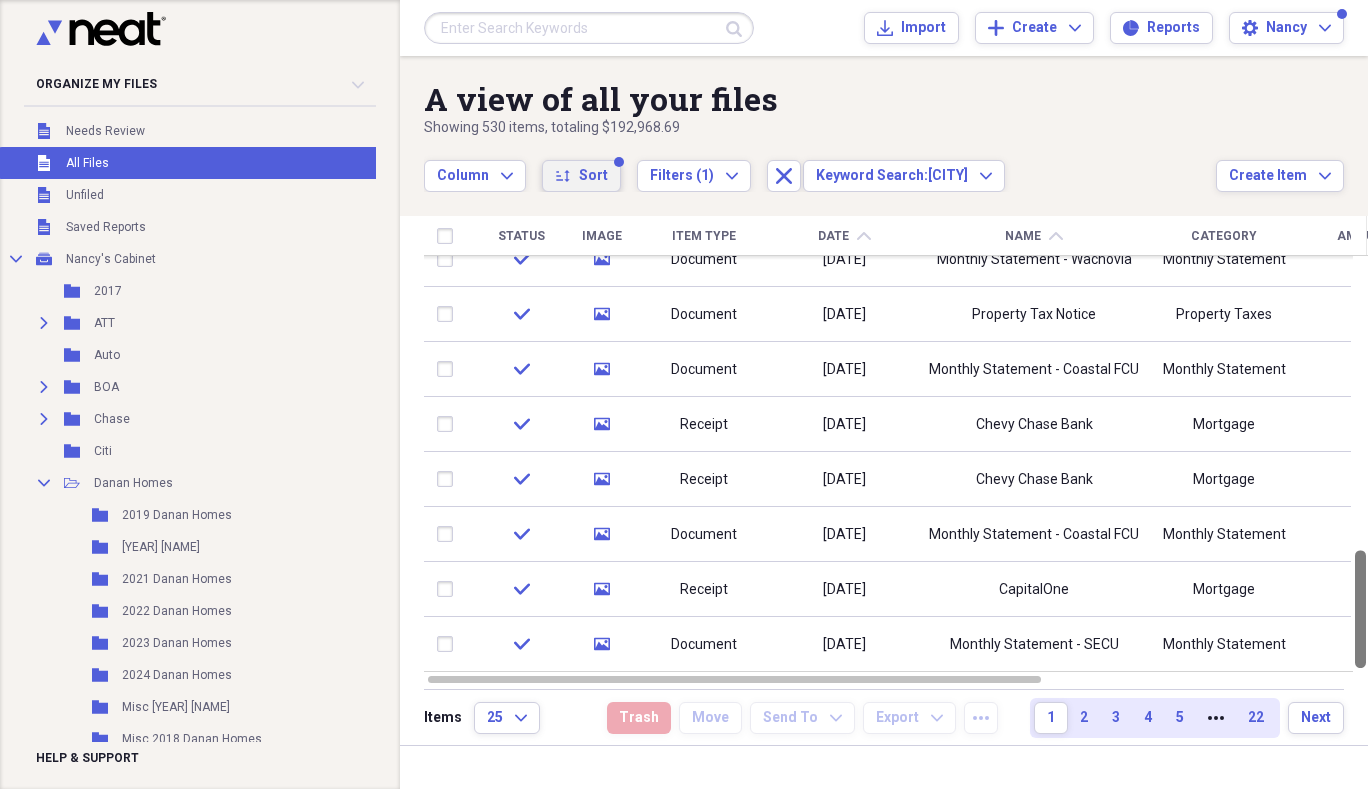 drag, startPoint x: 1363, startPoint y: 317, endPoint x: 1355, endPoint y: 648, distance: 331.09665 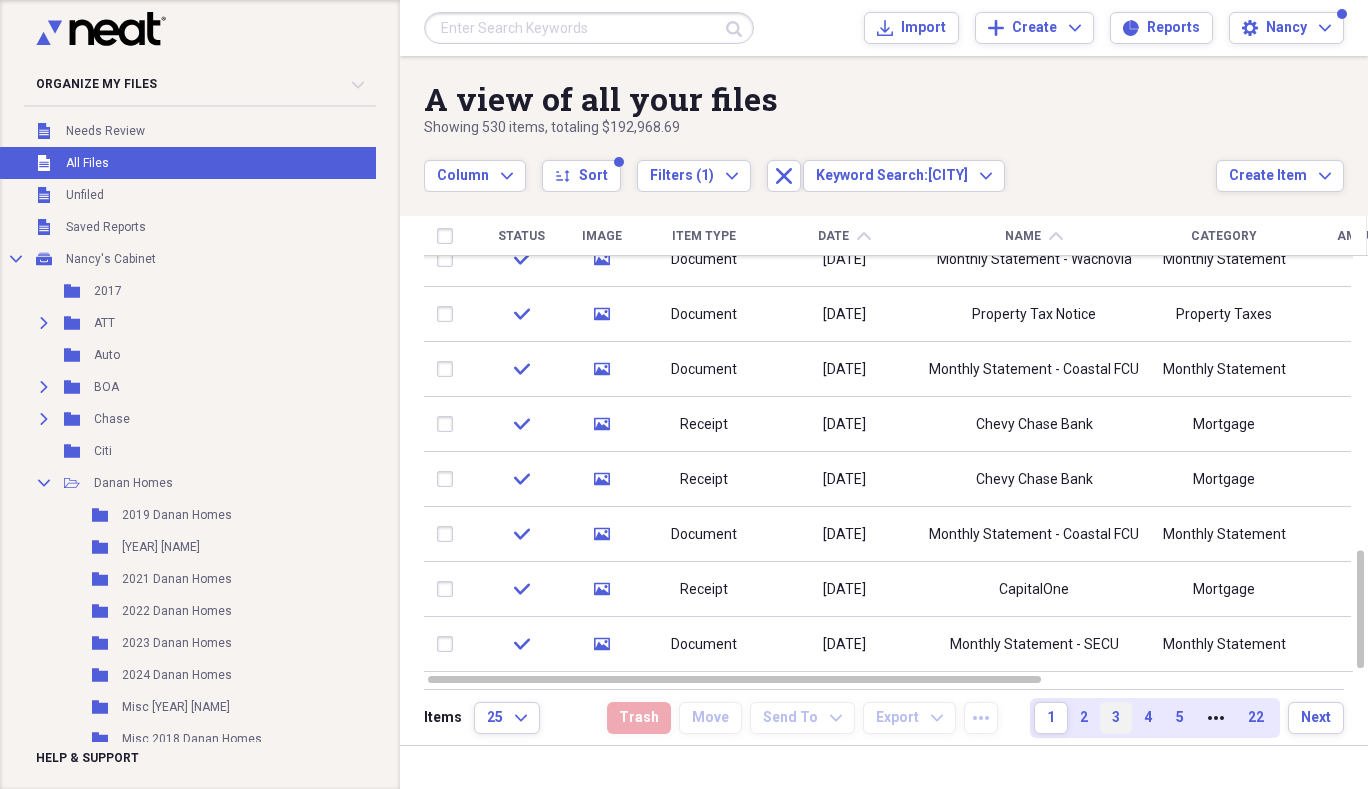 click on "3" at bounding box center [1116, 718] 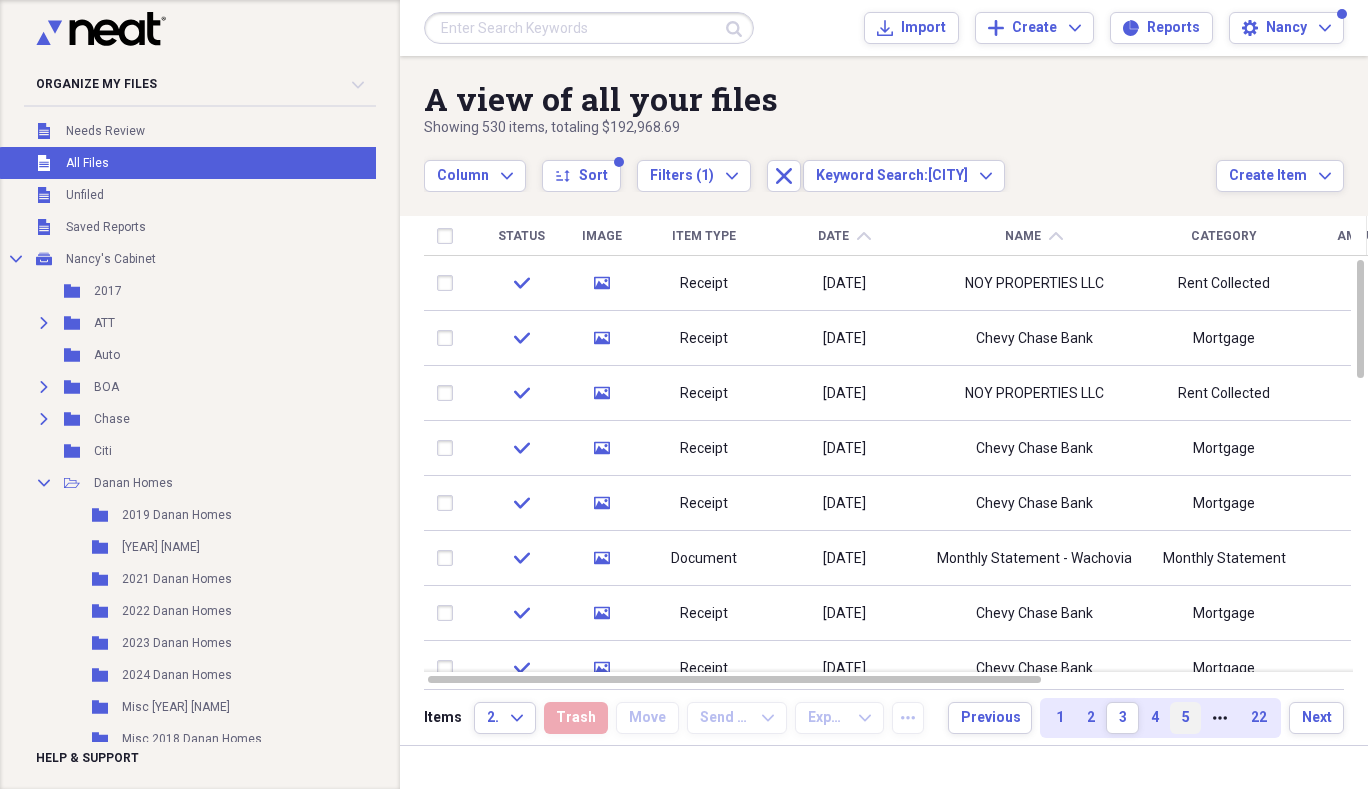 click on "5" at bounding box center (1185, 718) 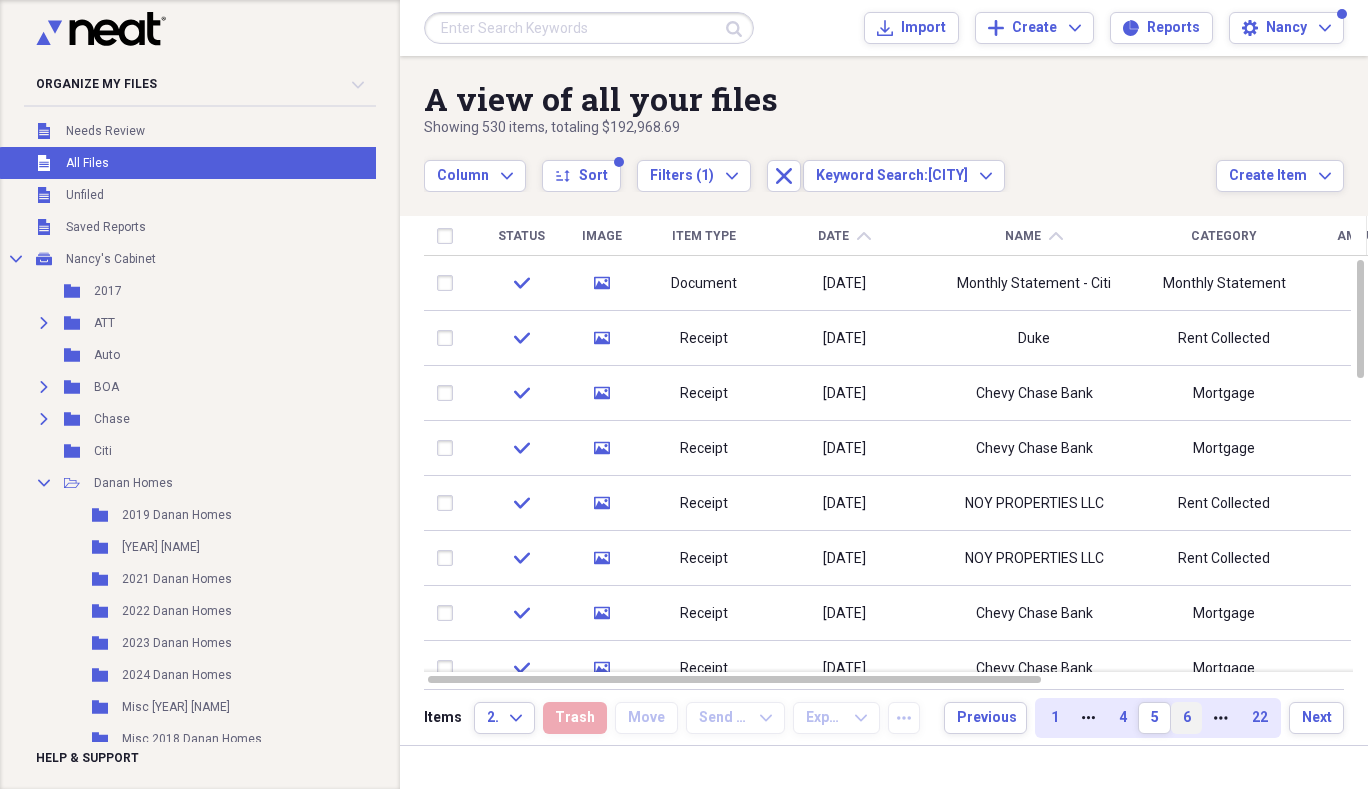 click on "6" at bounding box center (1186, 718) 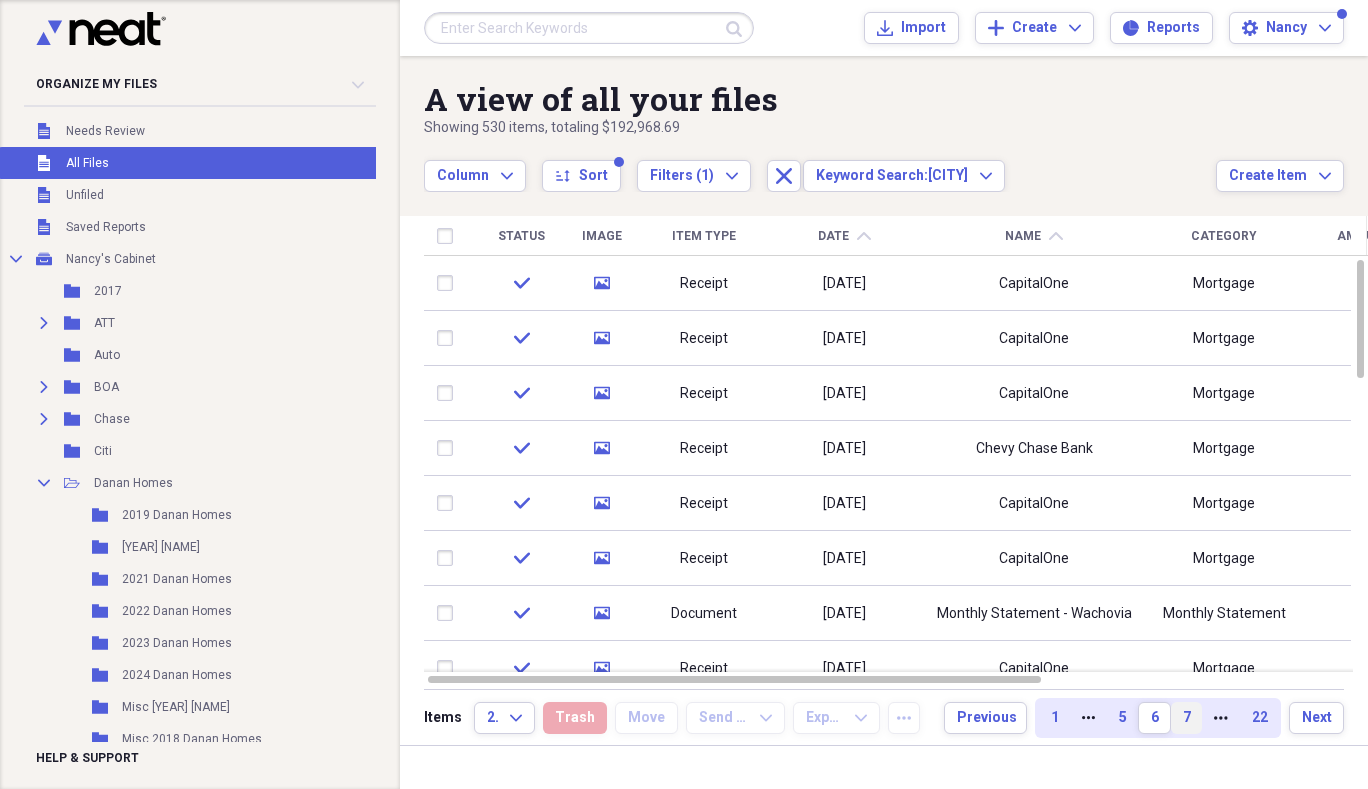click on "7" at bounding box center (1186, 718) 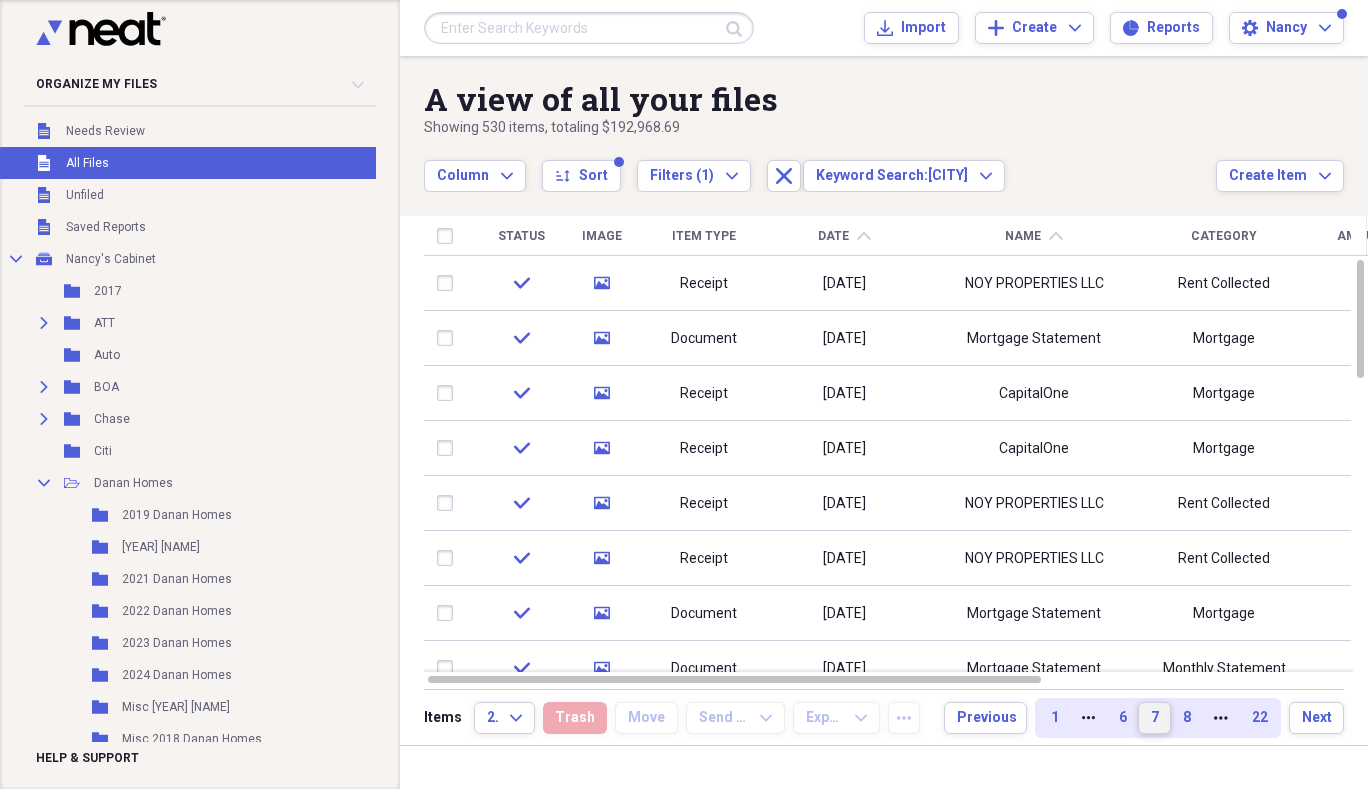 click on "8" at bounding box center (1186, 718) 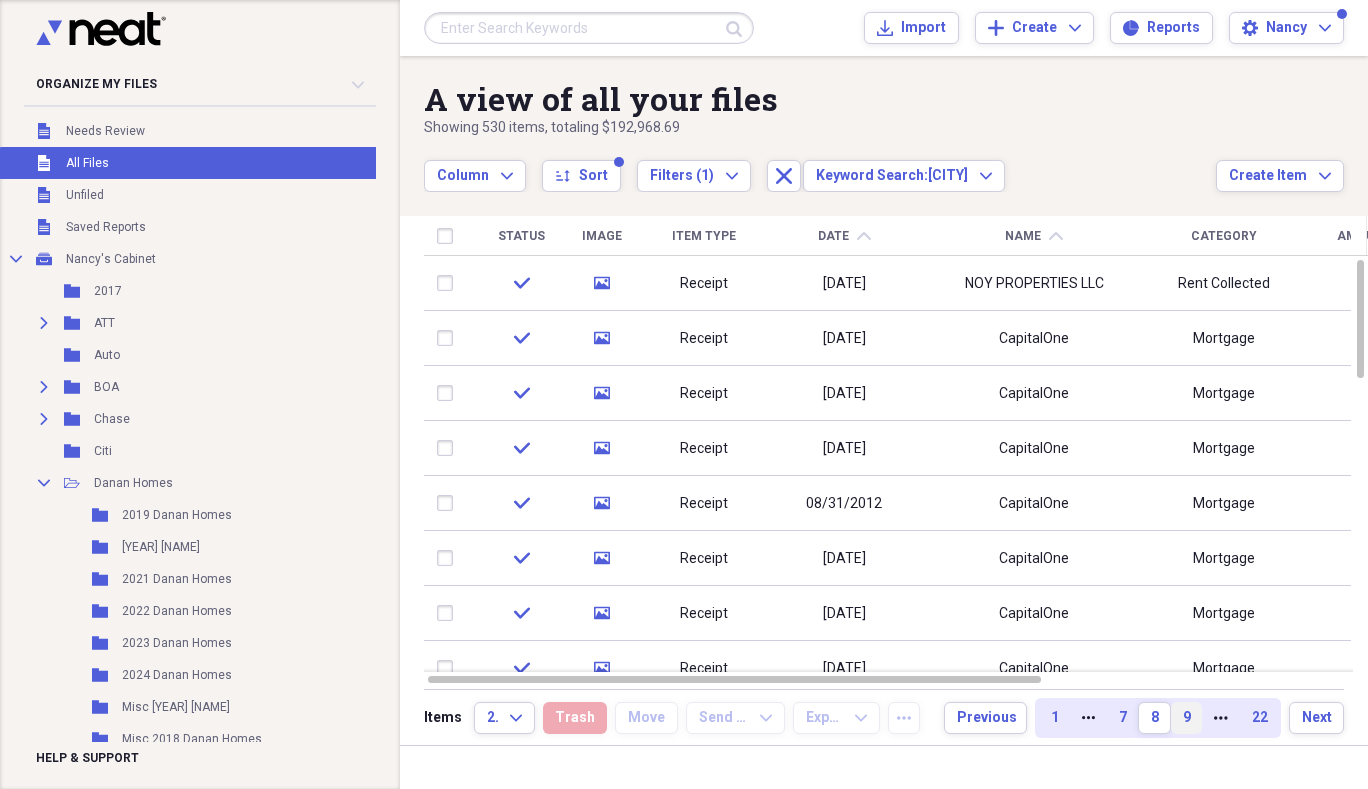 click on "9" at bounding box center [1186, 718] 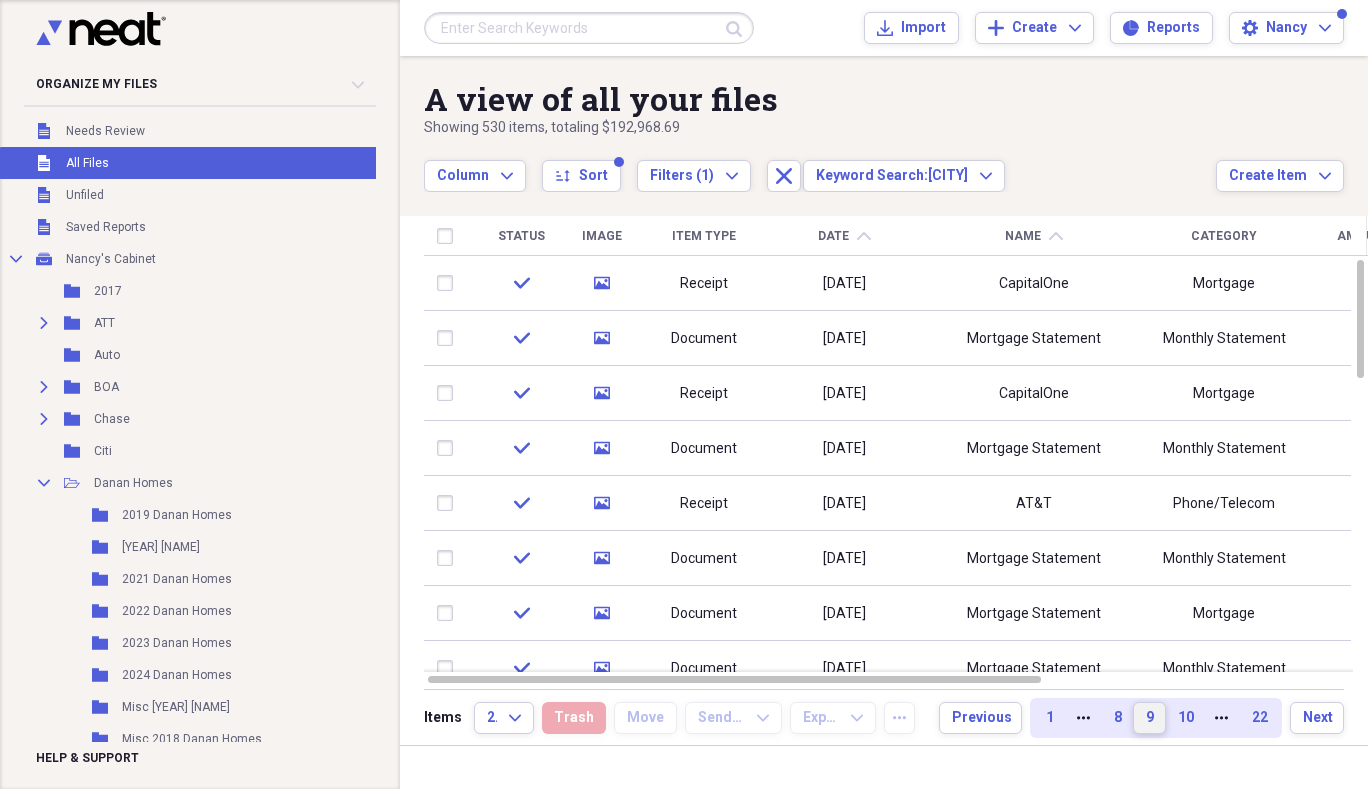 click on "10" at bounding box center (1184, 718) 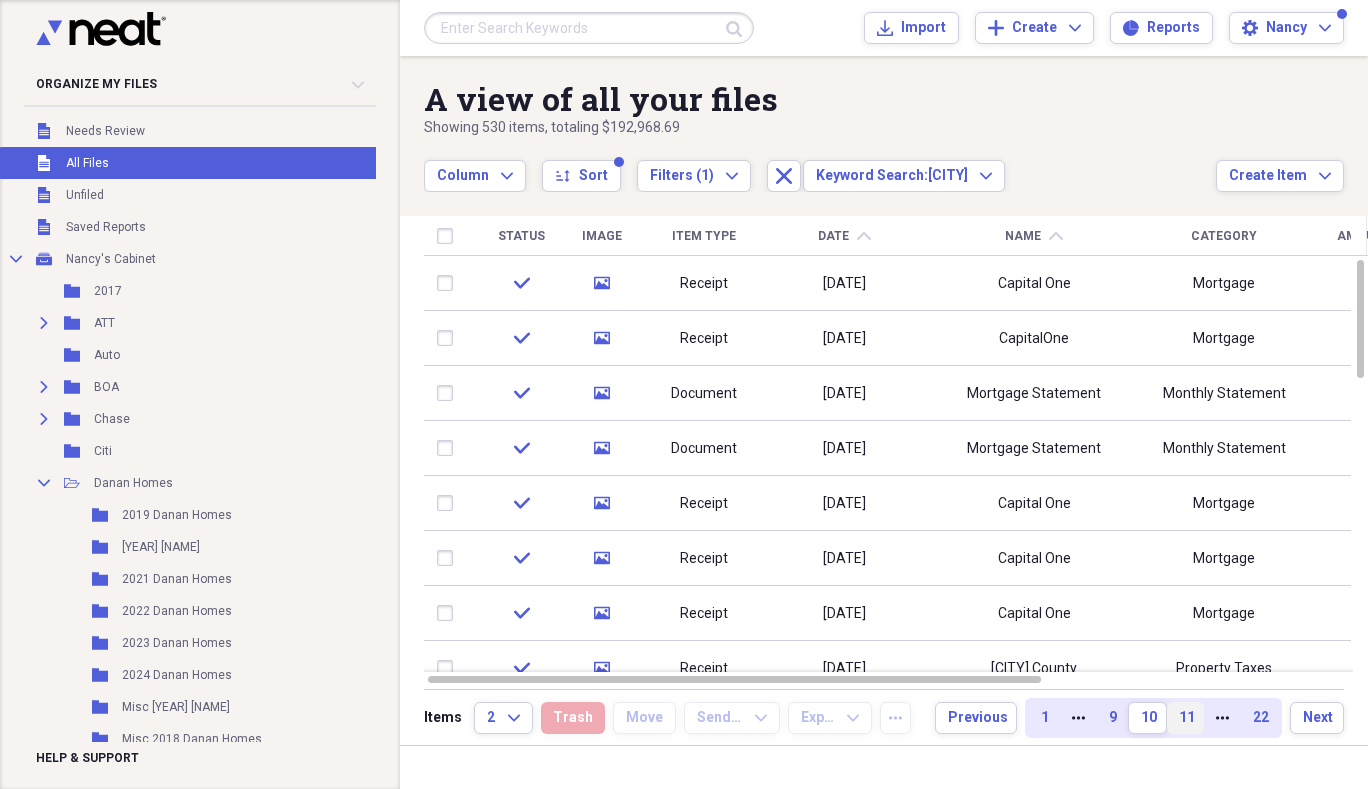 click on "11" at bounding box center (1185, 718) 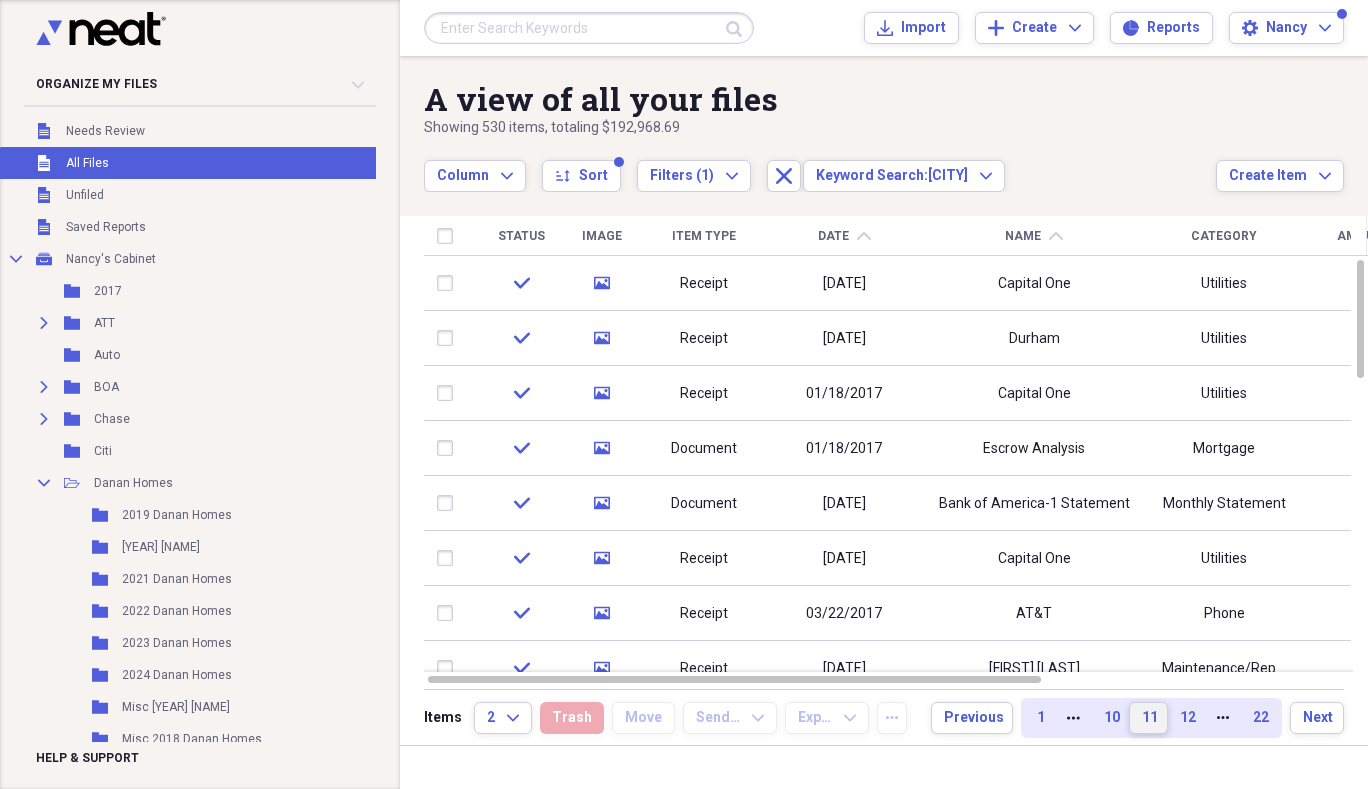 click on "12" at bounding box center [1186, 718] 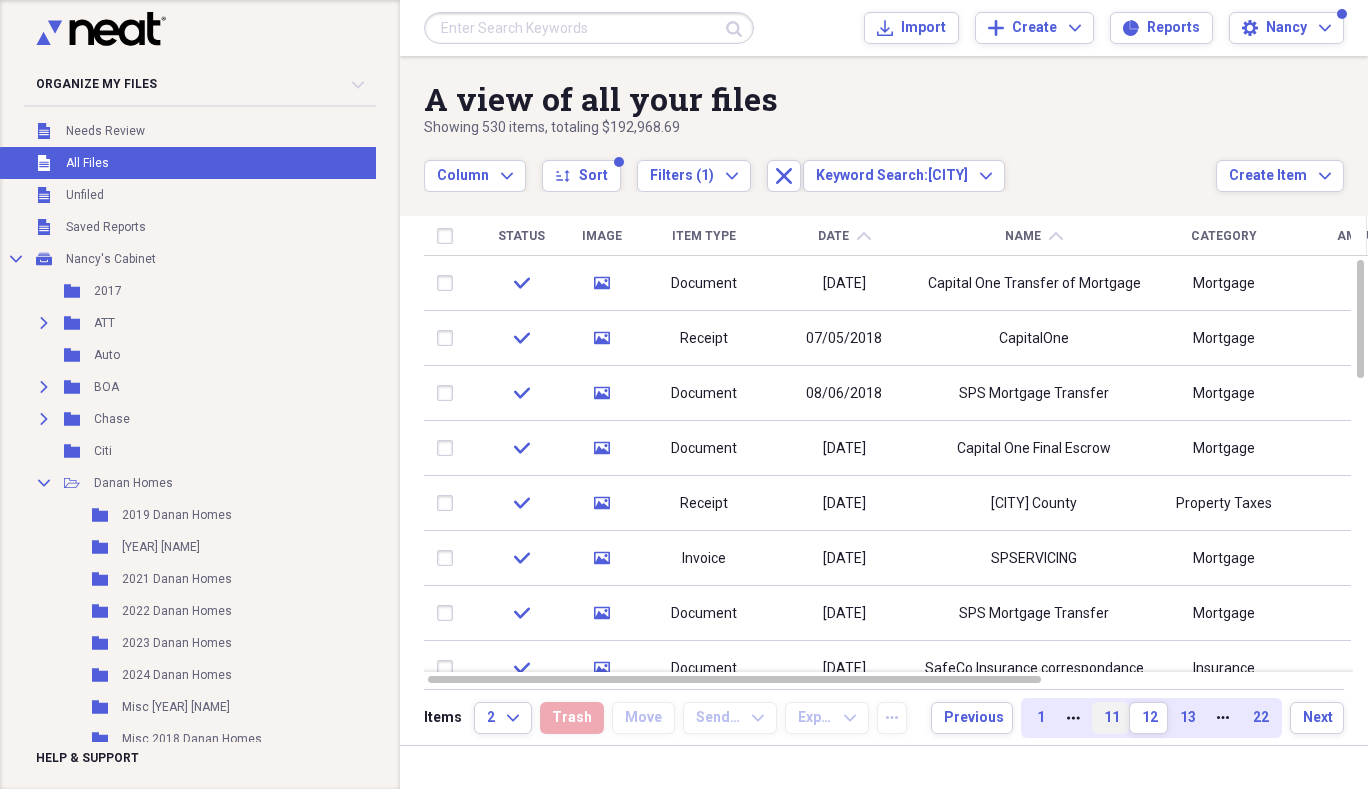 click on "13" at bounding box center (1186, 718) 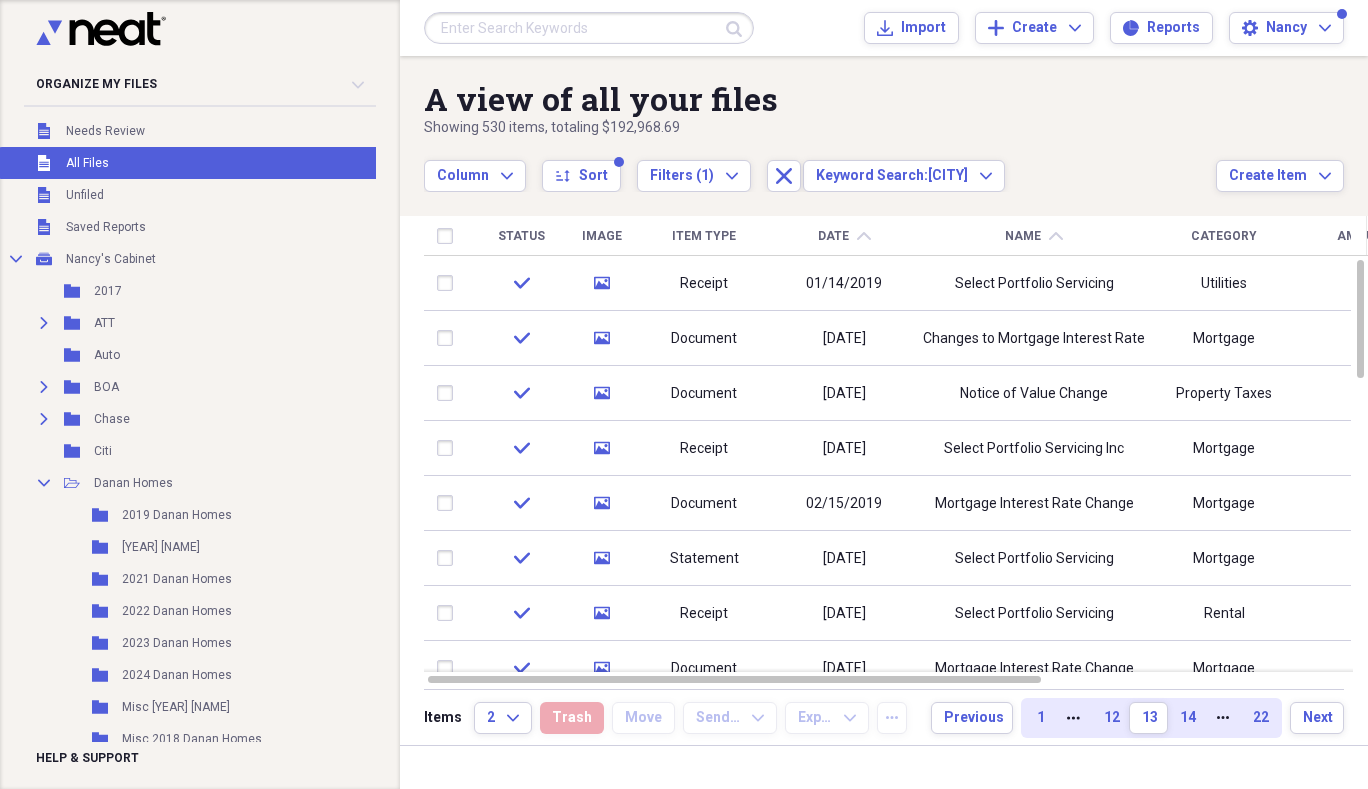 click on "14" at bounding box center (1186, 718) 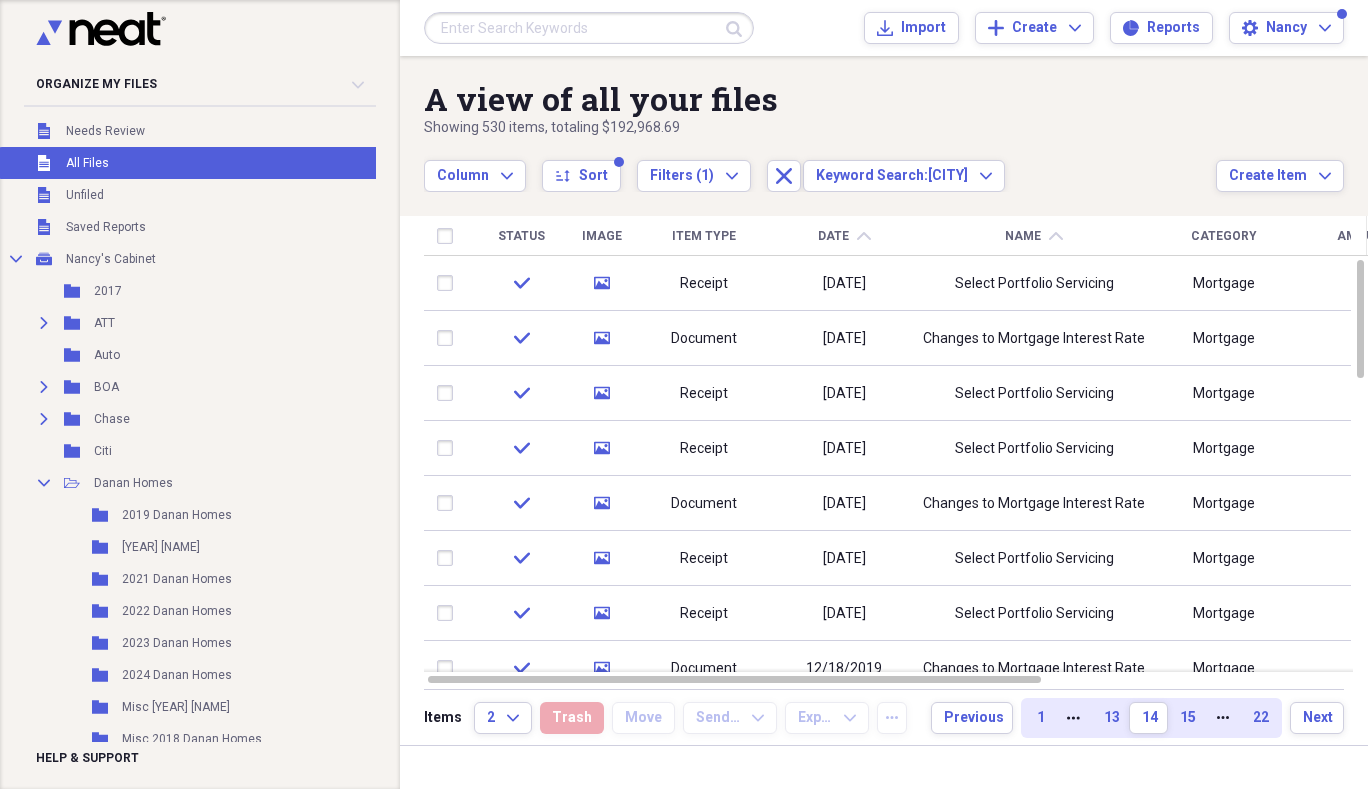 click on "15" at bounding box center [1186, 718] 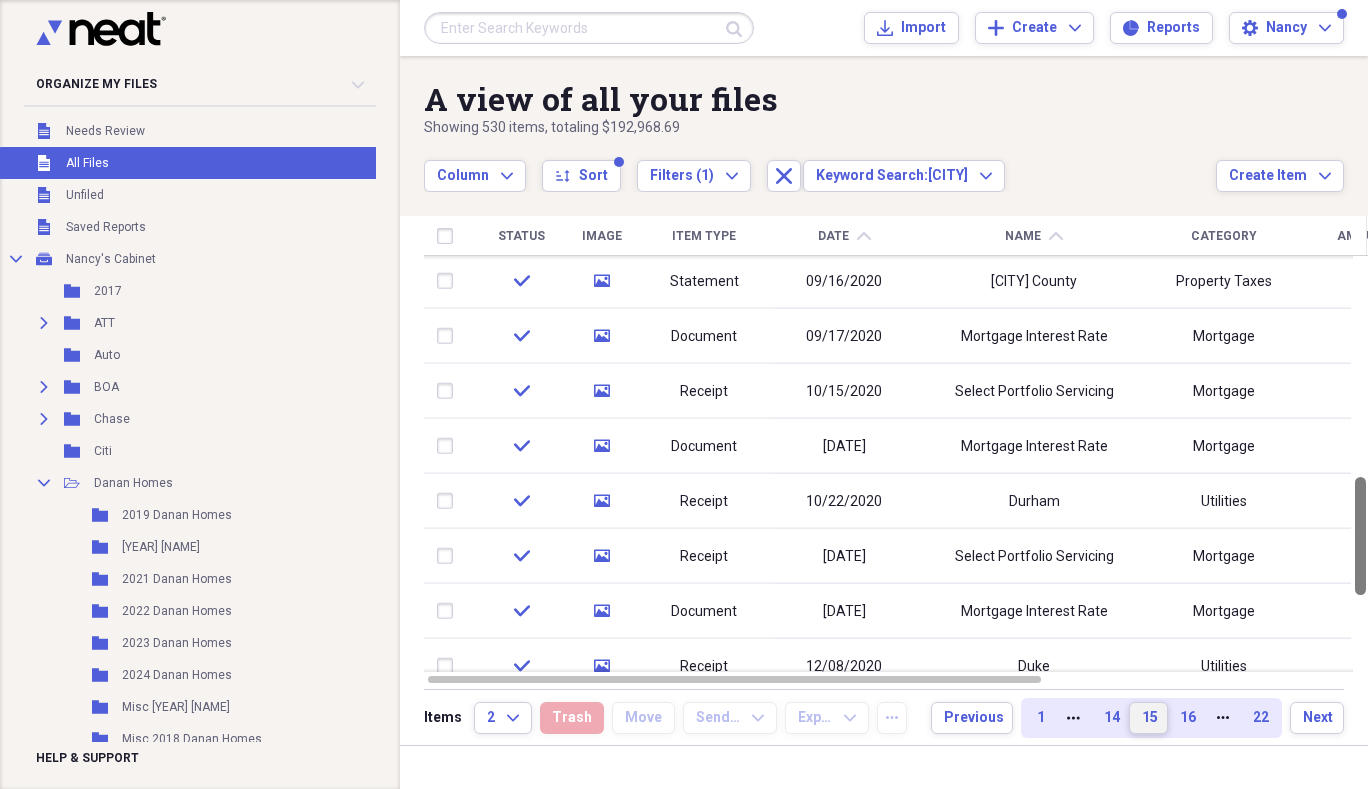 drag, startPoint x: 1361, startPoint y: 347, endPoint x: 1363, endPoint y: 564, distance: 217.00922 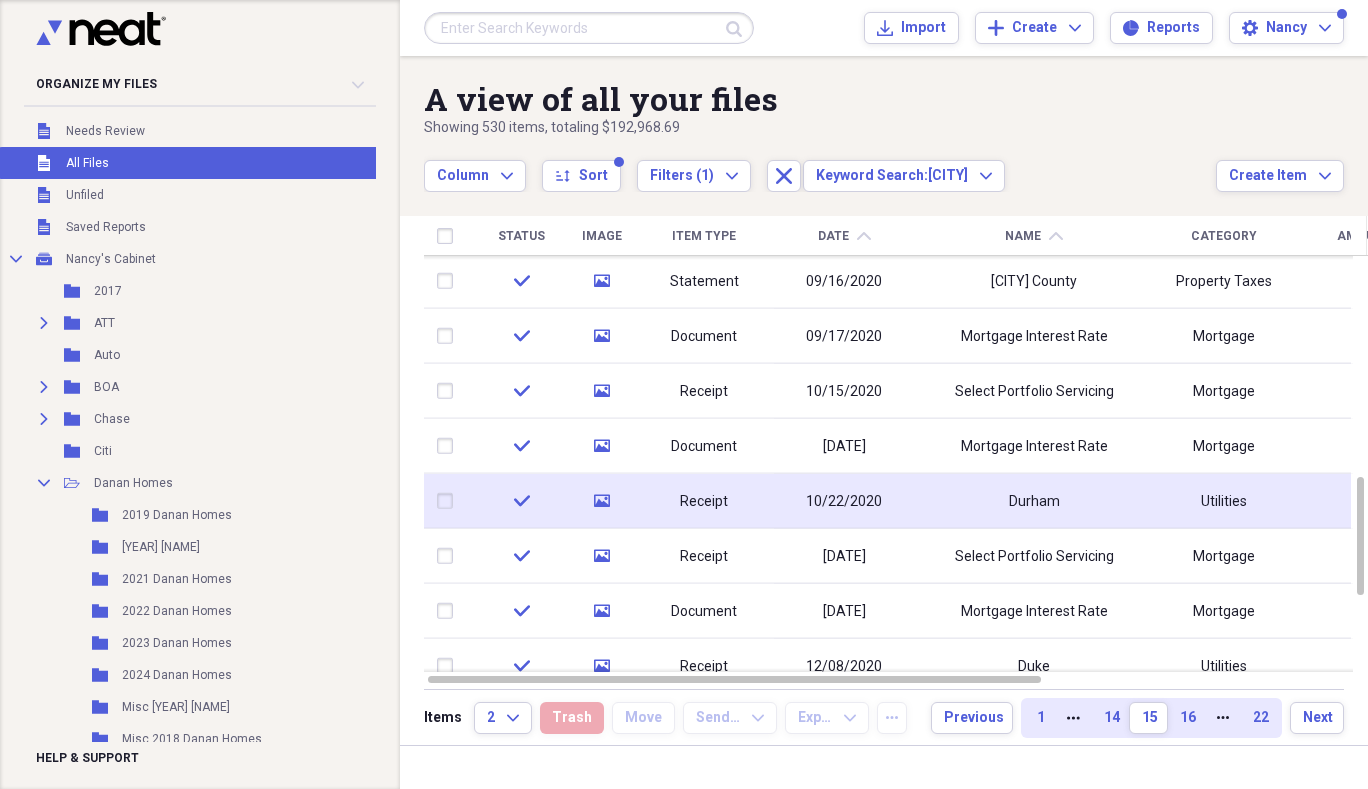 click on "media" 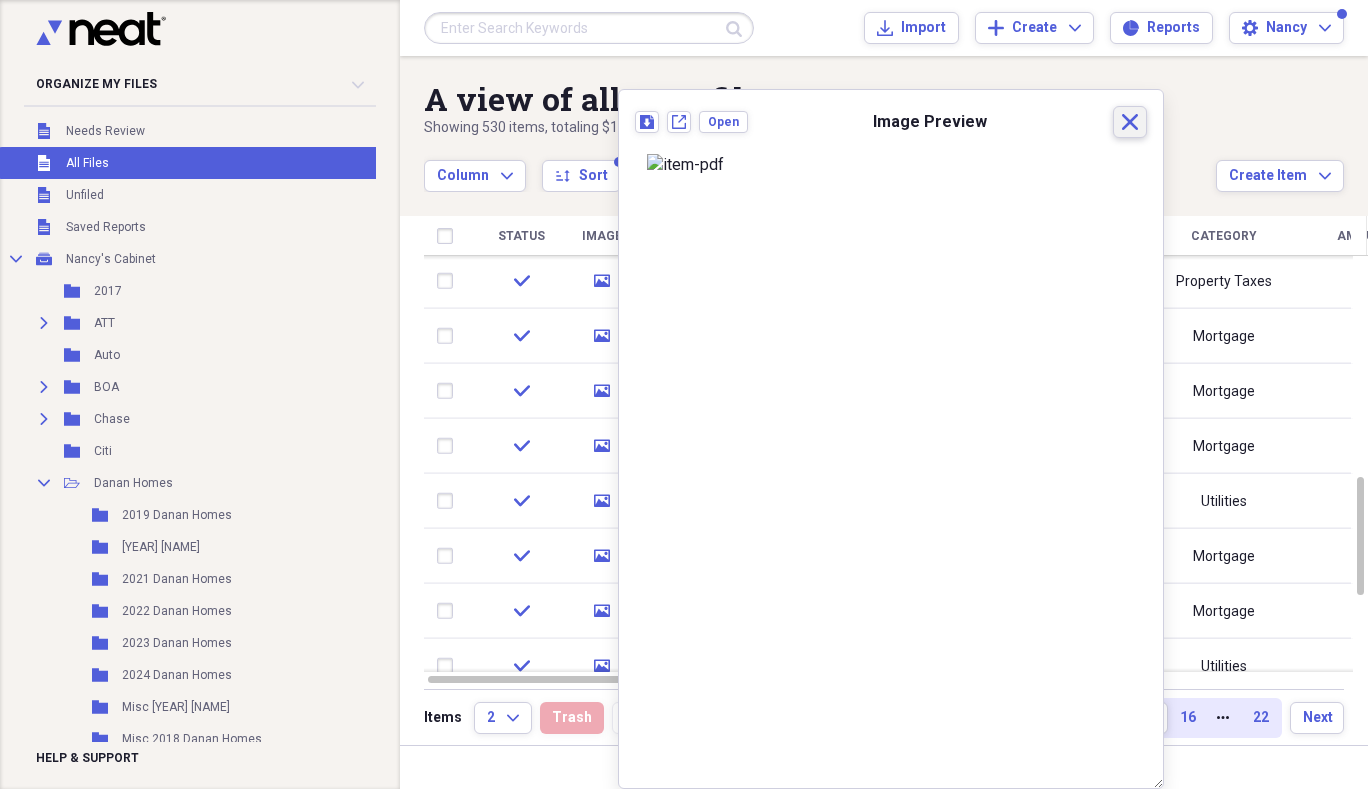 click 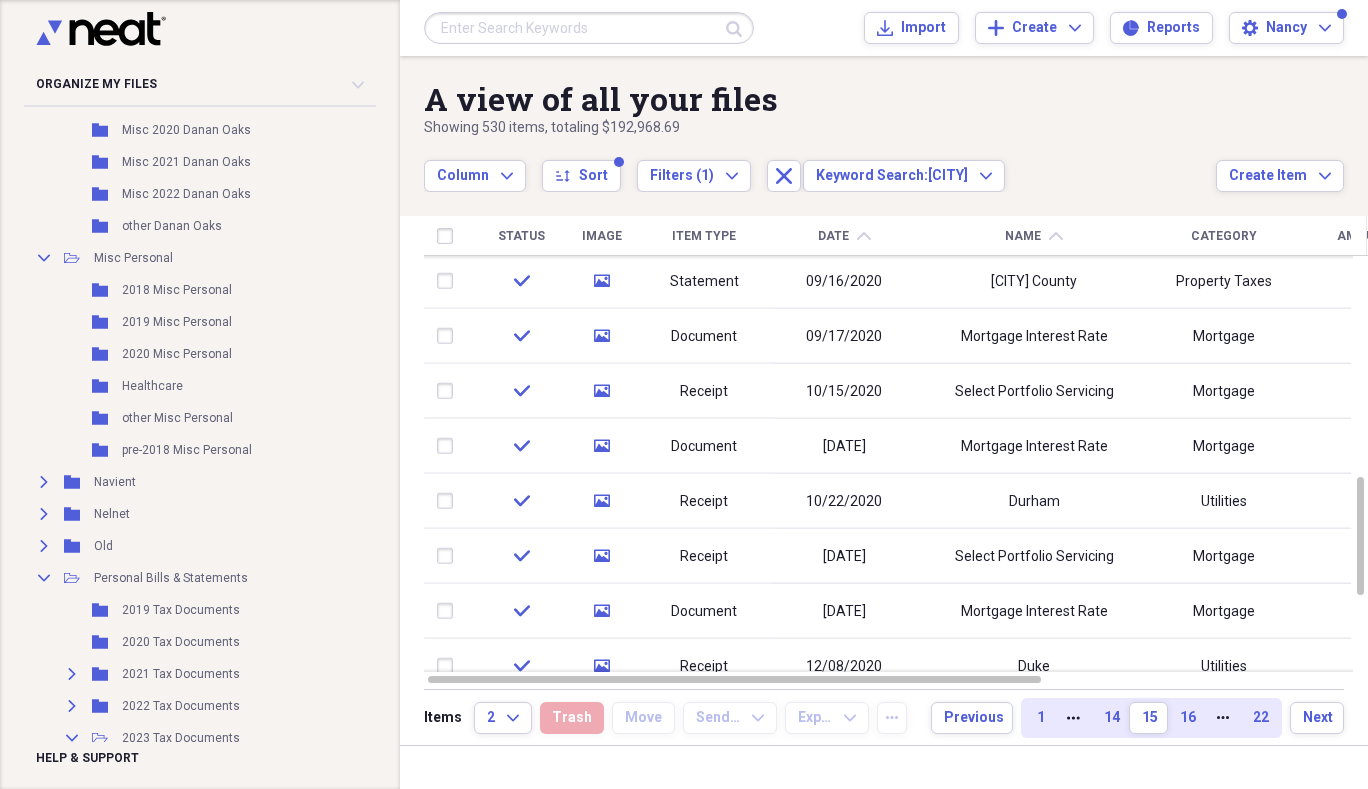 scroll, scrollTop: 1074, scrollLeft: 0, axis: vertical 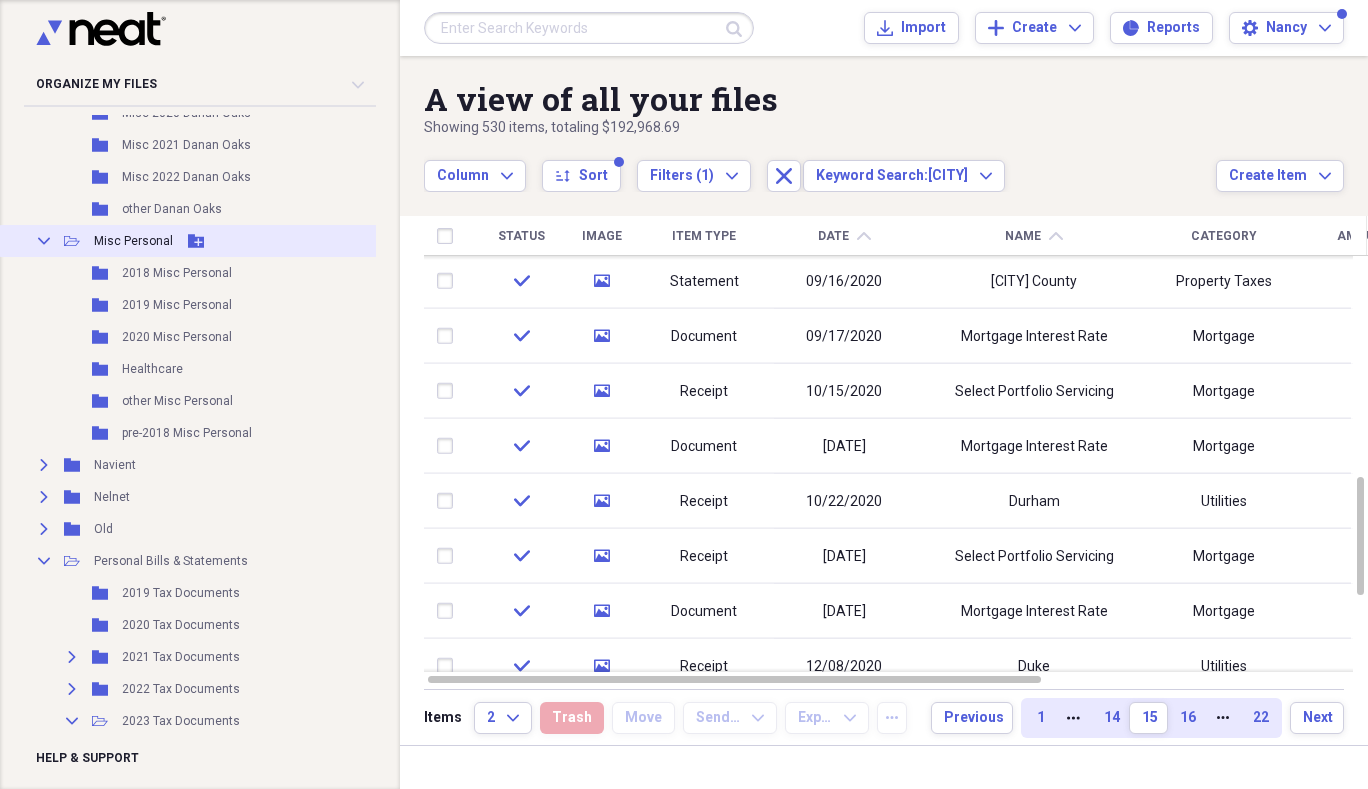 click on "Misc Personal" at bounding box center (133, 241) 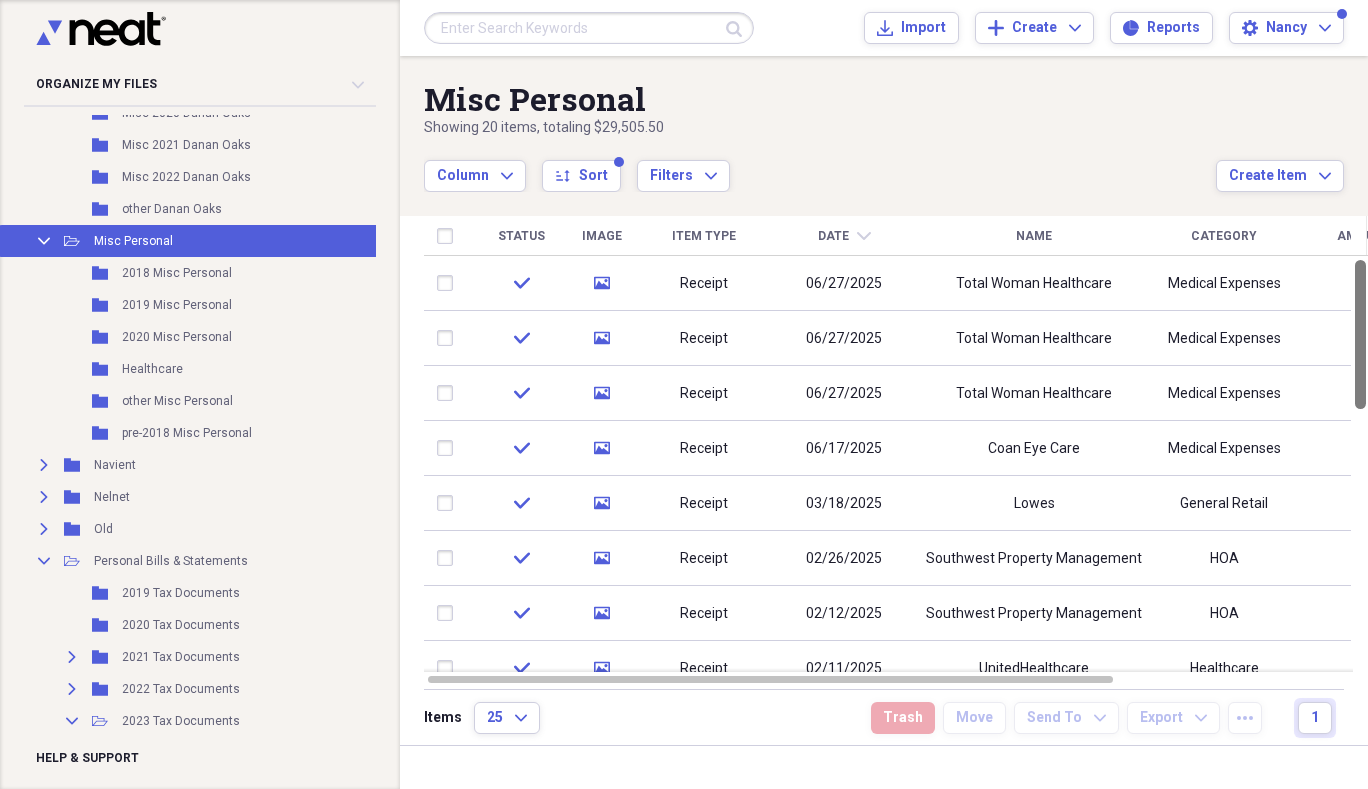 drag, startPoint x: 1359, startPoint y: 319, endPoint x: 1367, endPoint y: 224, distance: 95.33625 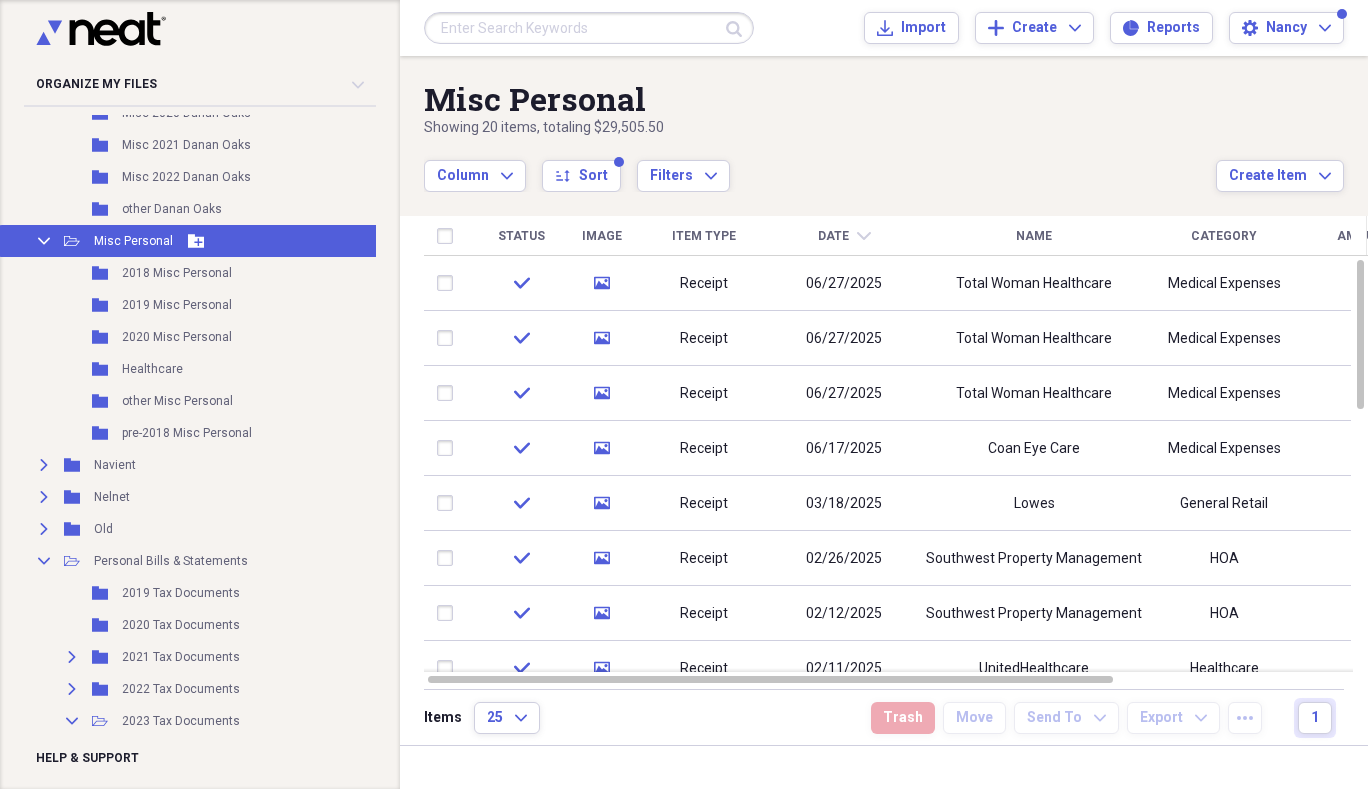 click 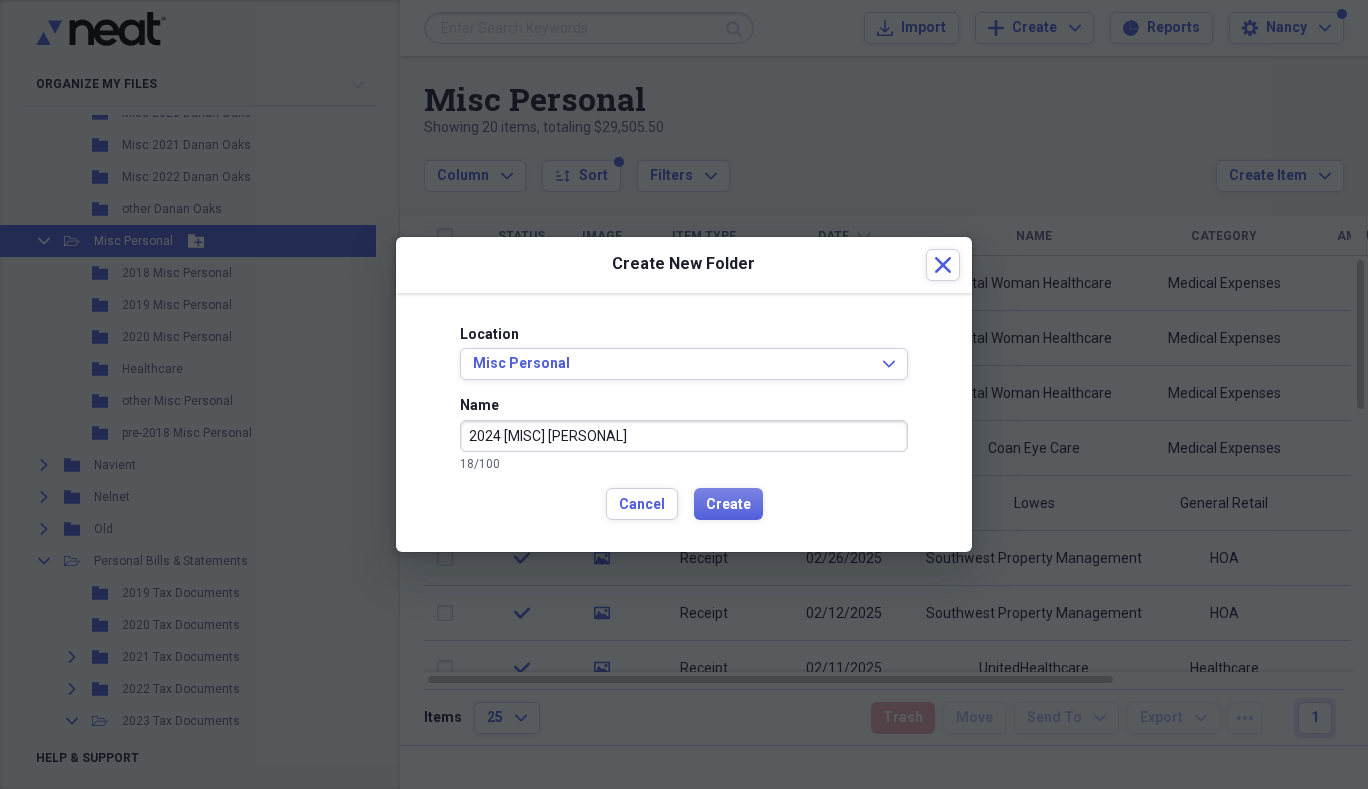 type on "2024 [MISC] [PERSONAL]" 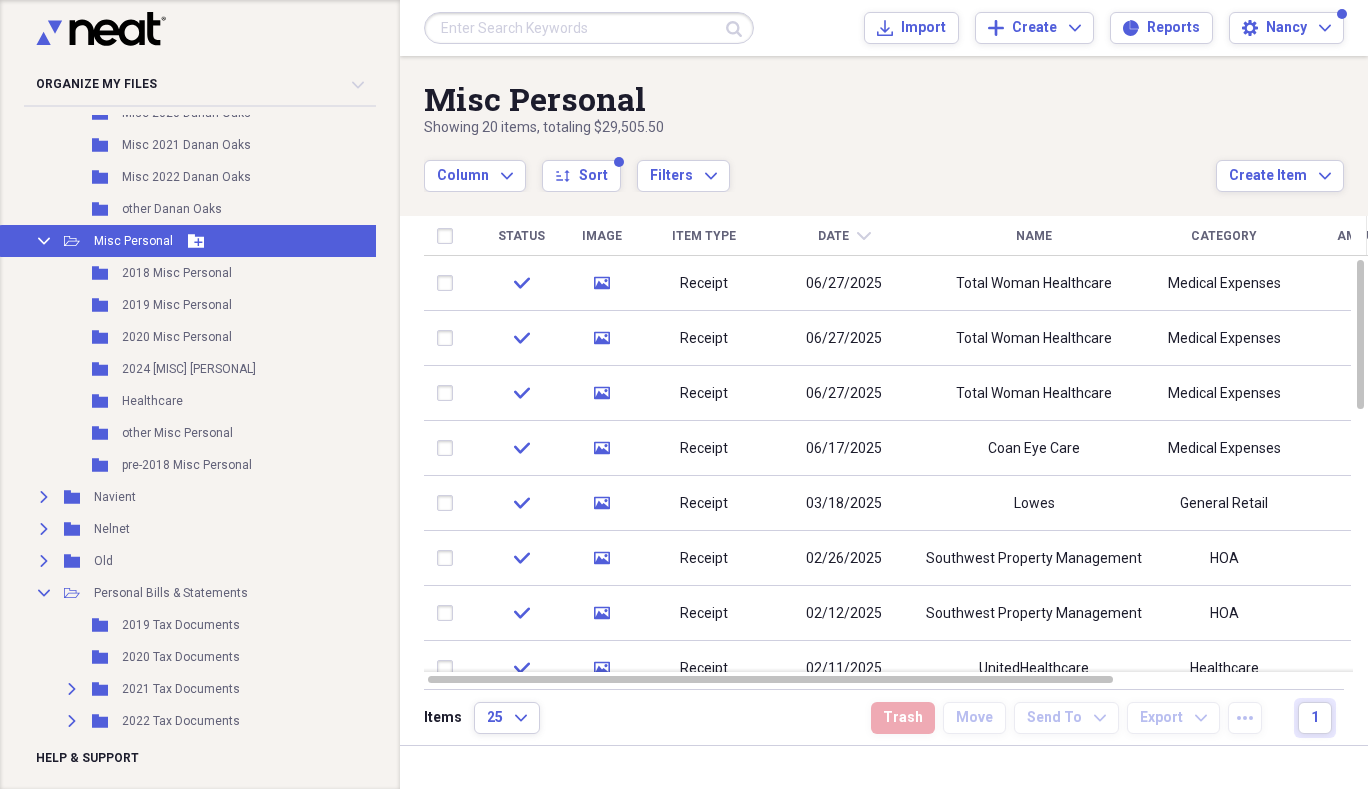 type 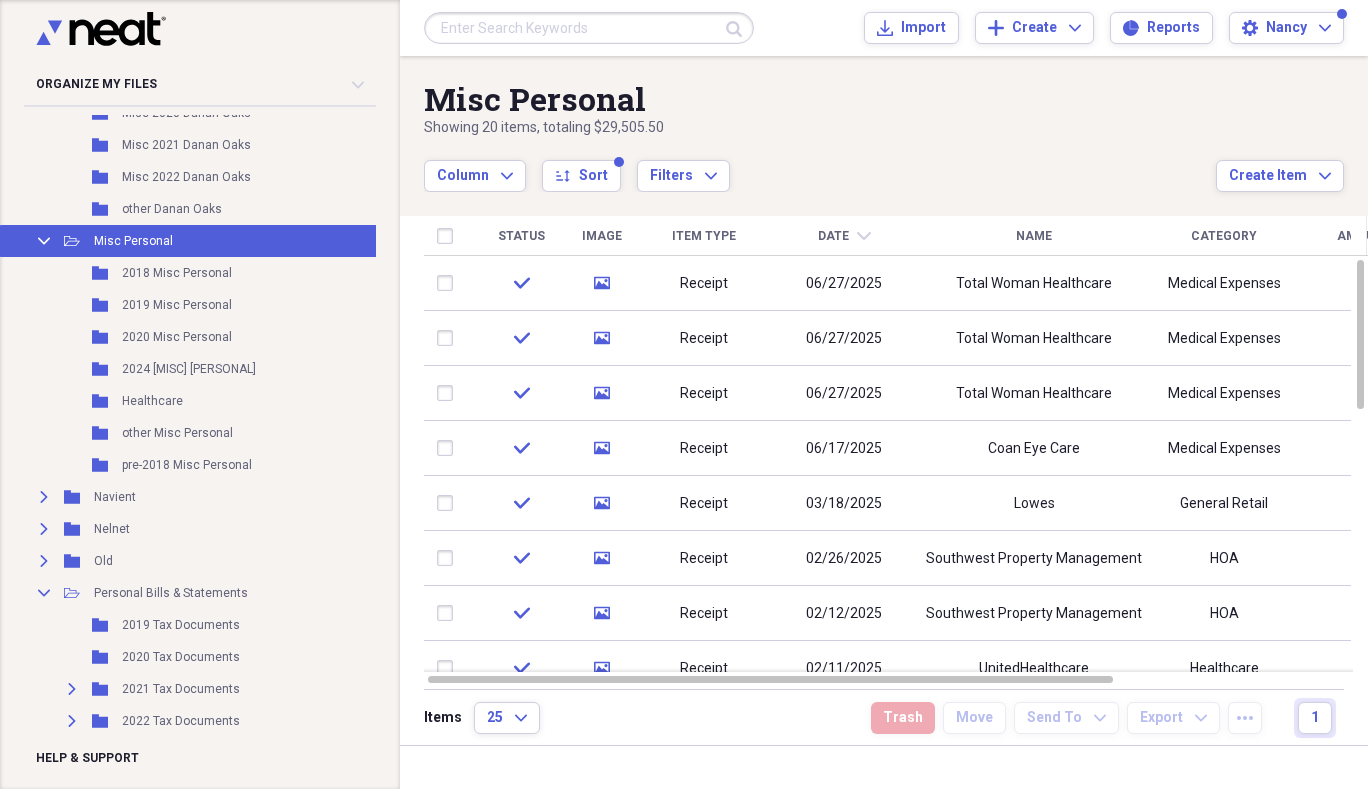 scroll, scrollTop: 0, scrollLeft: 0, axis: both 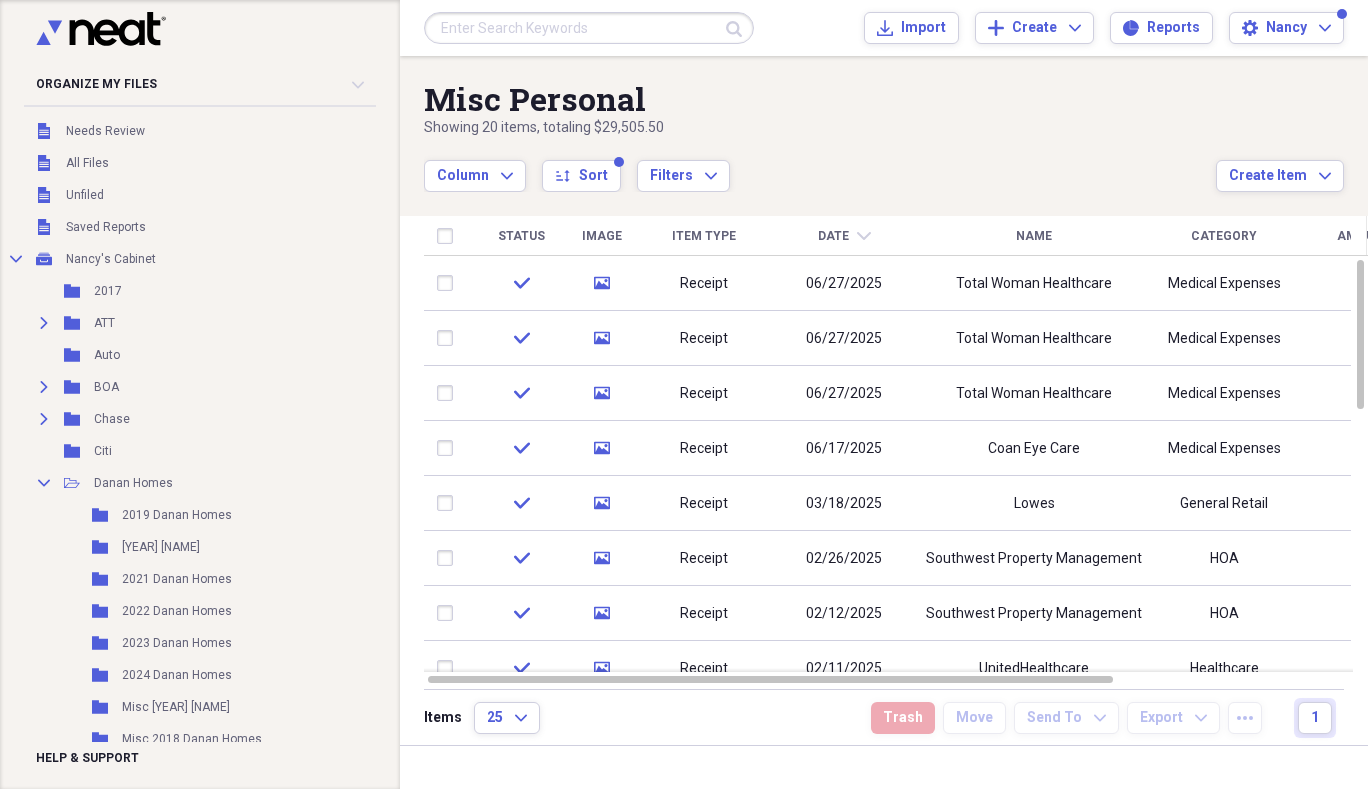 click at bounding box center (589, 28) 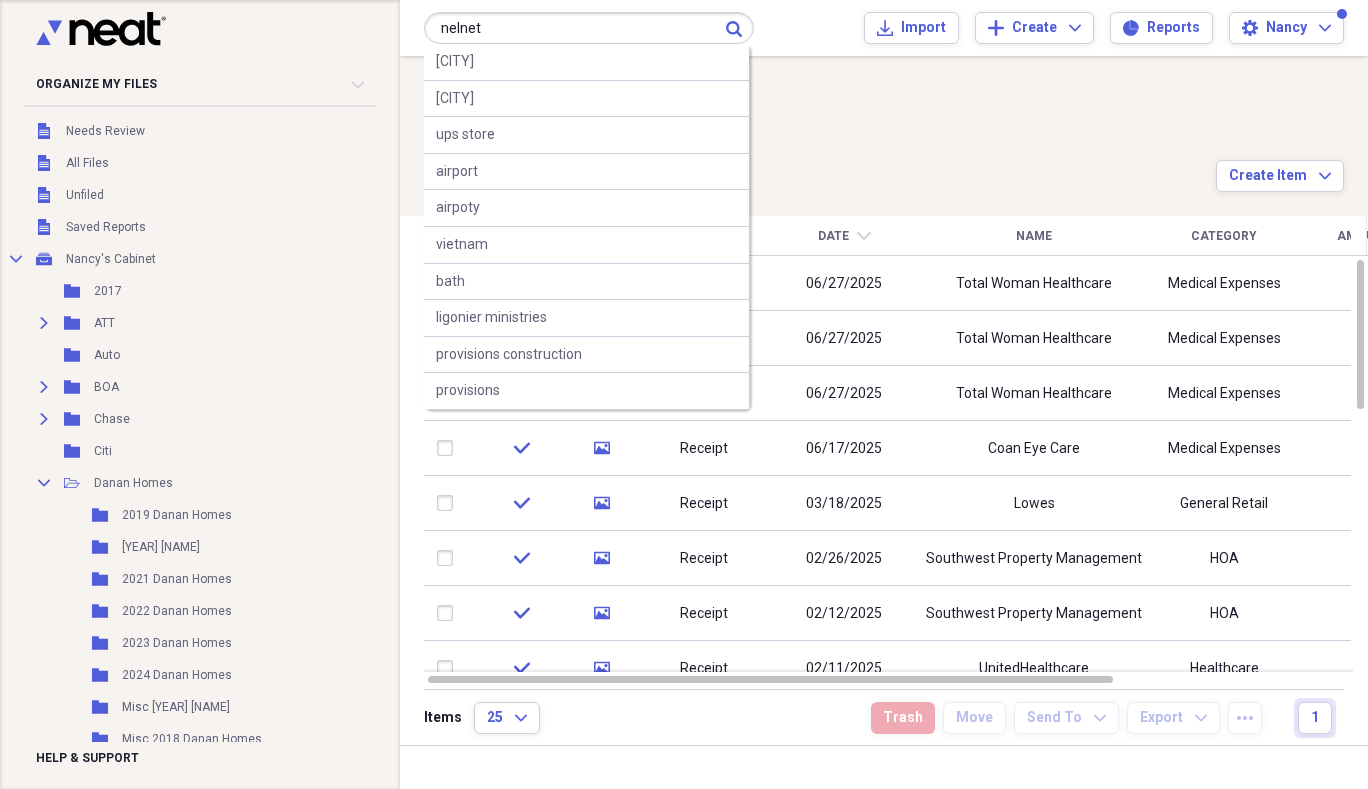 type on "nelnet" 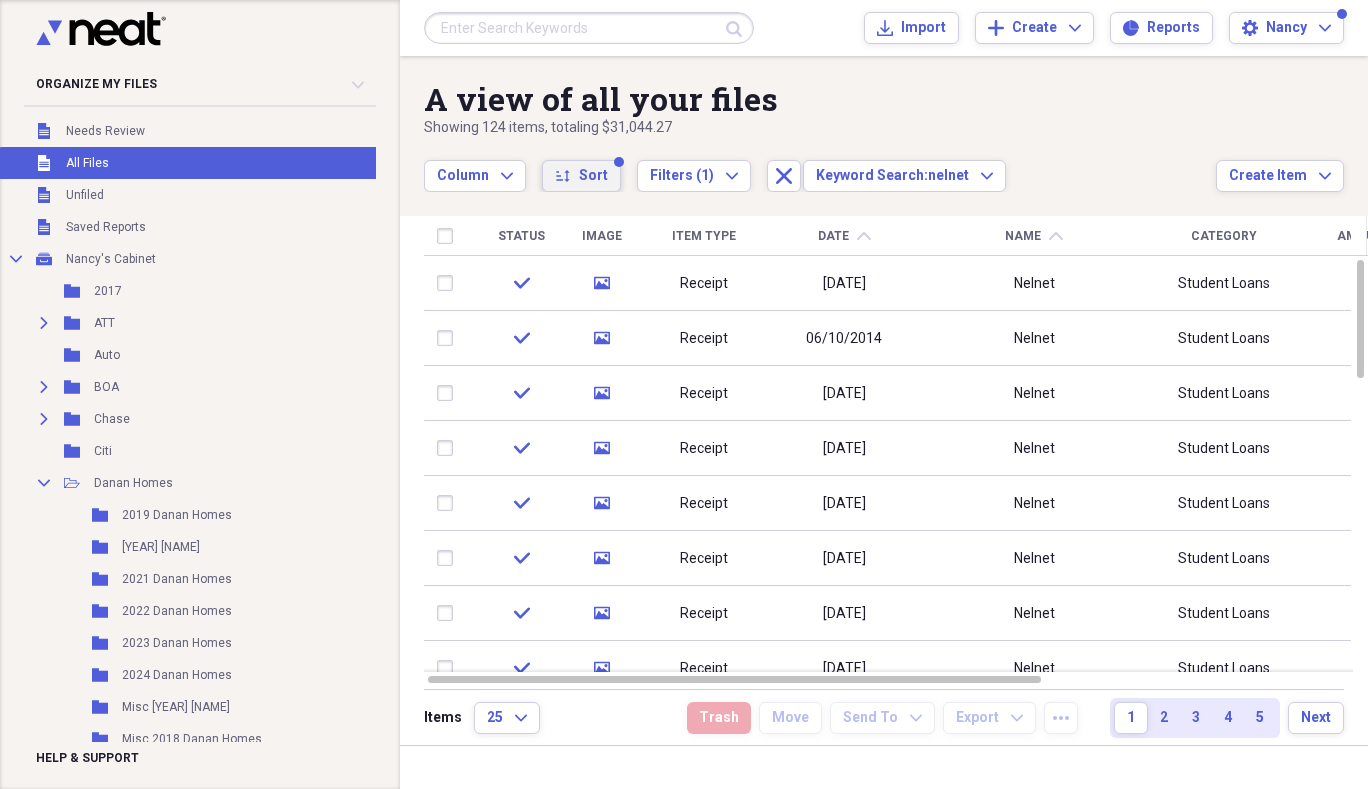 click on "Sort" at bounding box center (593, 176) 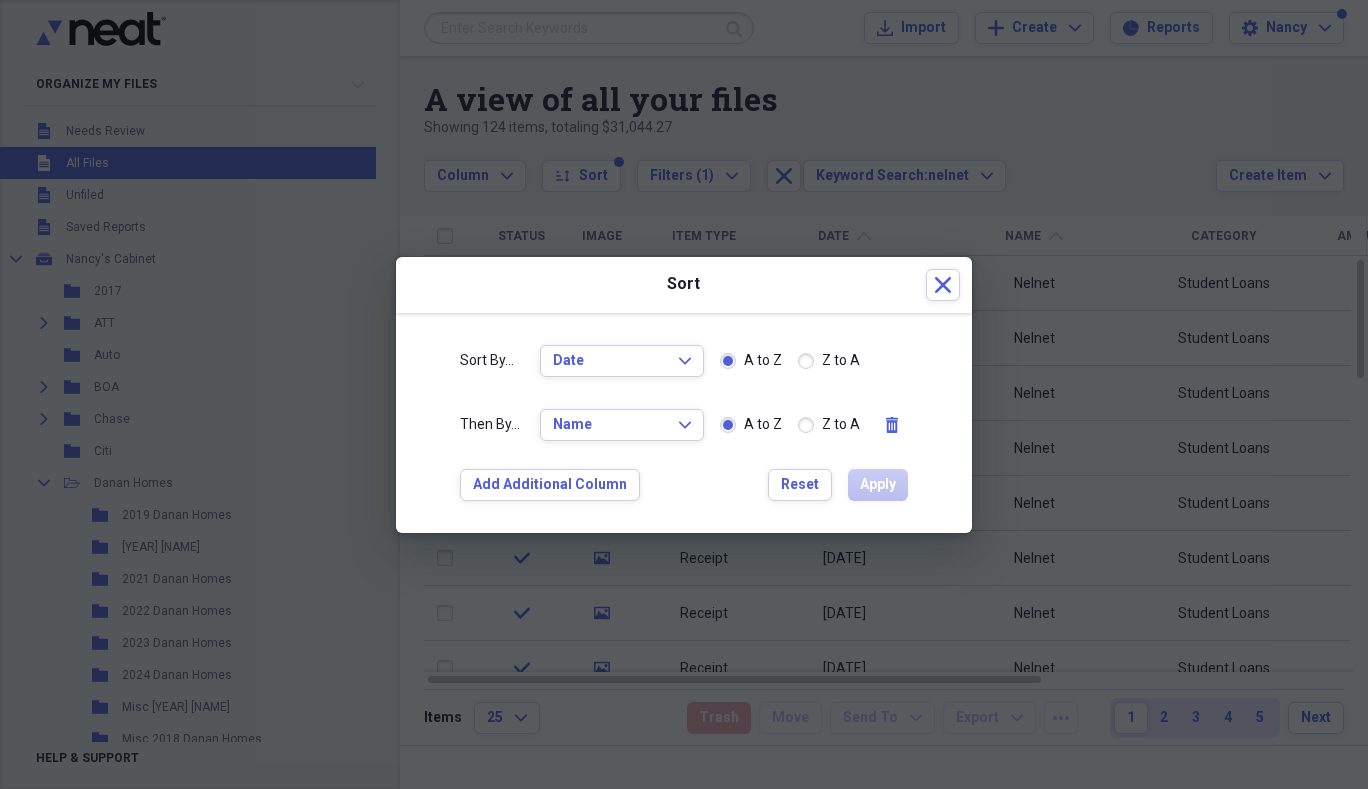click on "Z to A" at bounding box center (829, 361) 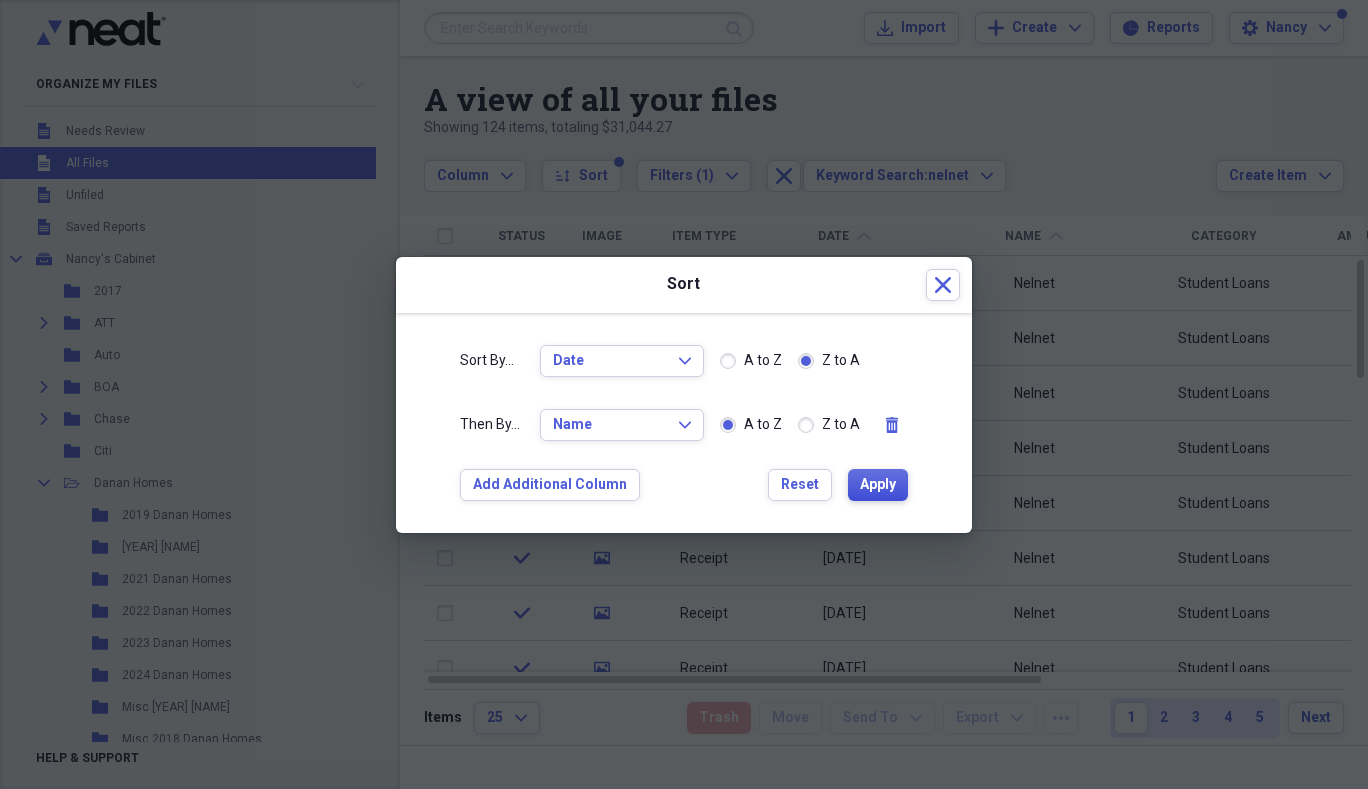 click on "Apply" at bounding box center (878, 485) 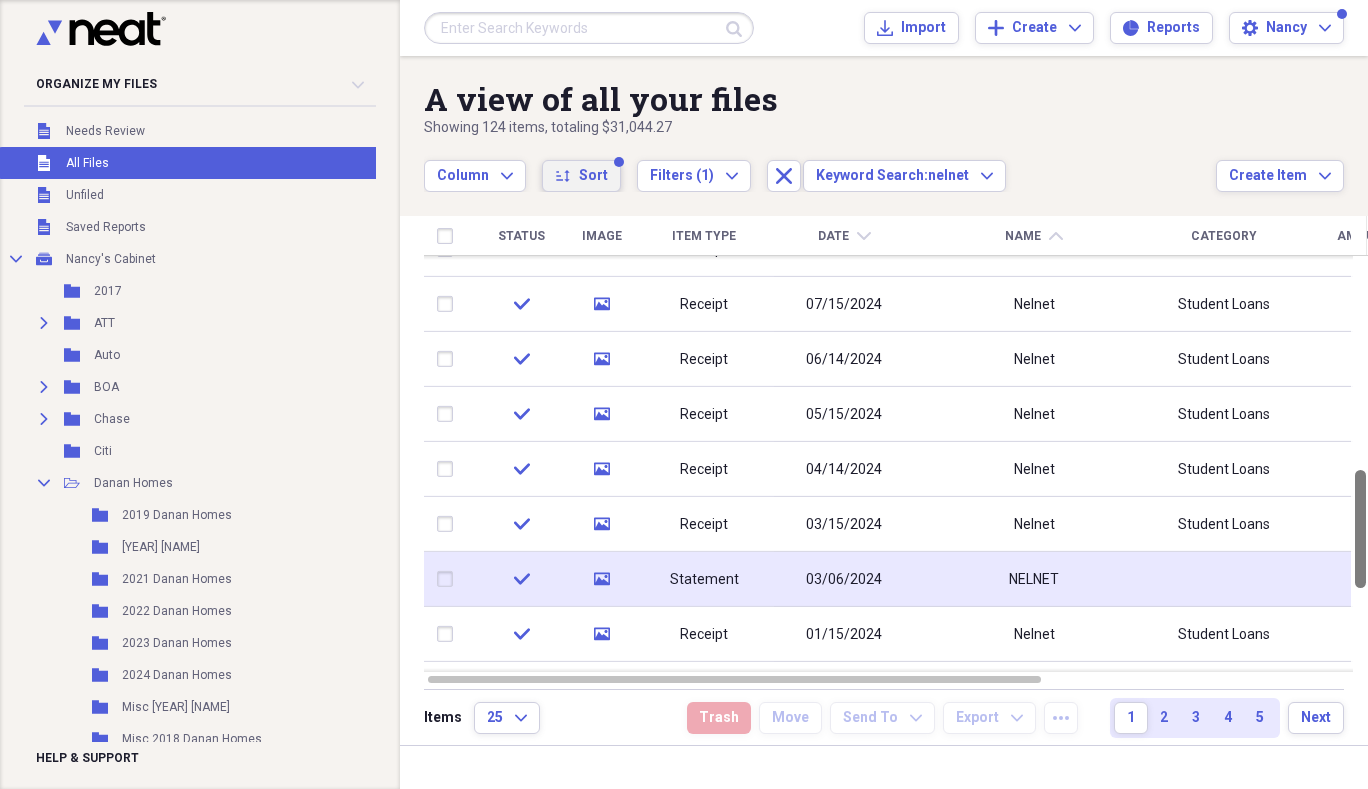 drag, startPoint x: 1362, startPoint y: 349, endPoint x: 1347, endPoint y: 559, distance: 210.53503 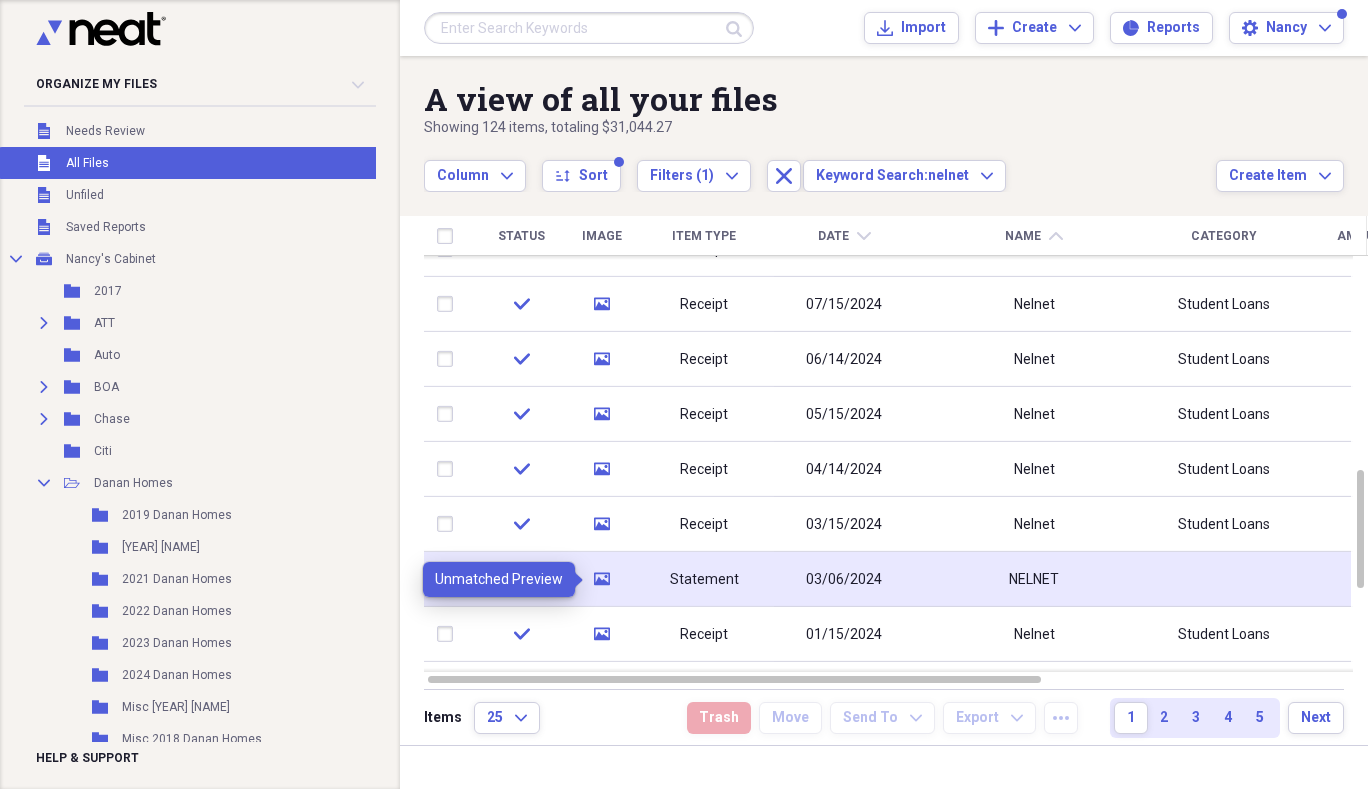 click 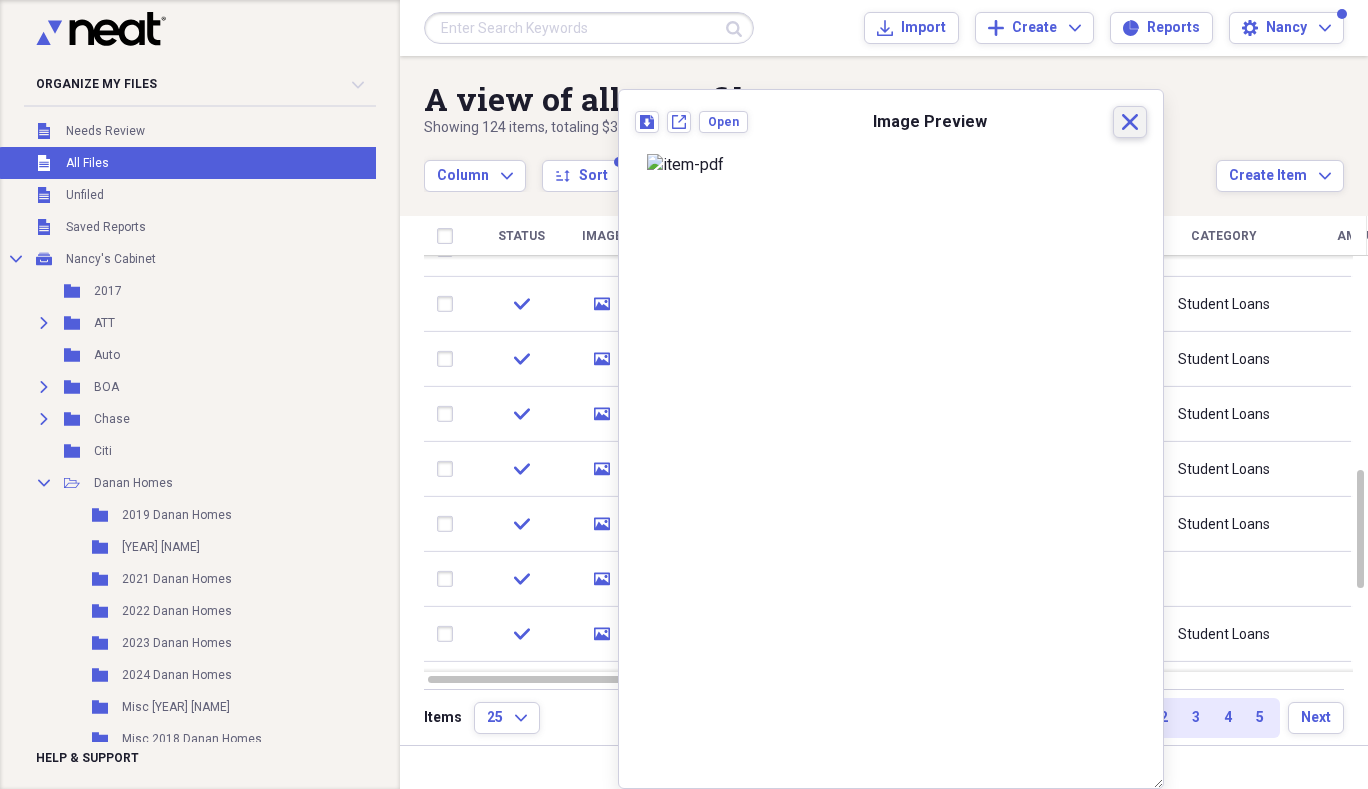 click on "Close" 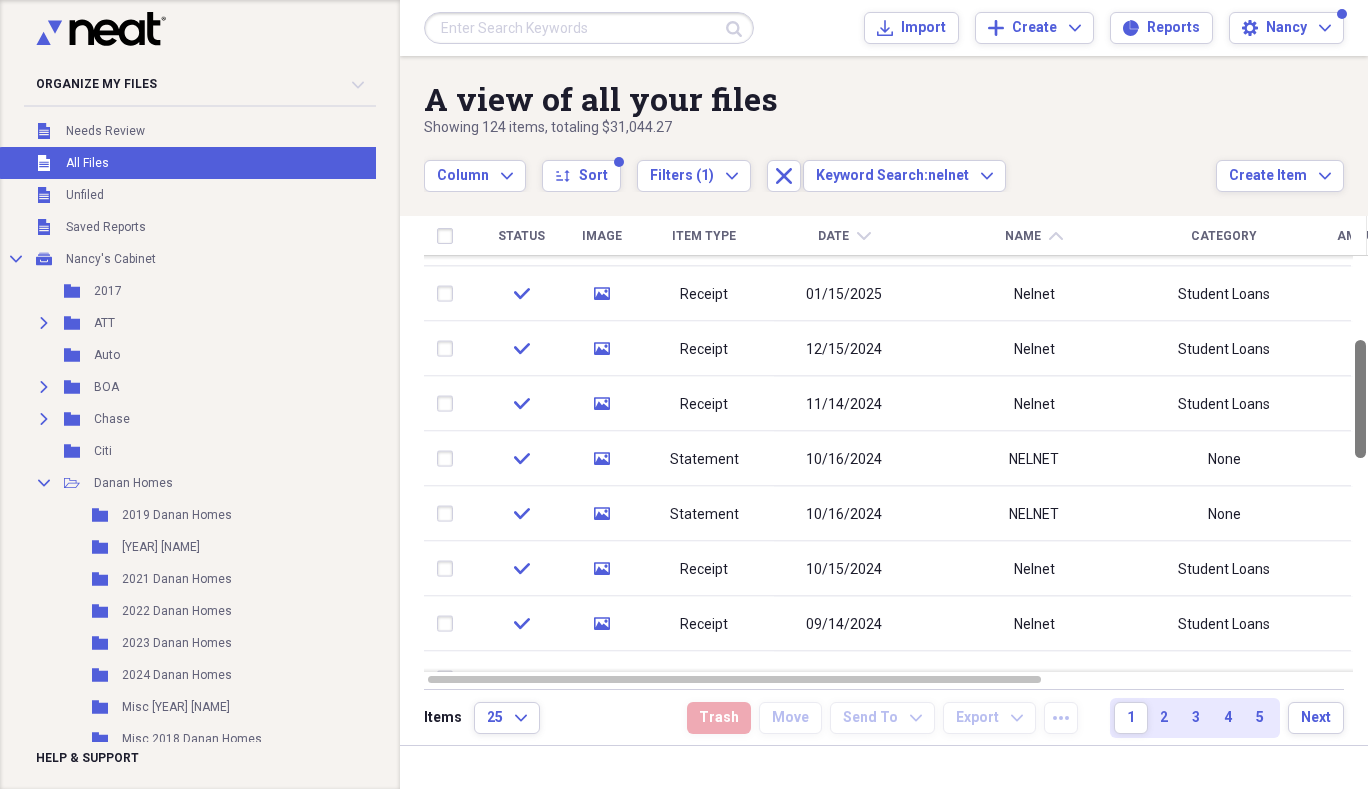 drag, startPoint x: 1360, startPoint y: 479, endPoint x: 1353, endPoint y: 349, distance: 130.18832 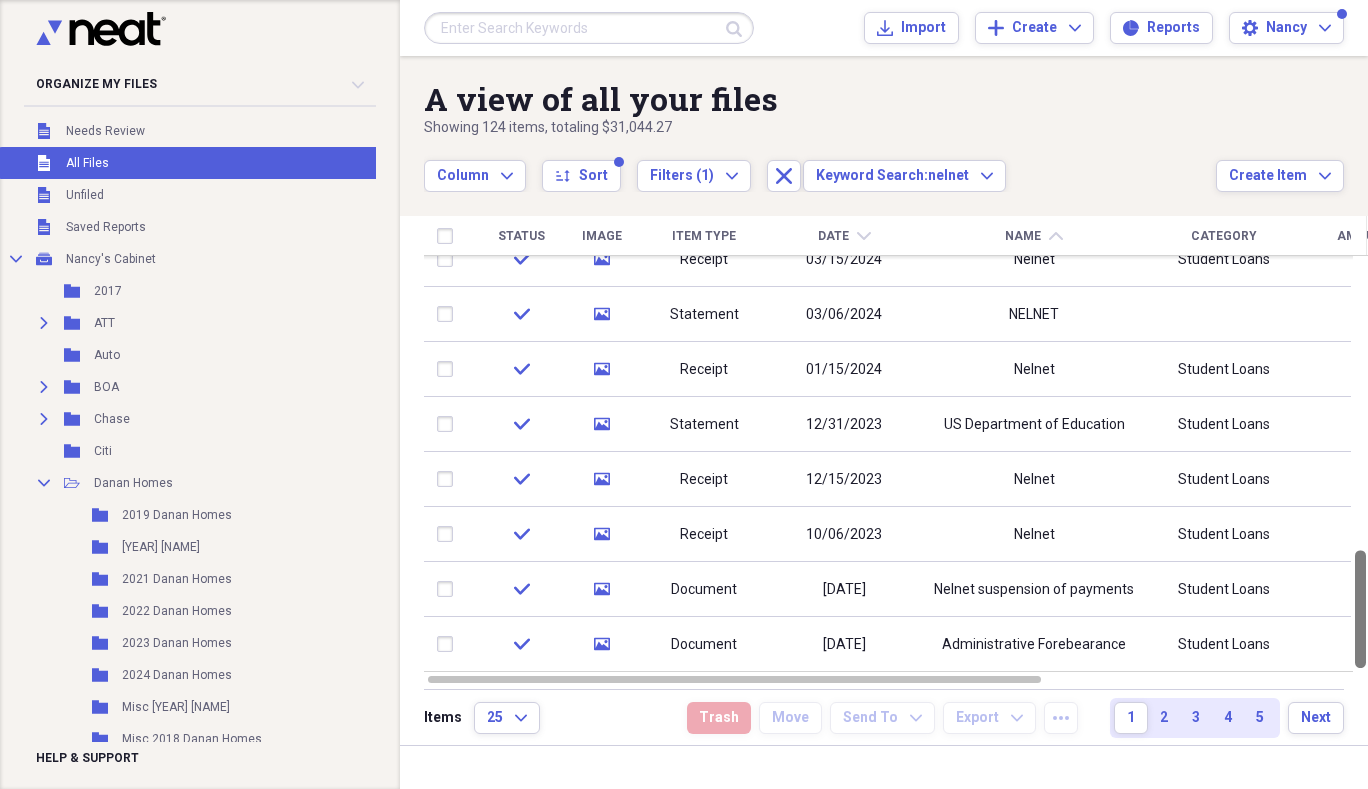 drag, startPoint x: 1359, startPoint y: 353, endPoint x: 1355, endPoint y: 582, distance: 229.03493 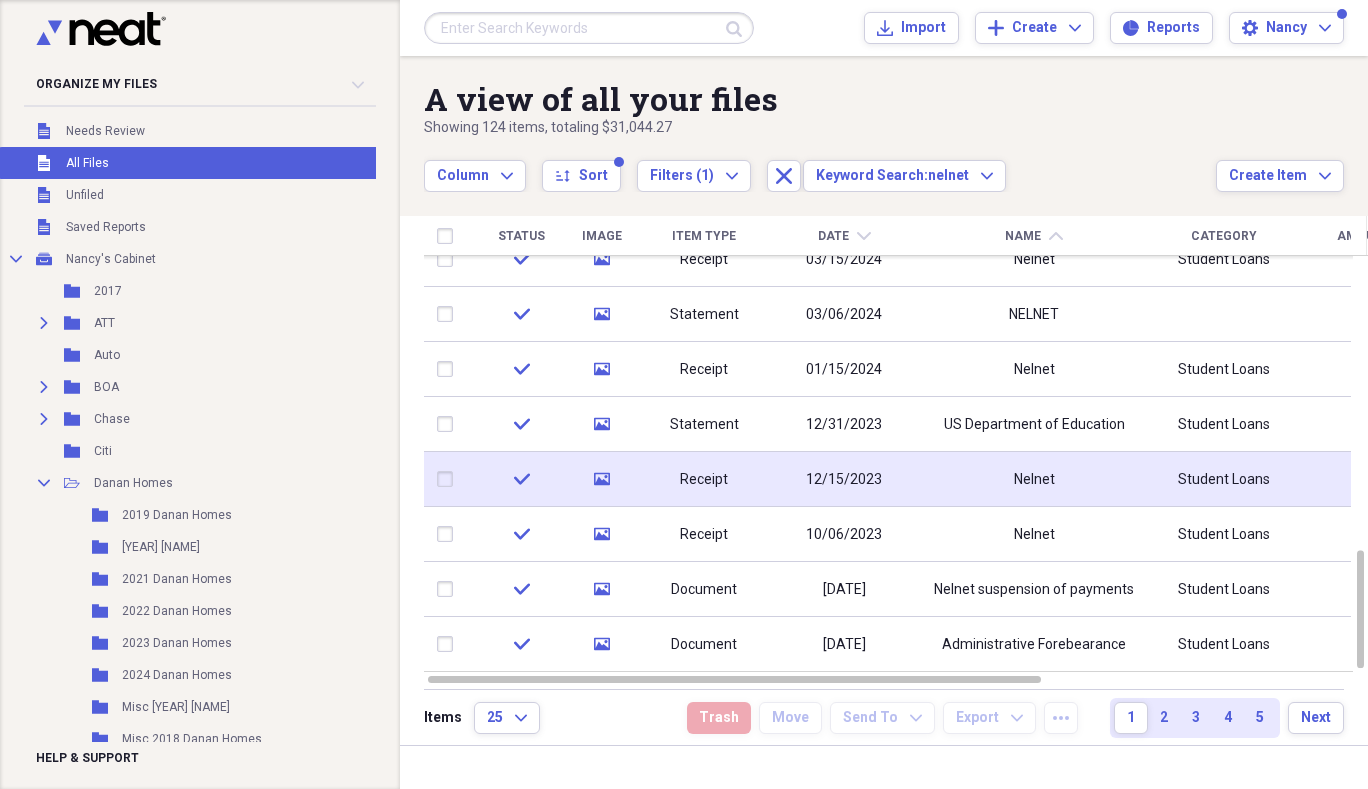 click on "media" 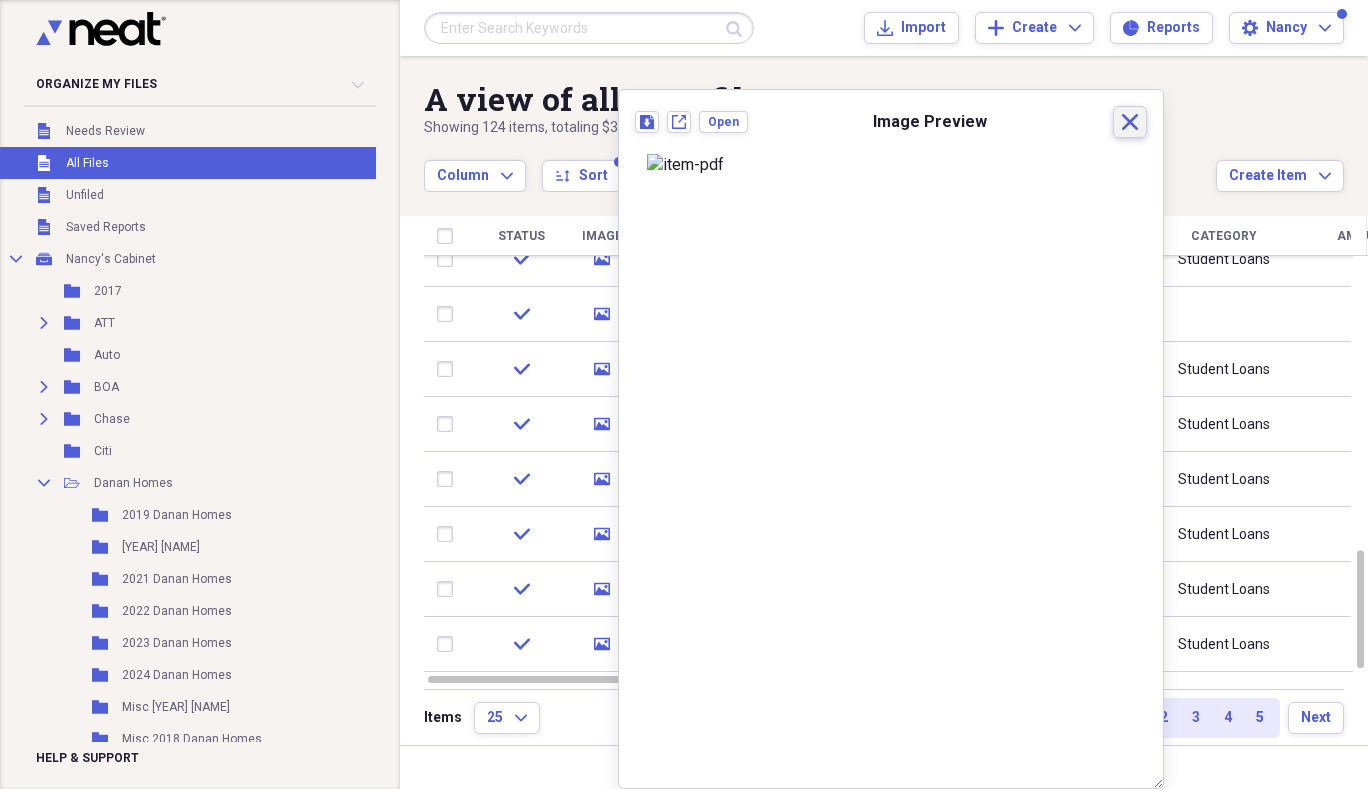 click 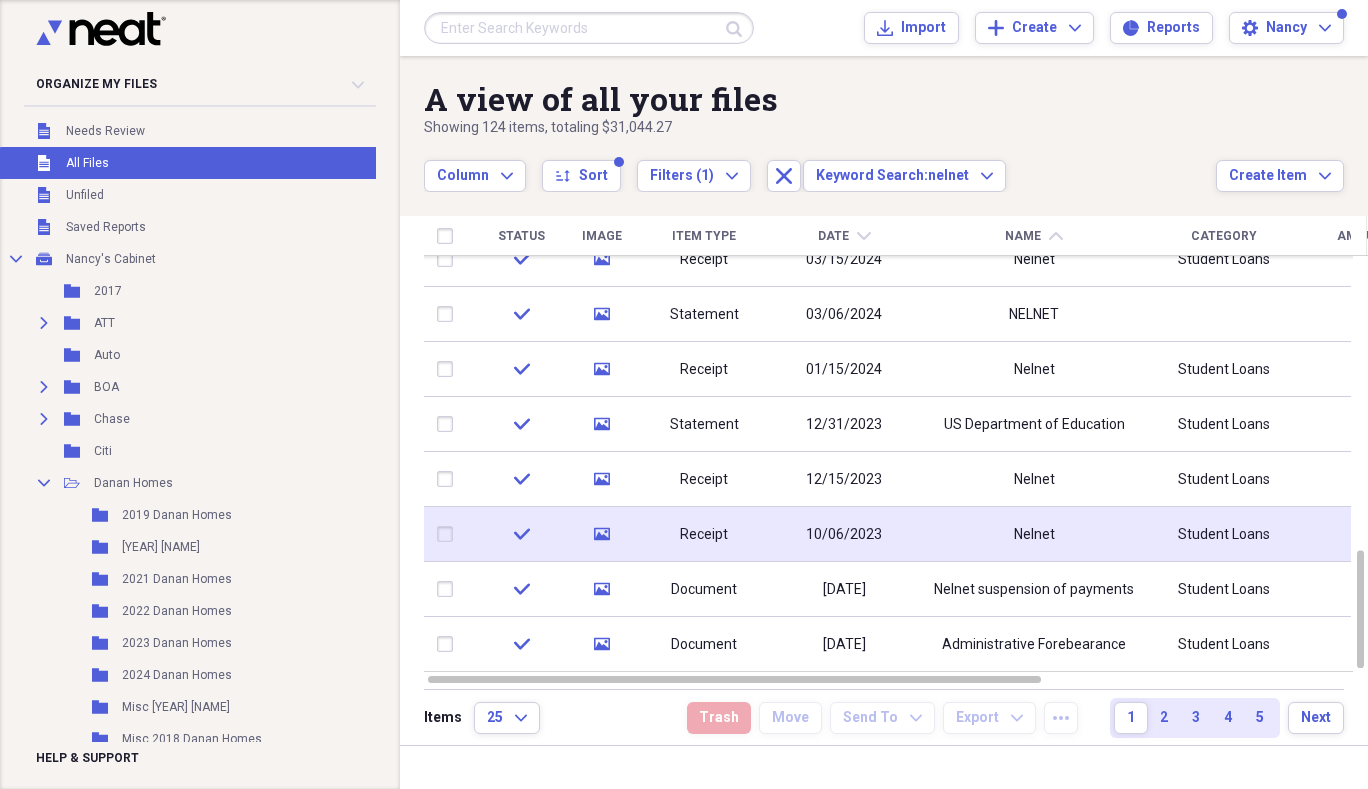 click 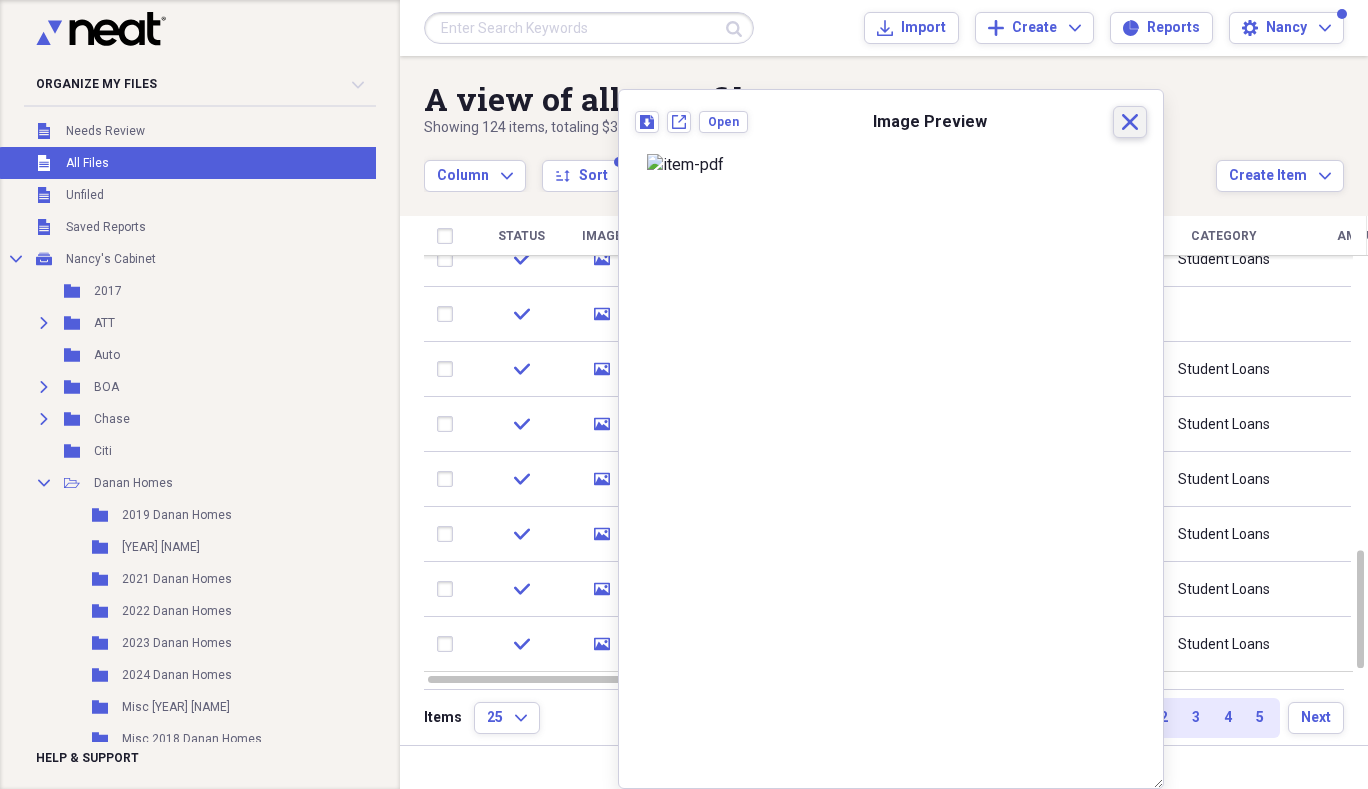 click on "Close" 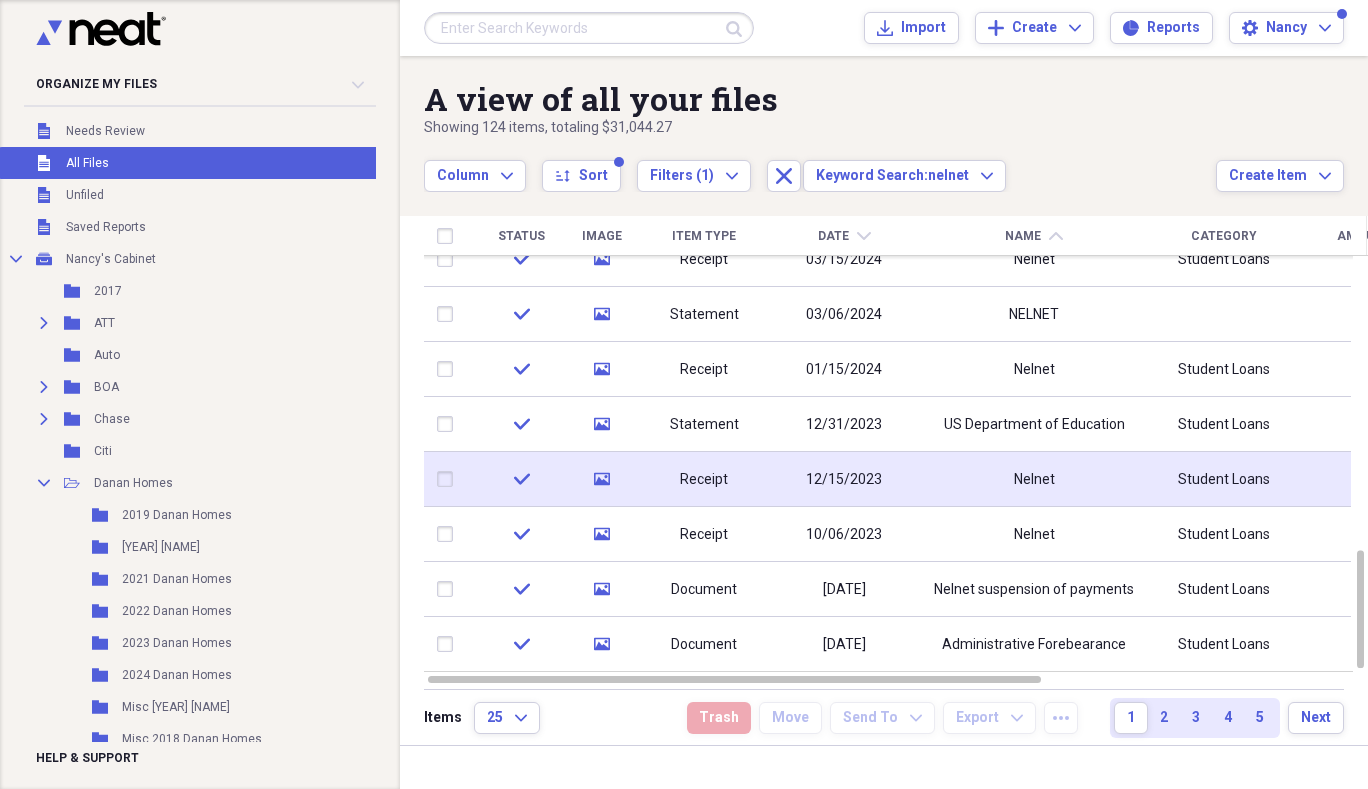 click 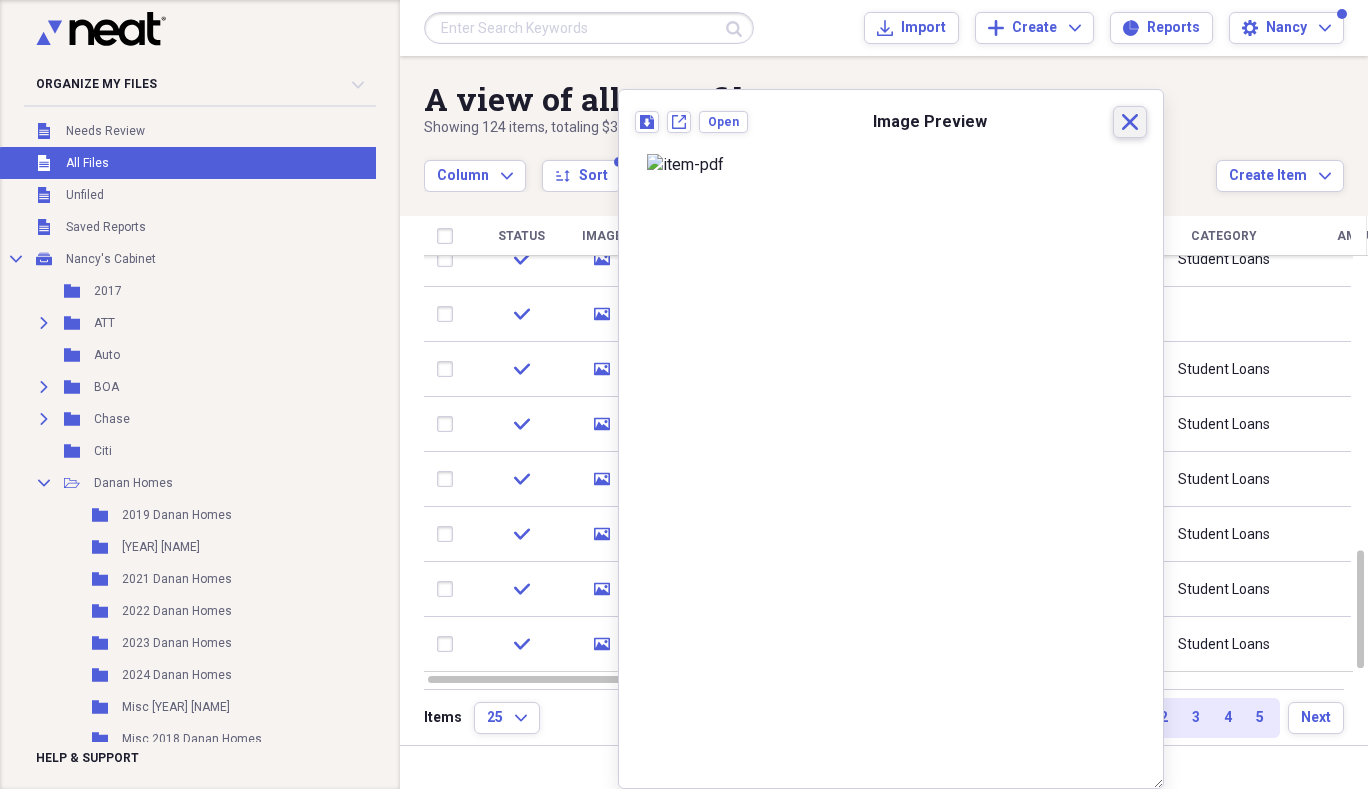 click on "Close" 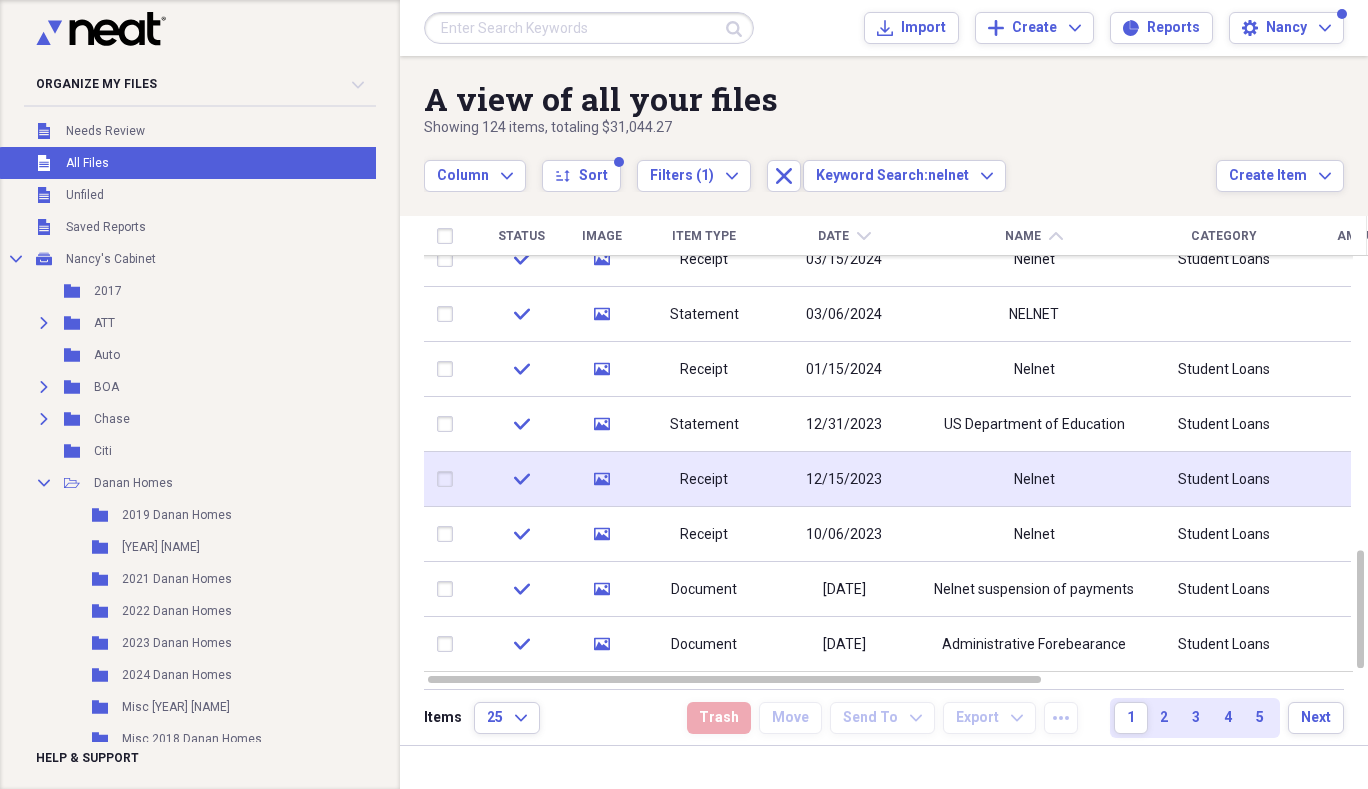 click 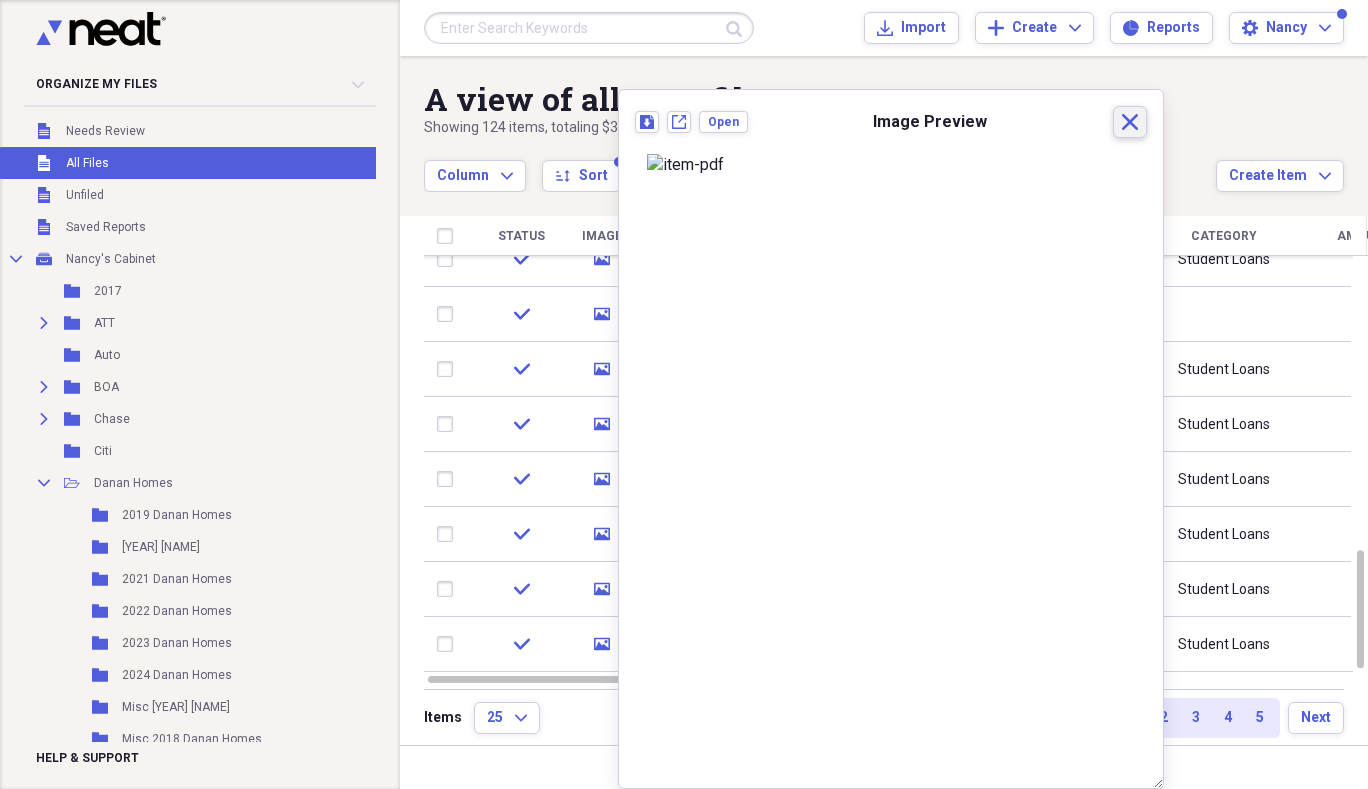 click on "Close" 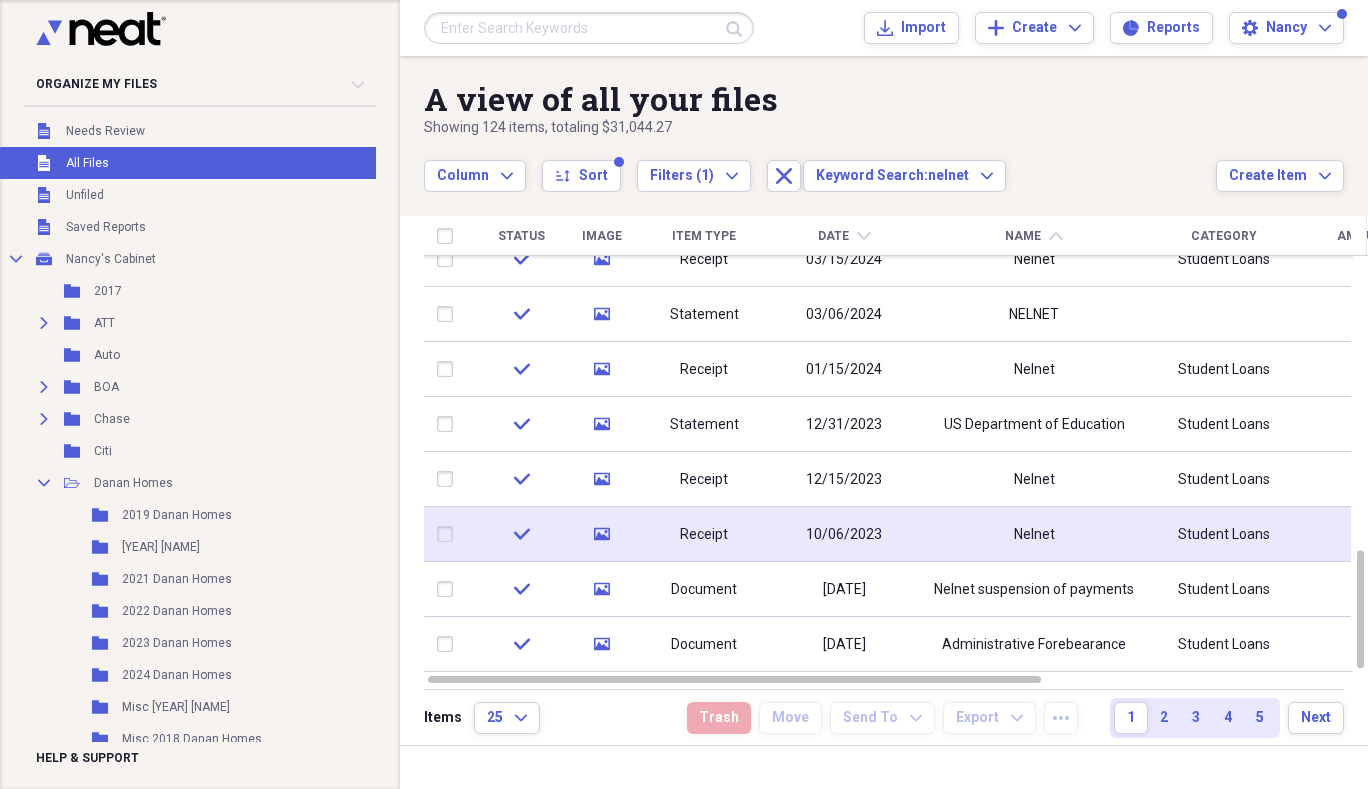 click 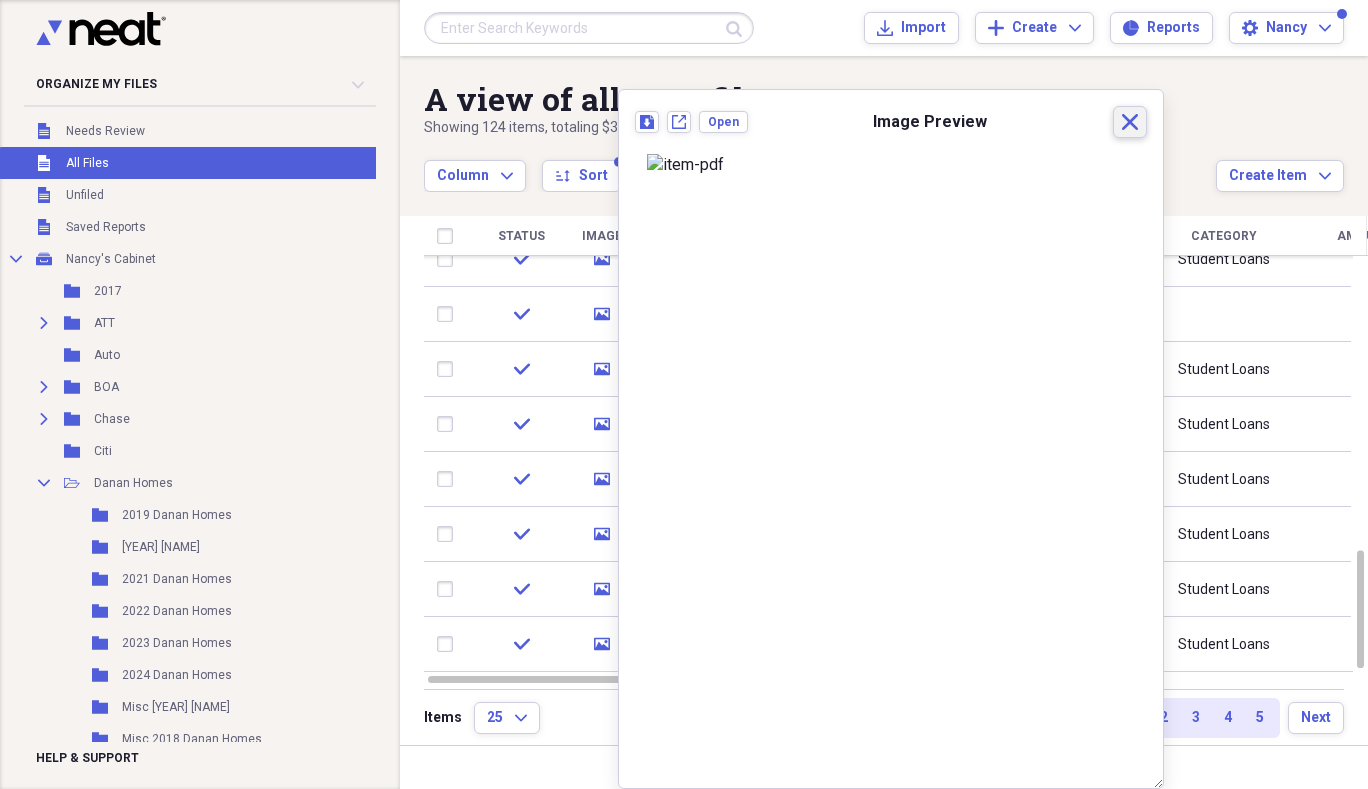 click 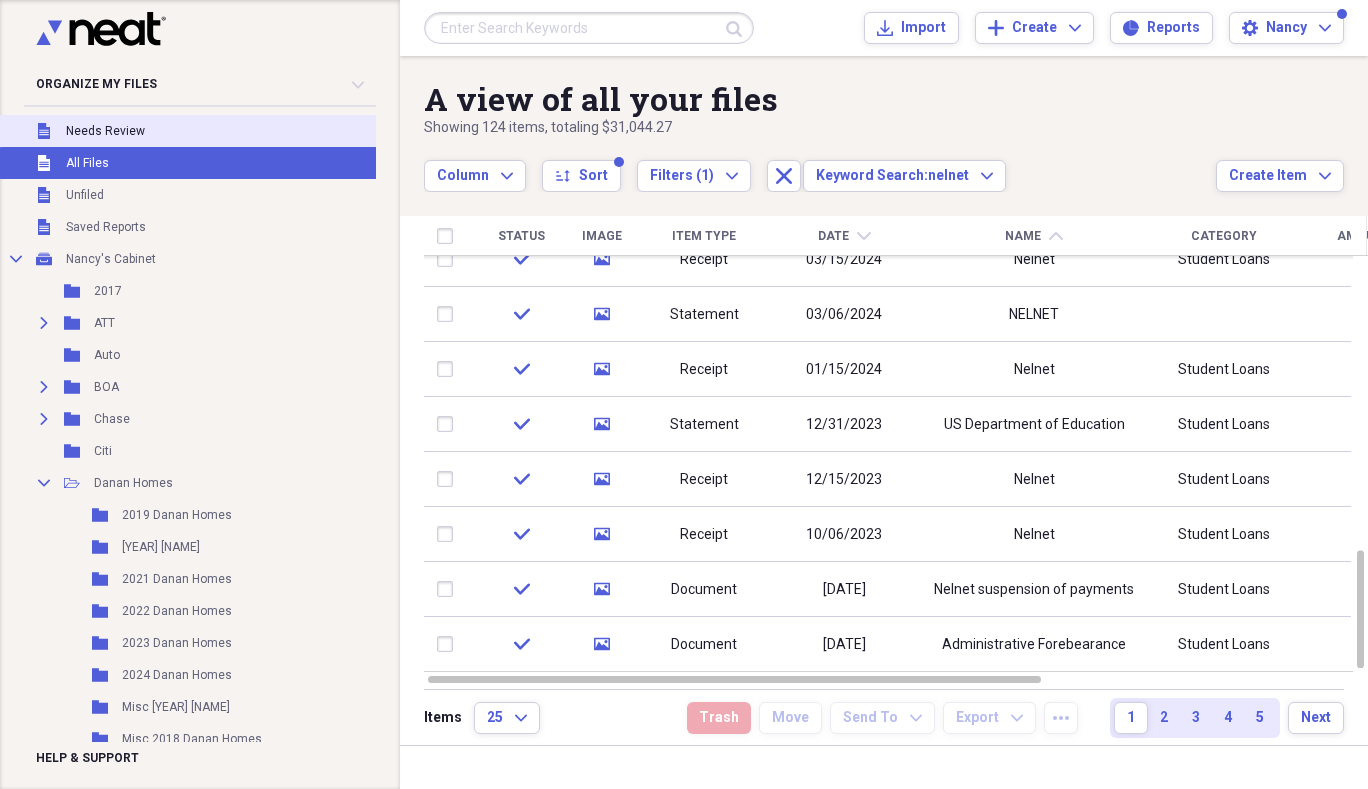 click on "Needs Review" at bounding box center [105, 131] 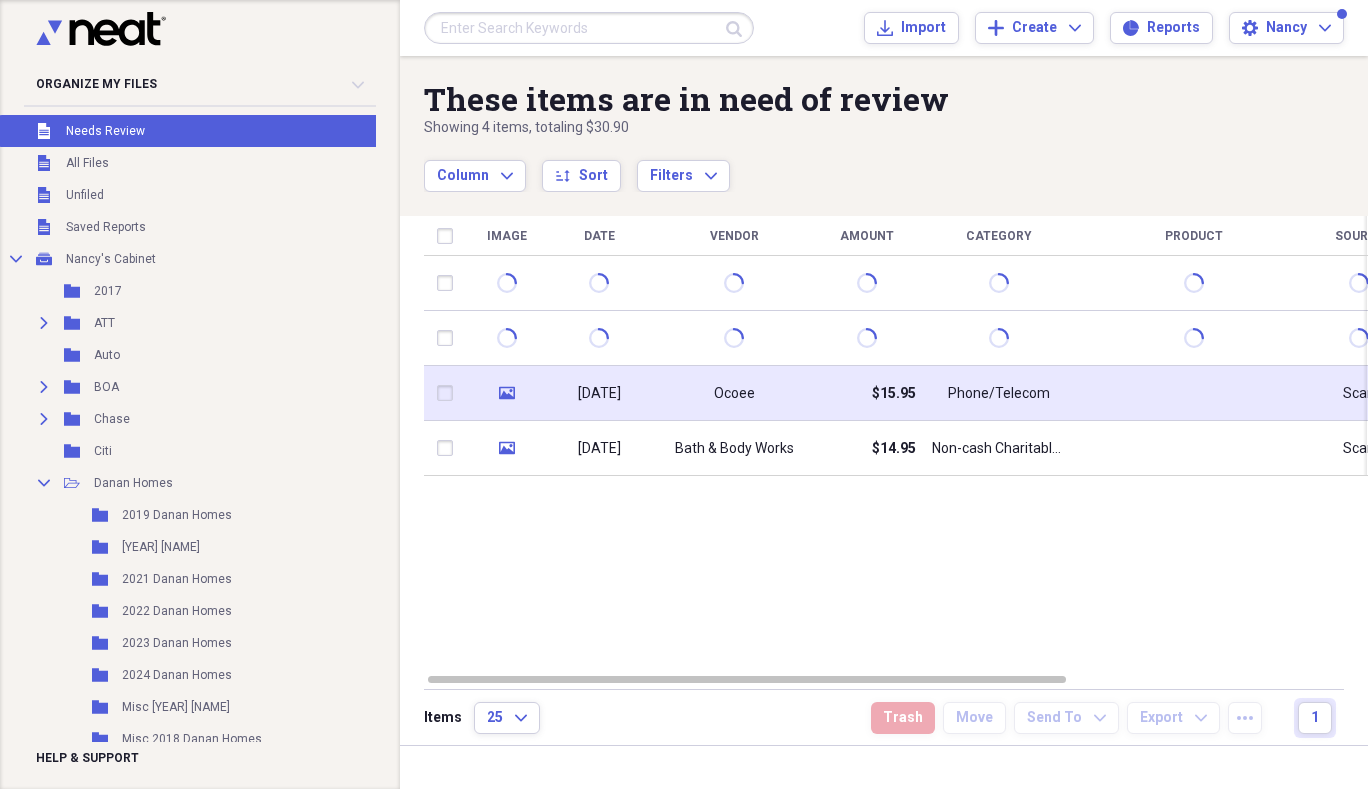 click on "[DATE]" at bounding box center [599, 394] 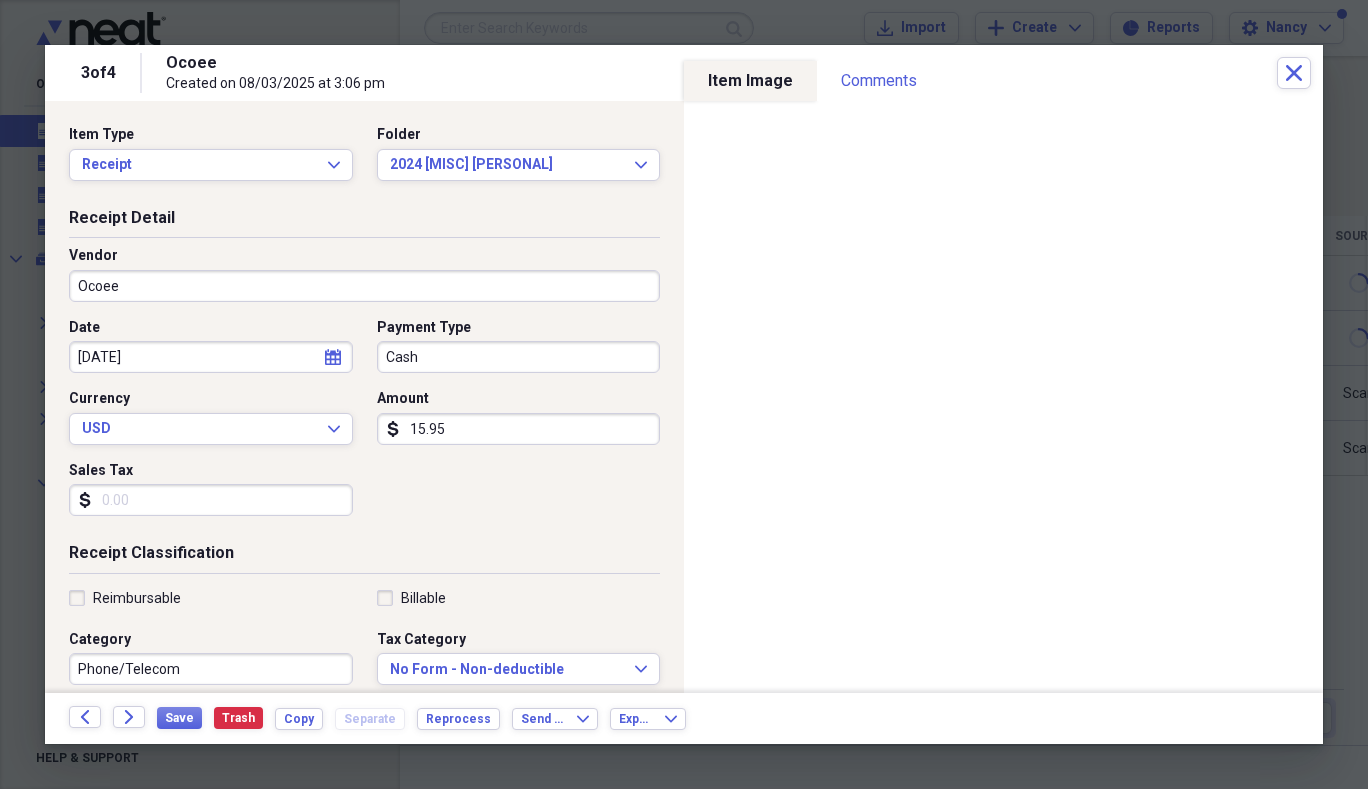 click on "Ocoee" at bounding box center (364, 286) 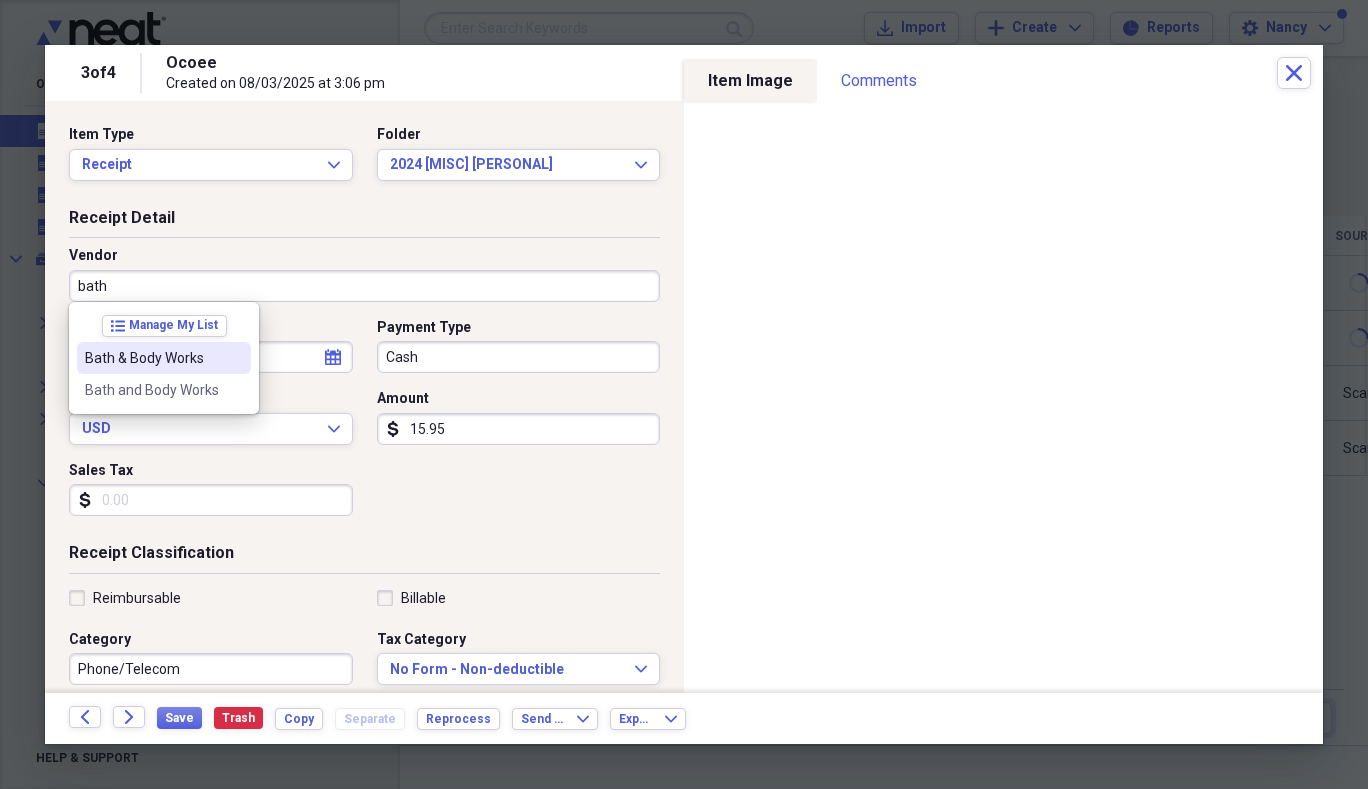 click on "Bath & Body Works" at bounding box center [152, 358] 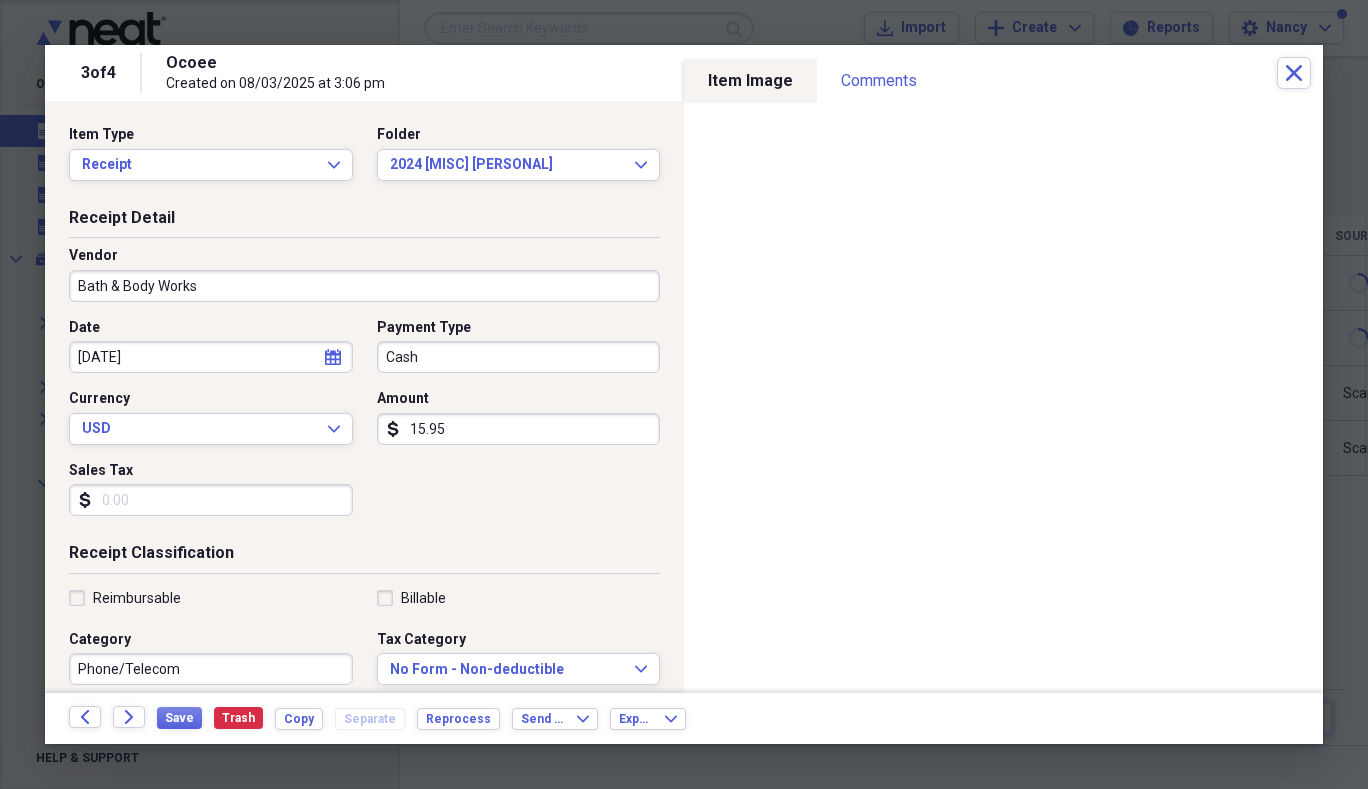 type on "Non-cash Charitable giving" 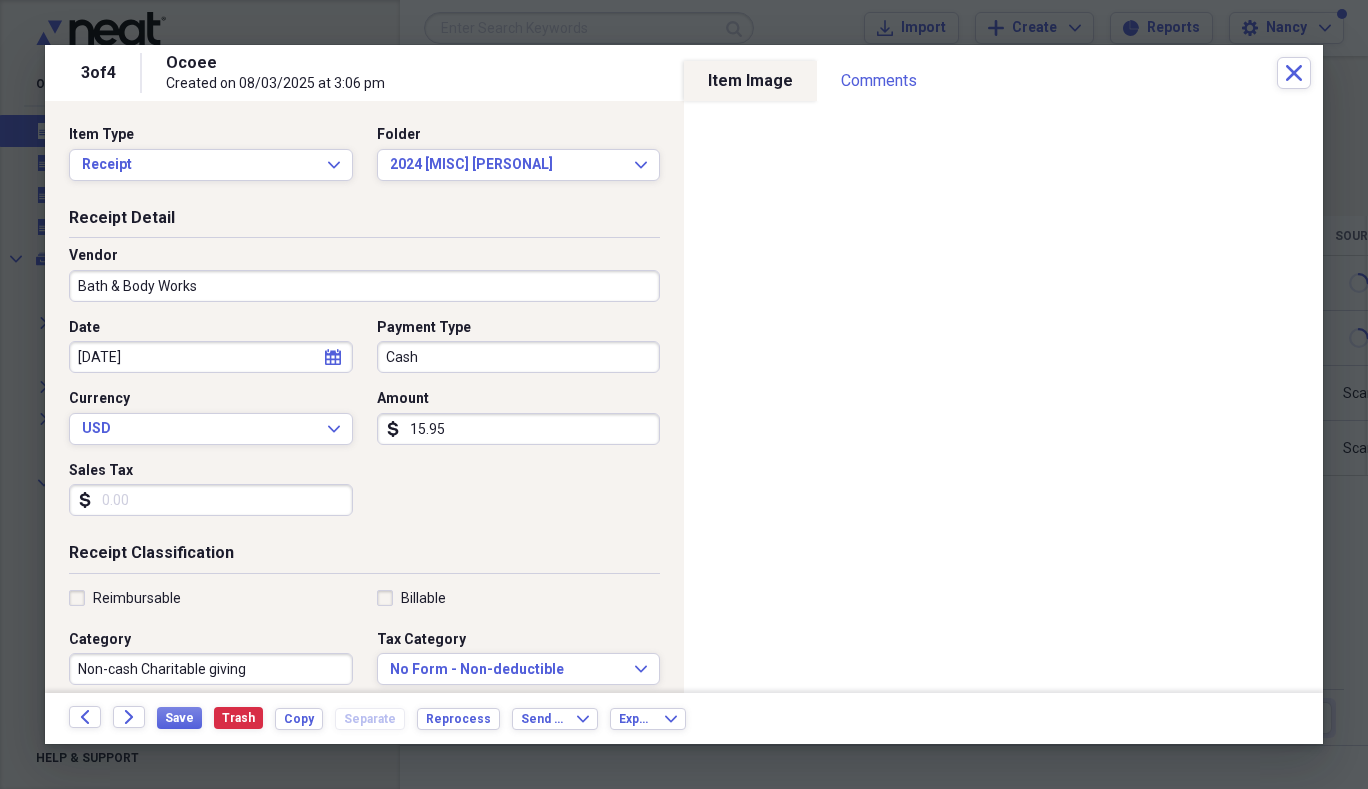 click on "15.95" at bounding box center (519, 429) 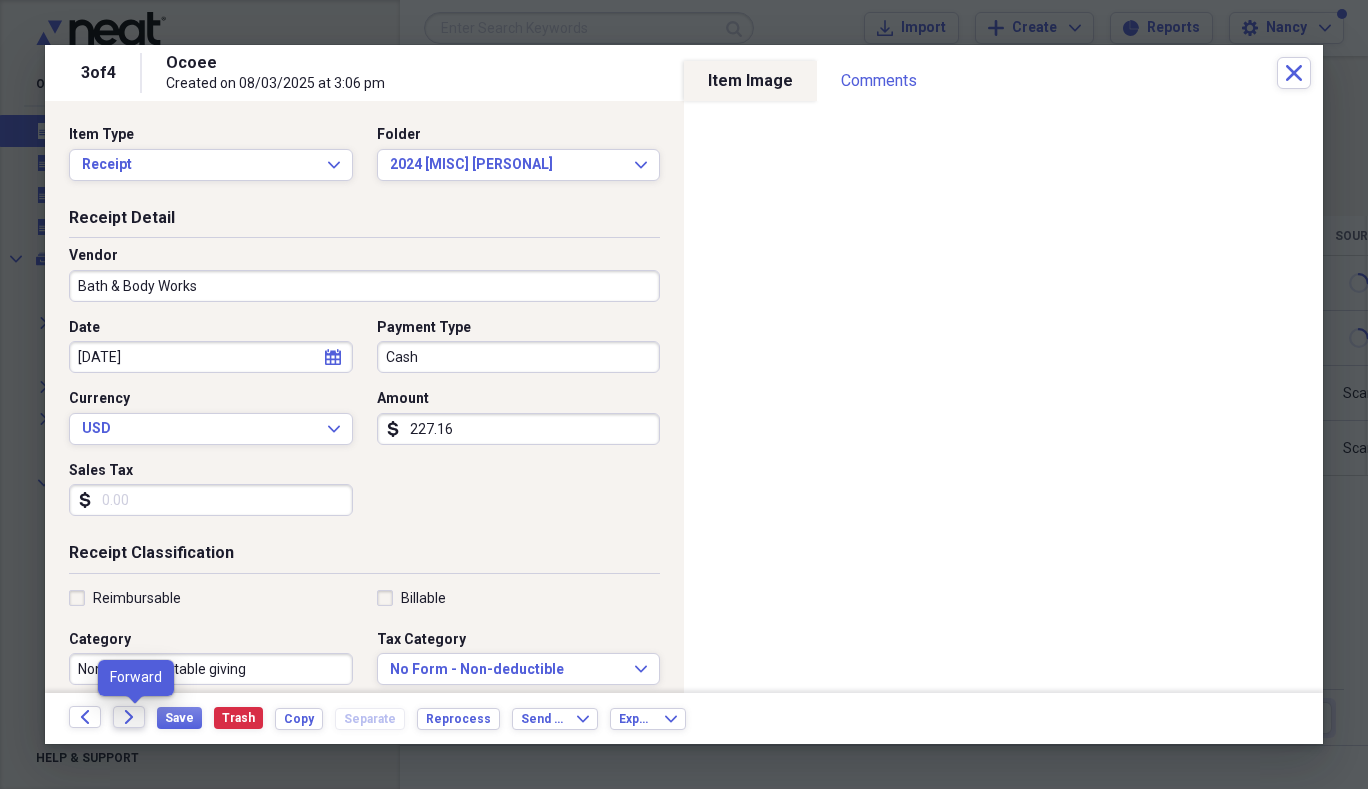 type on "227.16" 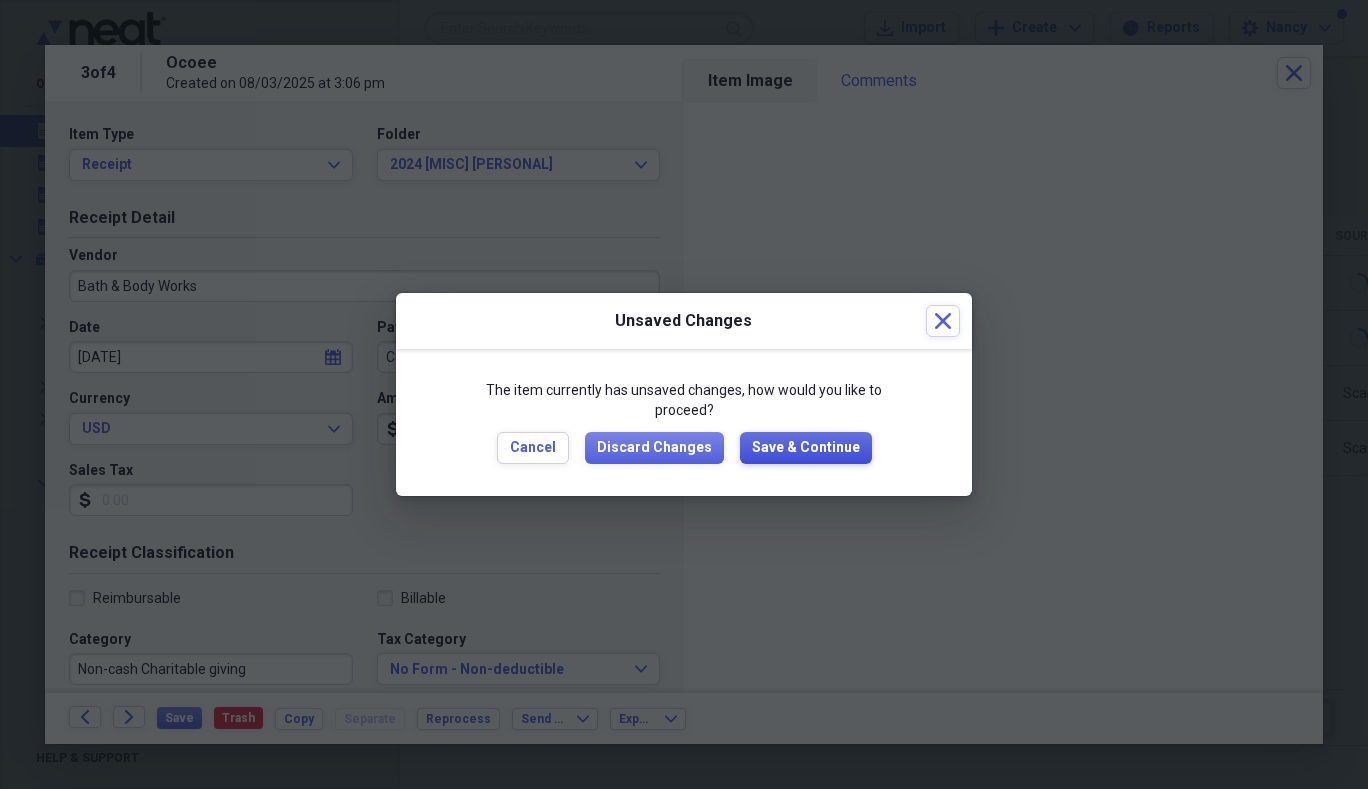 click on "Save & Continue" at bounding box center (806, 448) 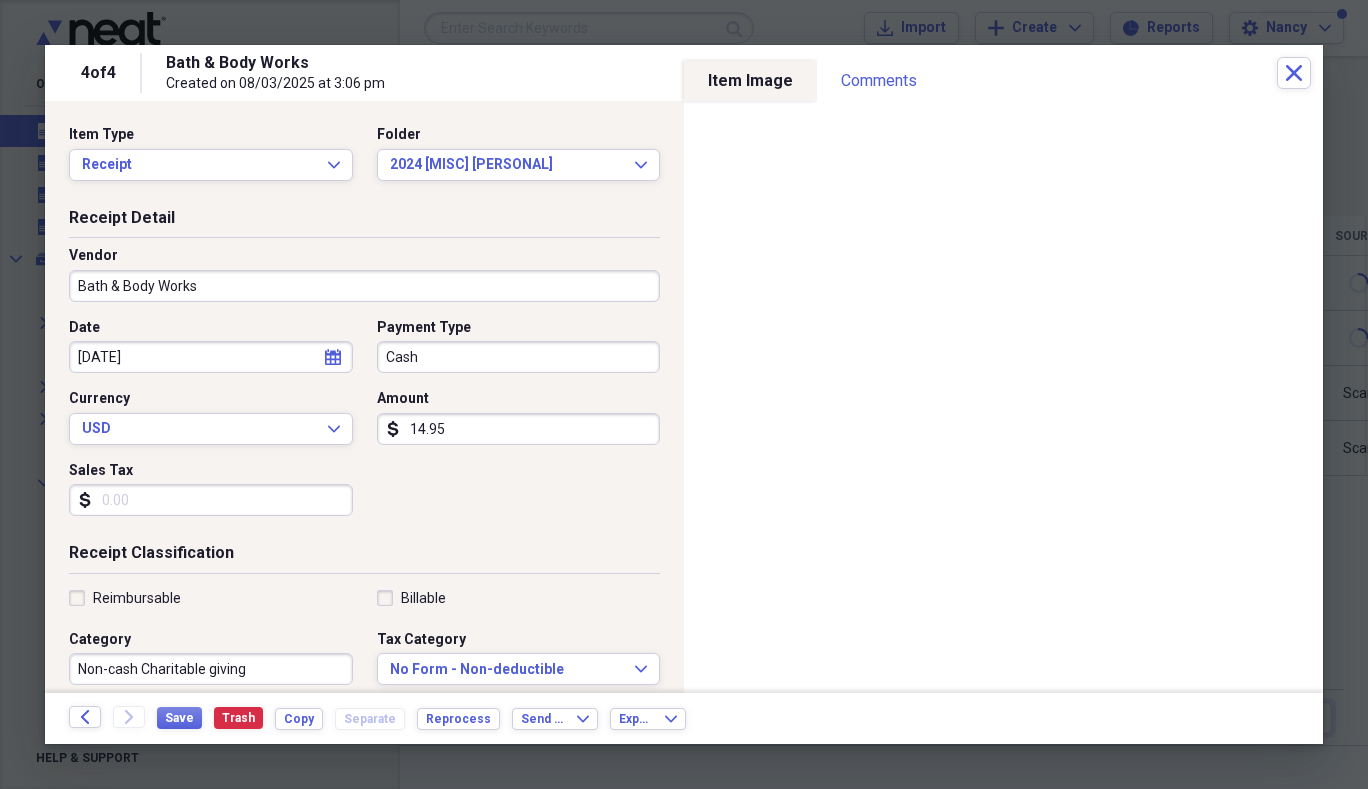 click on "14.95" at bounding box center [519, 429] 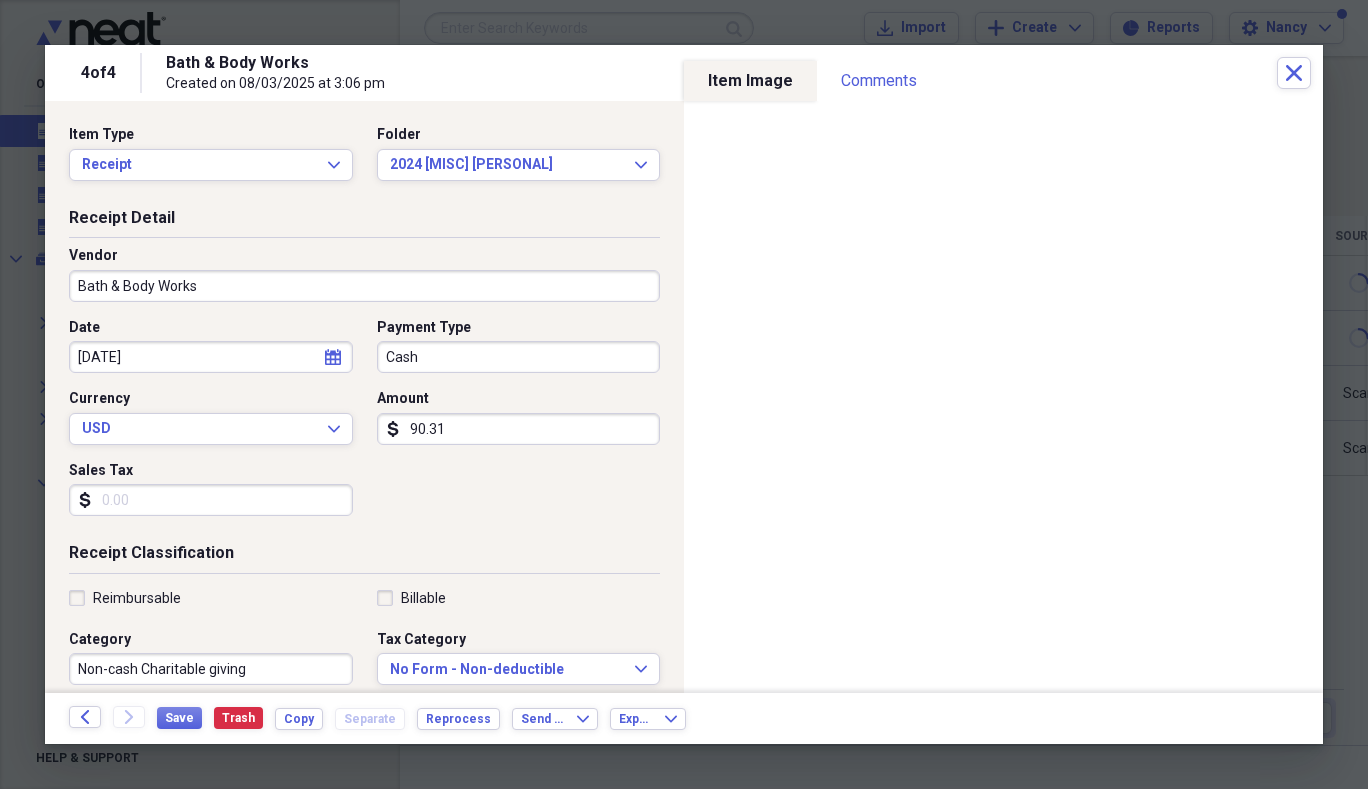 type on "90.31" 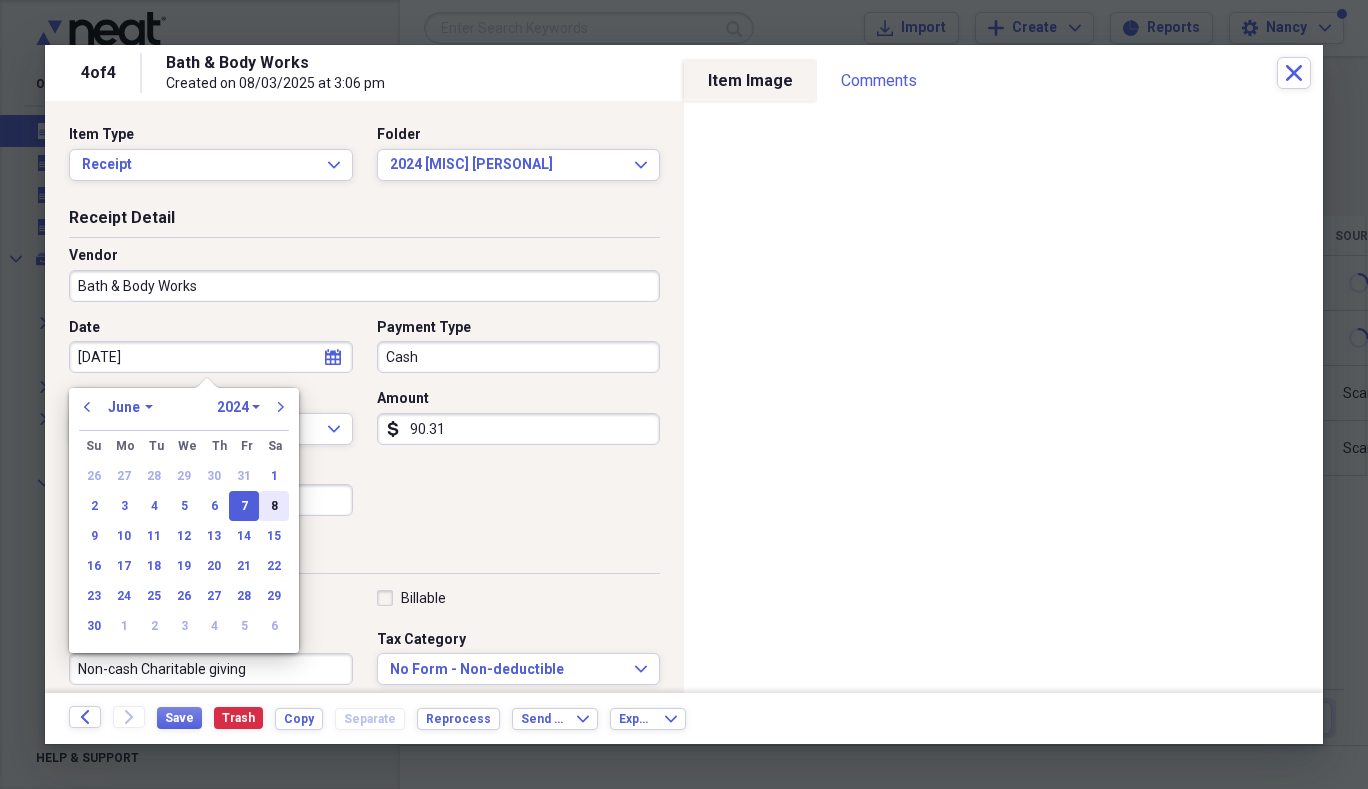 click on "8" at bounding box center [274, 506] 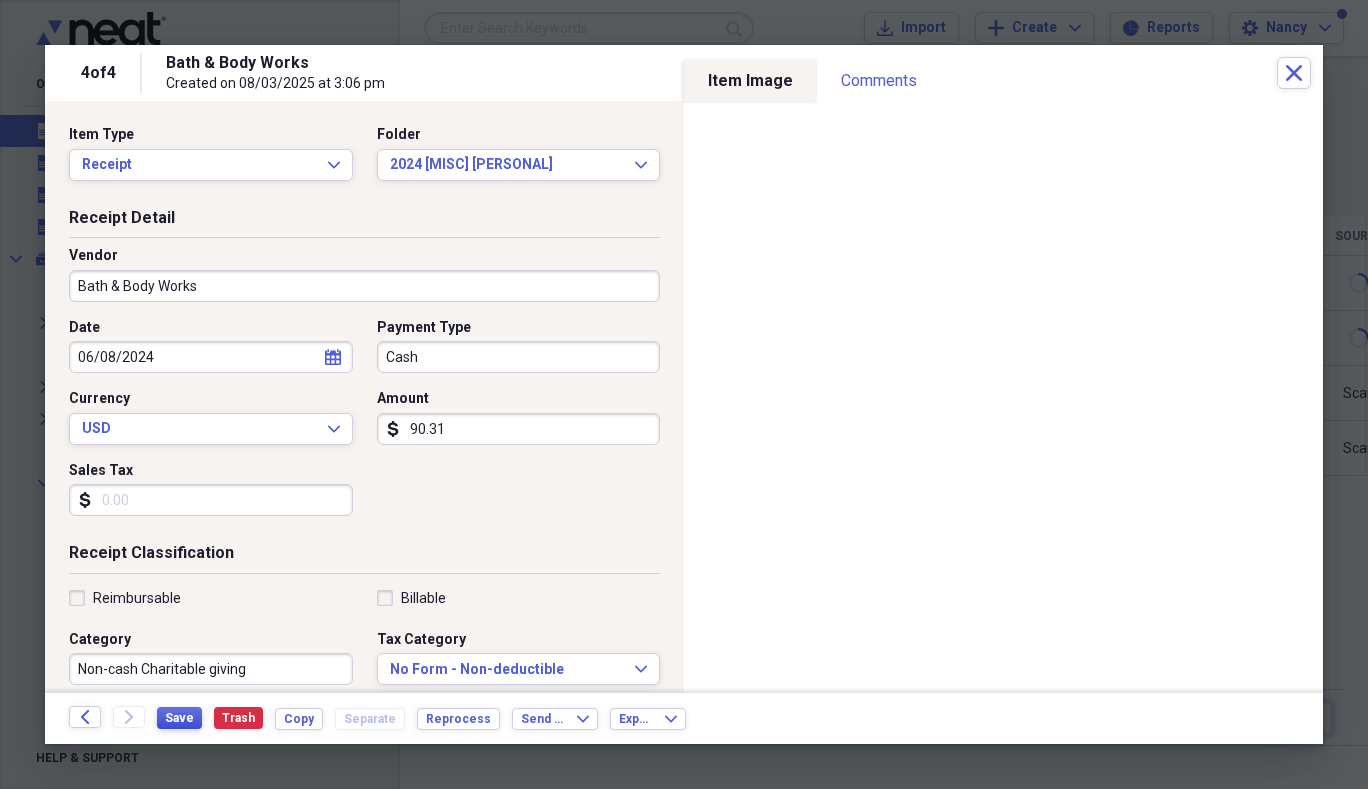 click on "Save" at bounding box center [179, 718] 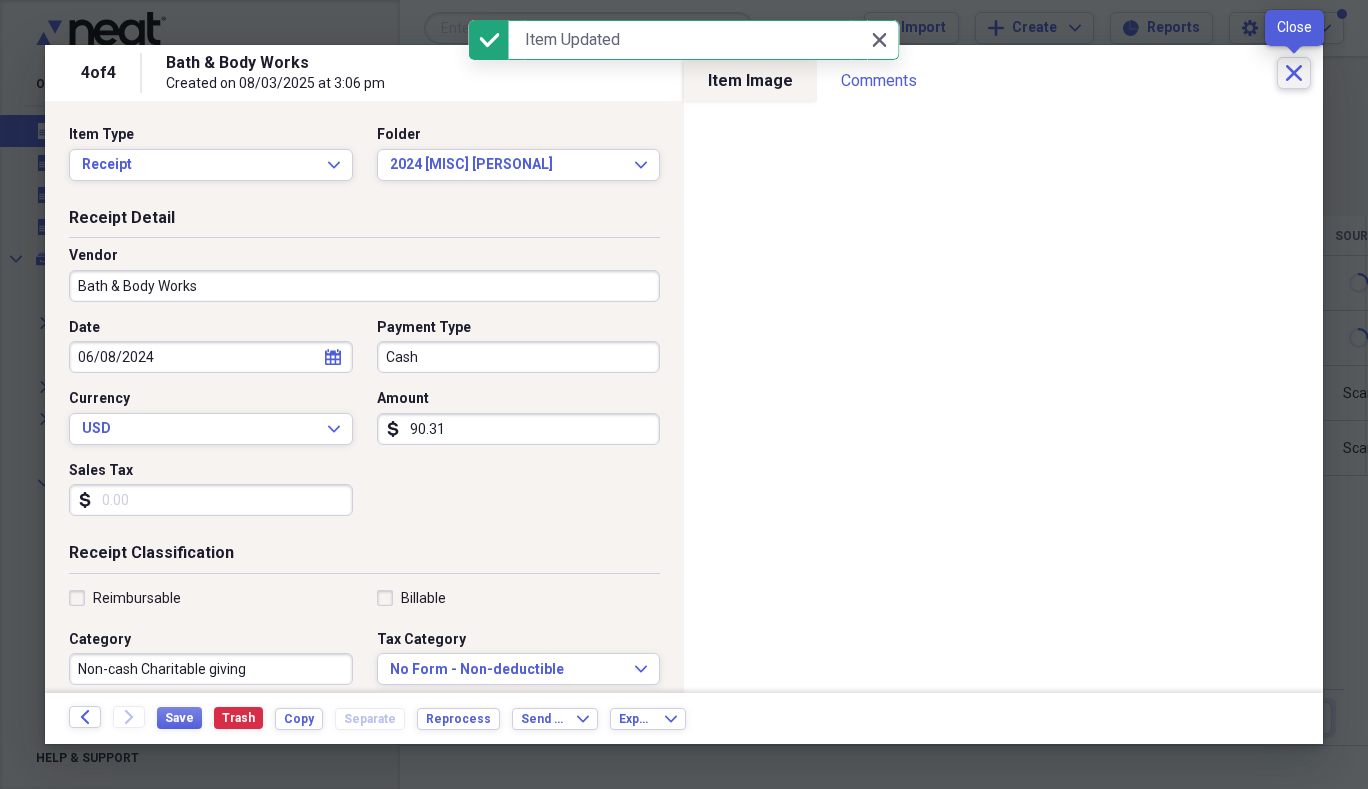 click 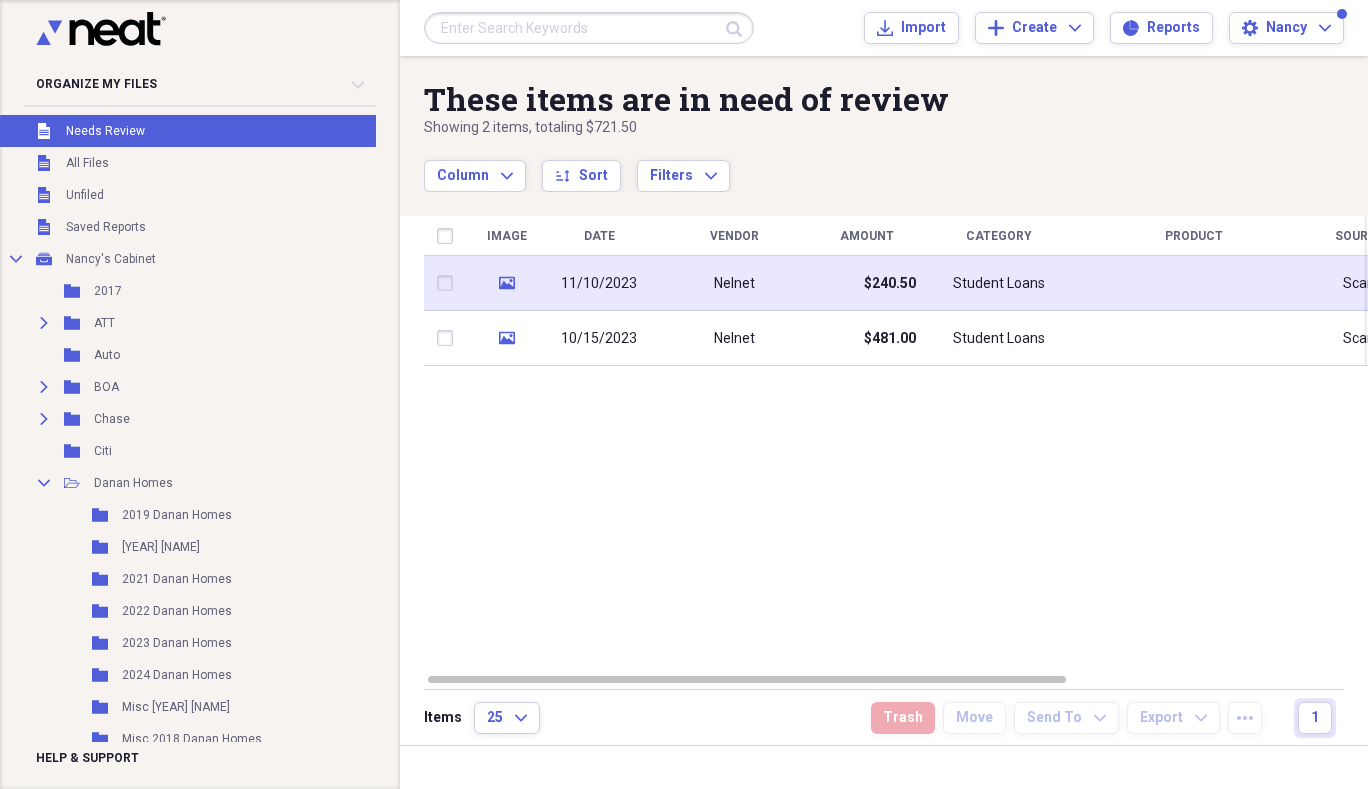 click on "11/10/2023" at bounding box center (599, 284) 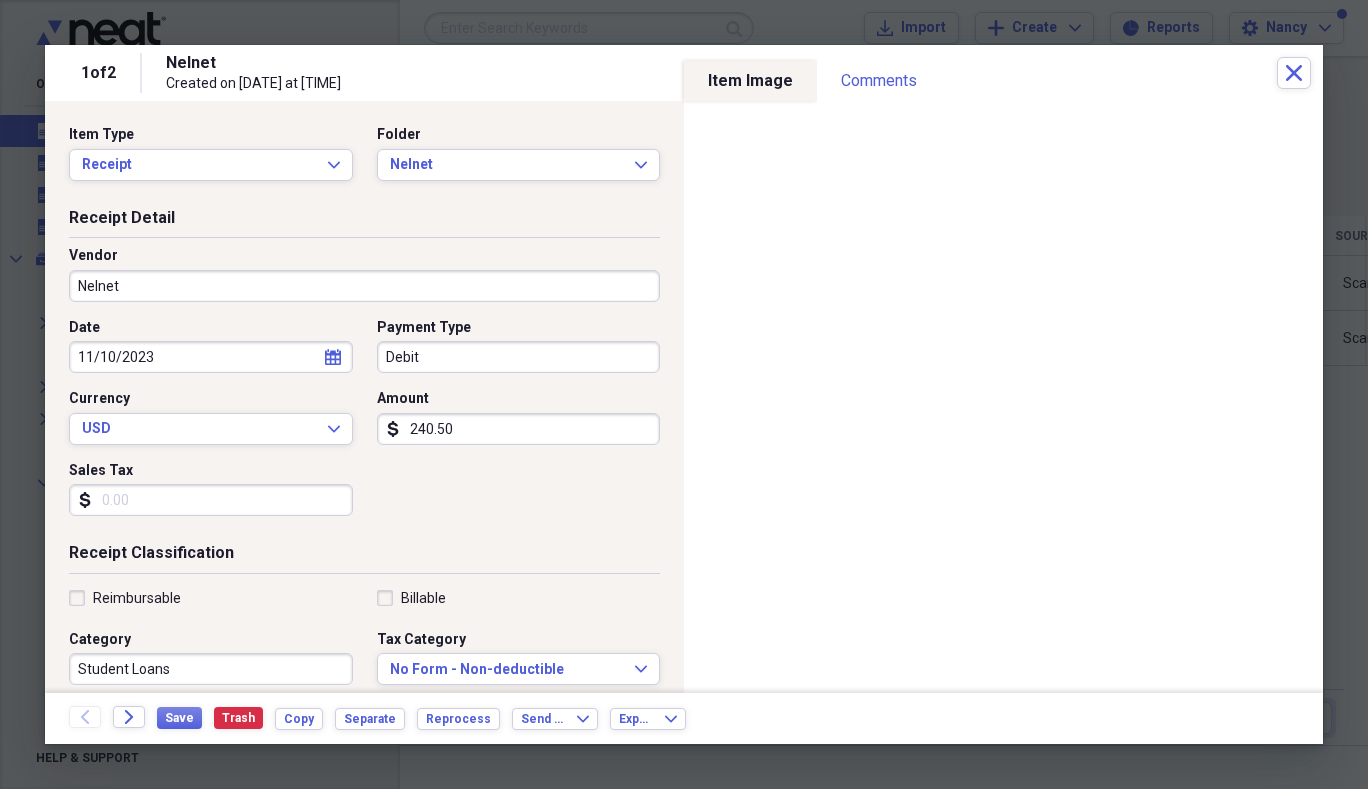 click 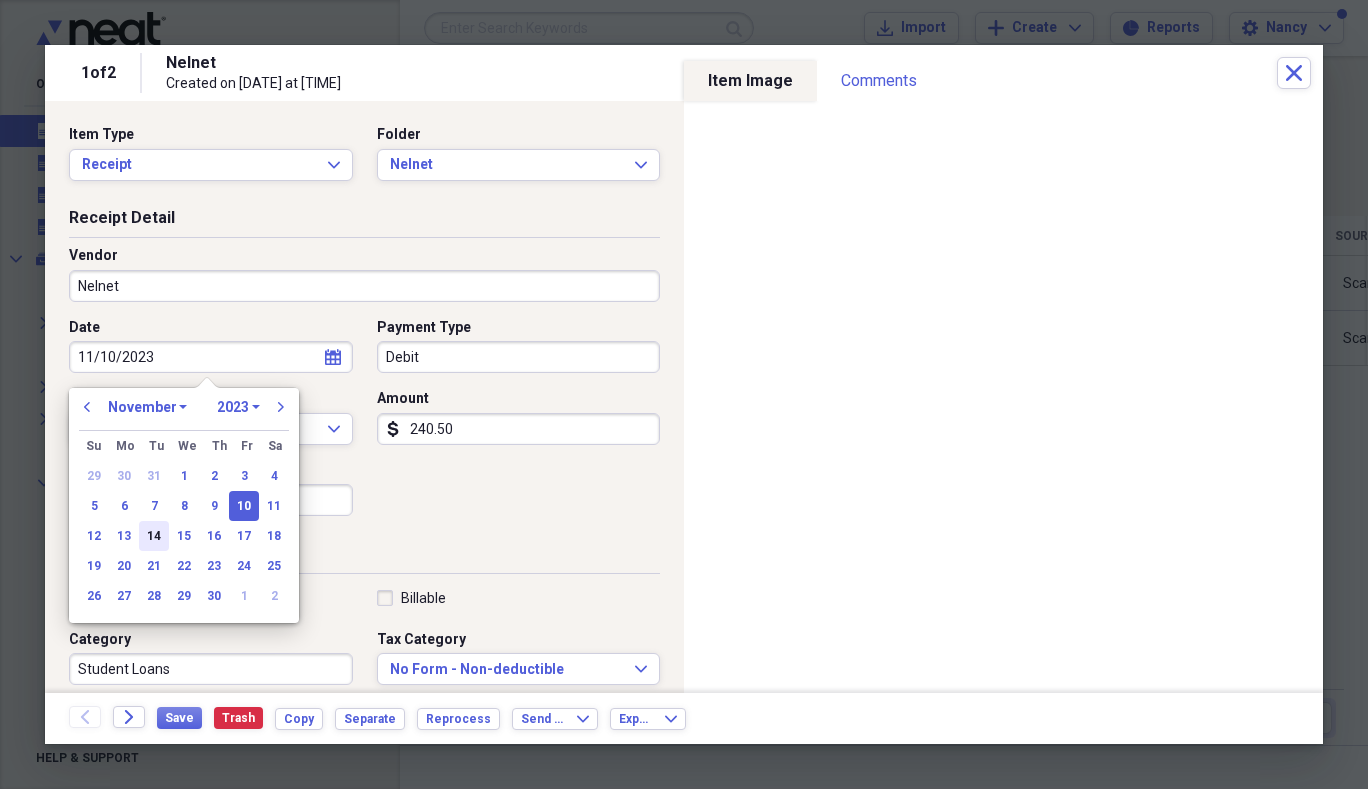 click on "14" at bounding box center (154, 536) 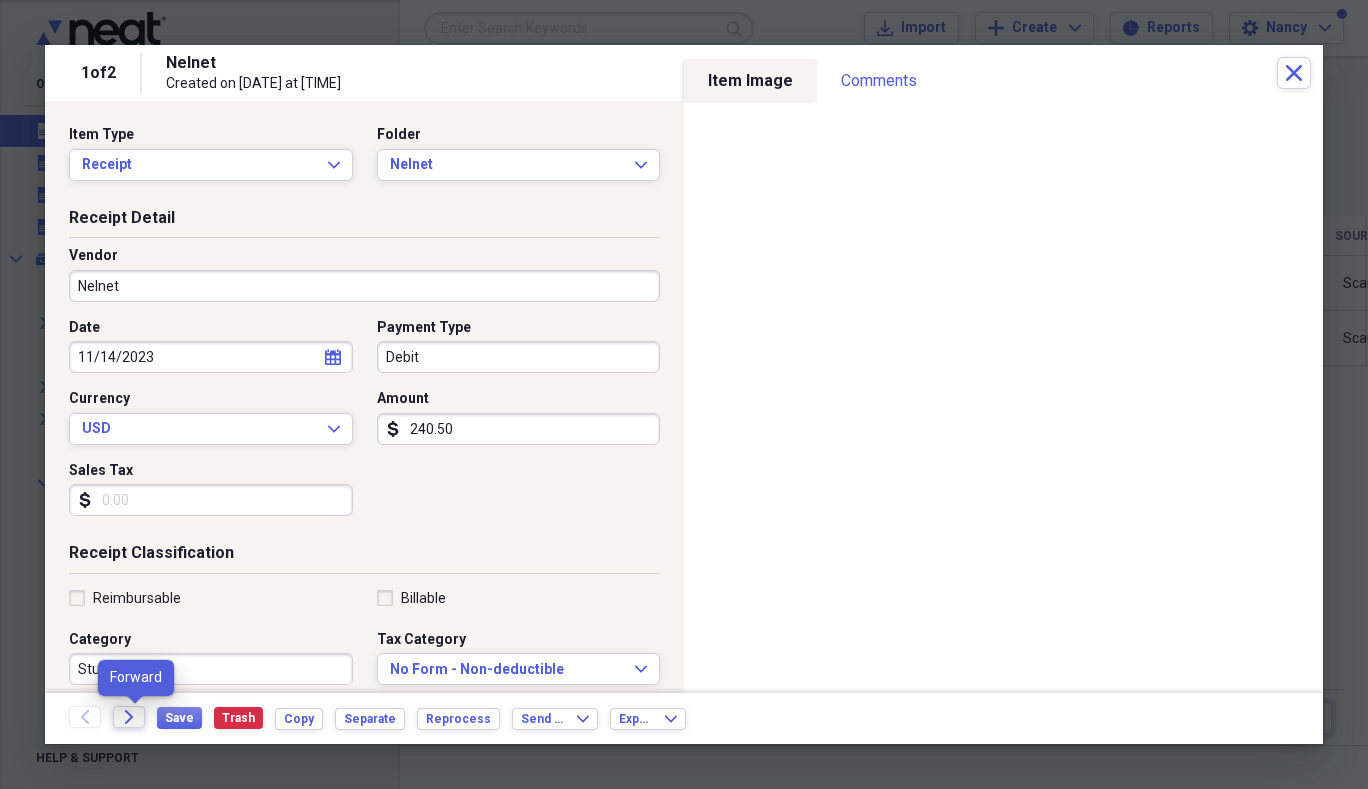 click on "Forward" at bounding box center [129, 717] 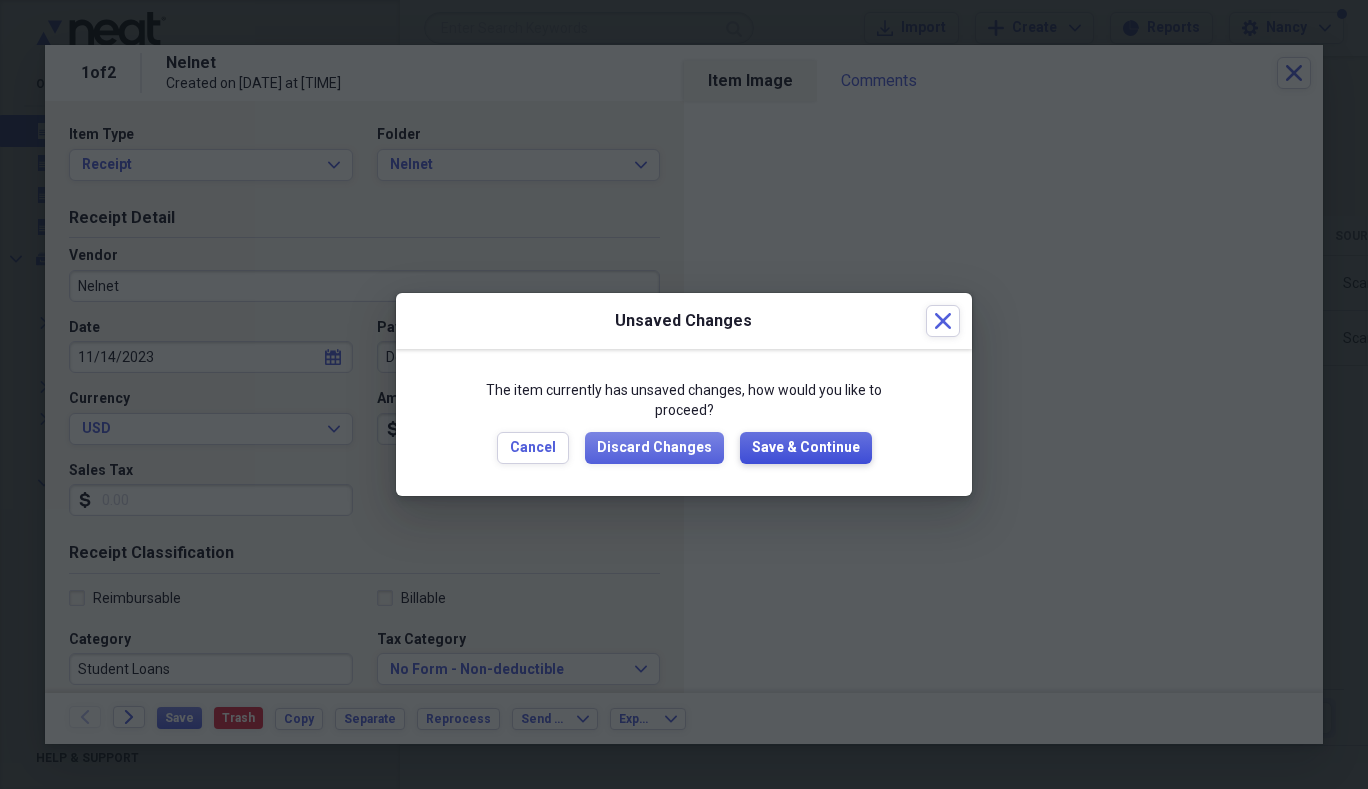 click on "Save & Continue" at bounding box center (806, 448) 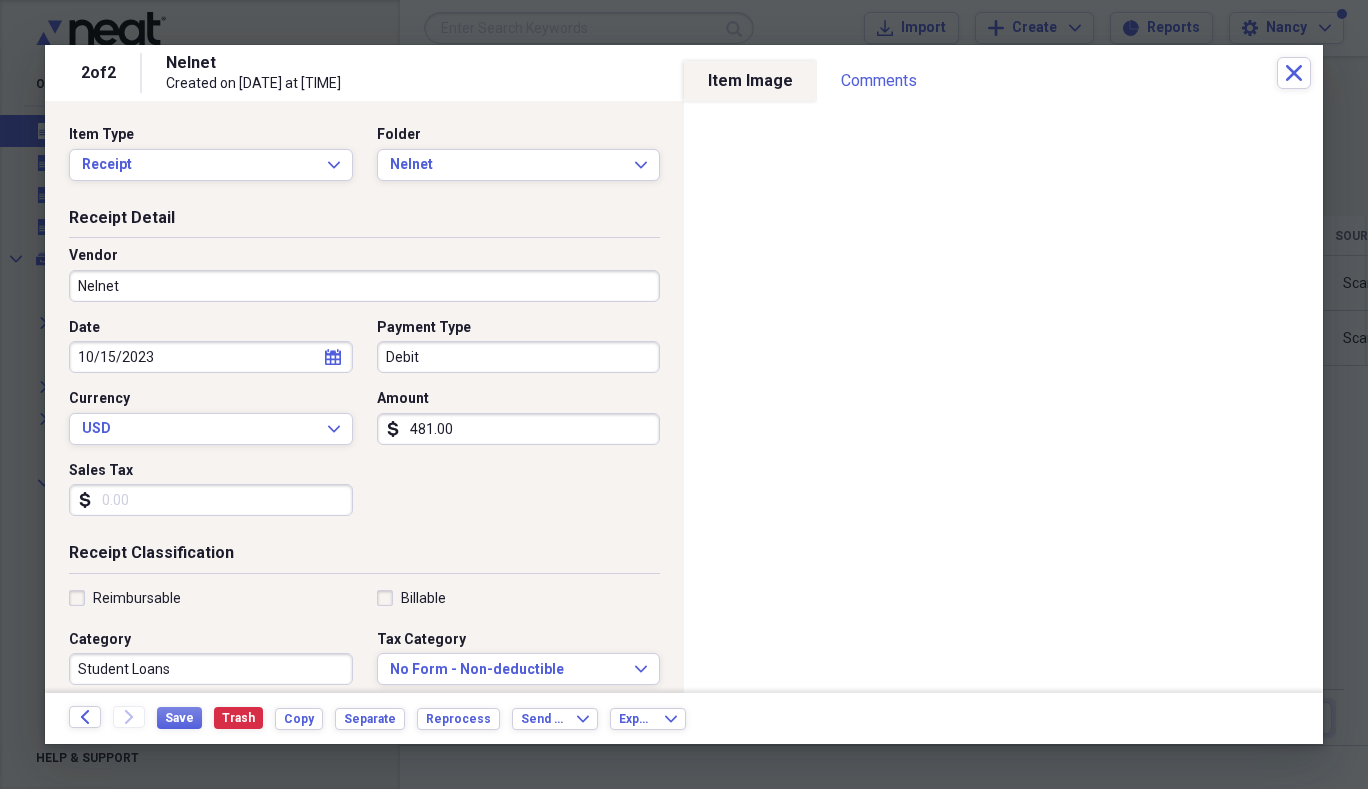 click on "481.00" at bounding box center [519, 429] 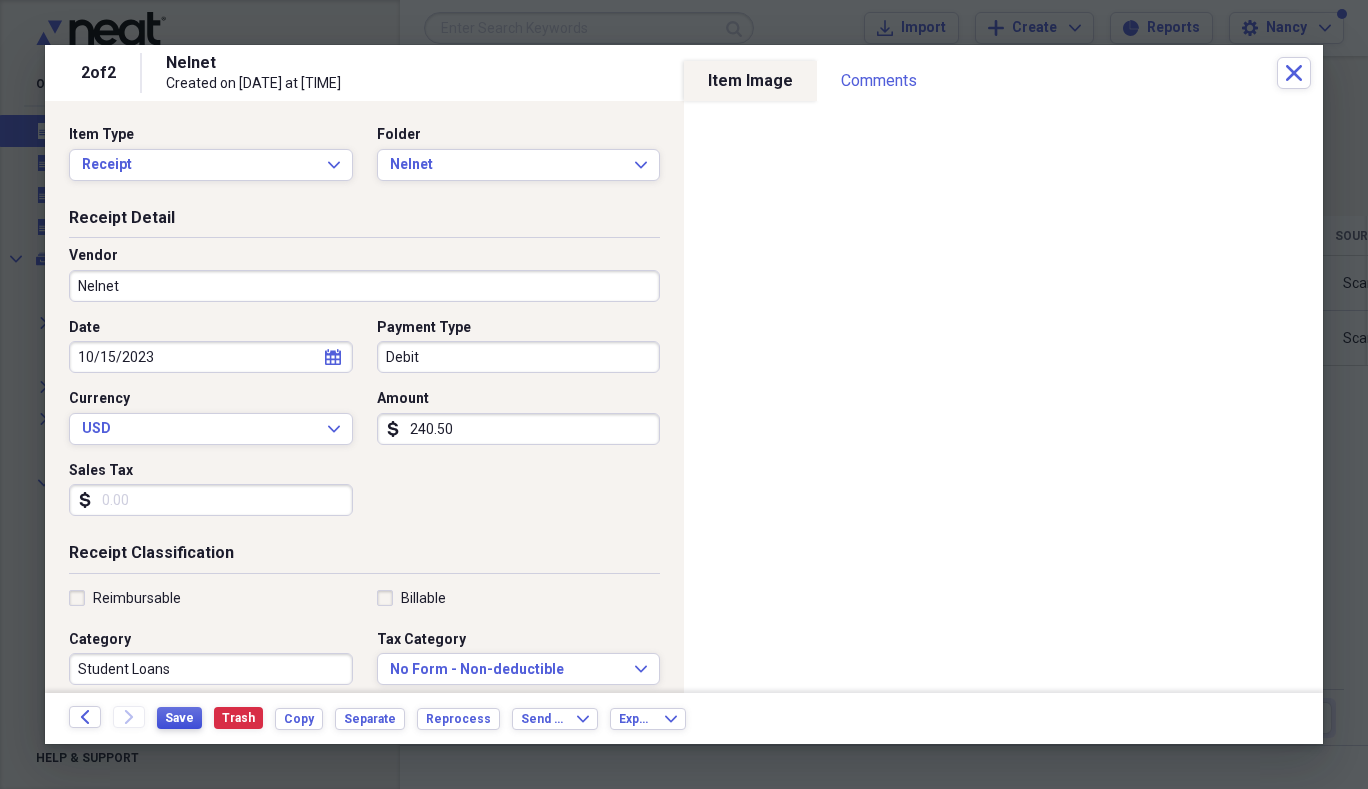 type on "240.50" 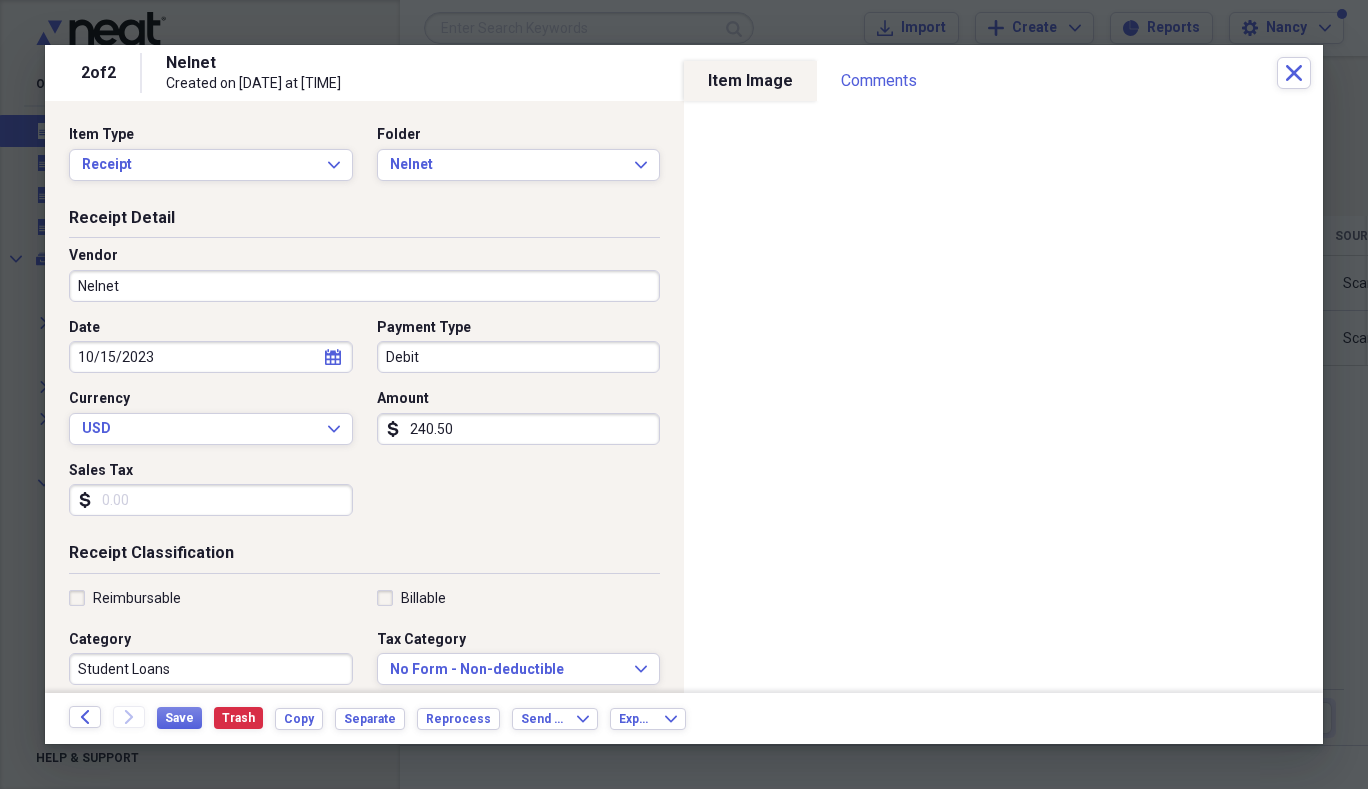 click on "Back Forward Save Trash Copy Separate Reprocess Send To Expand Export Expand" at bounding box center (684, 718) 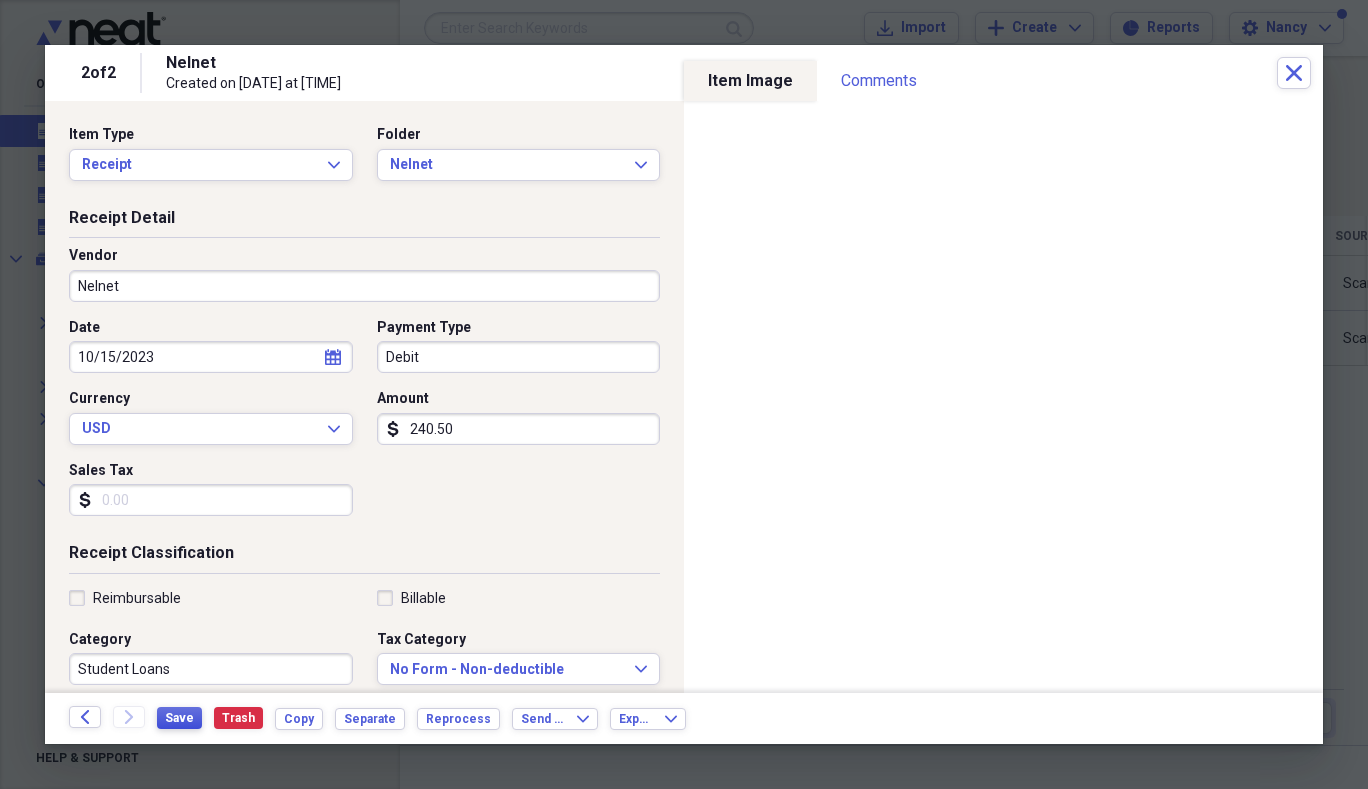 click on "Save" at bounding box center (179, 718) 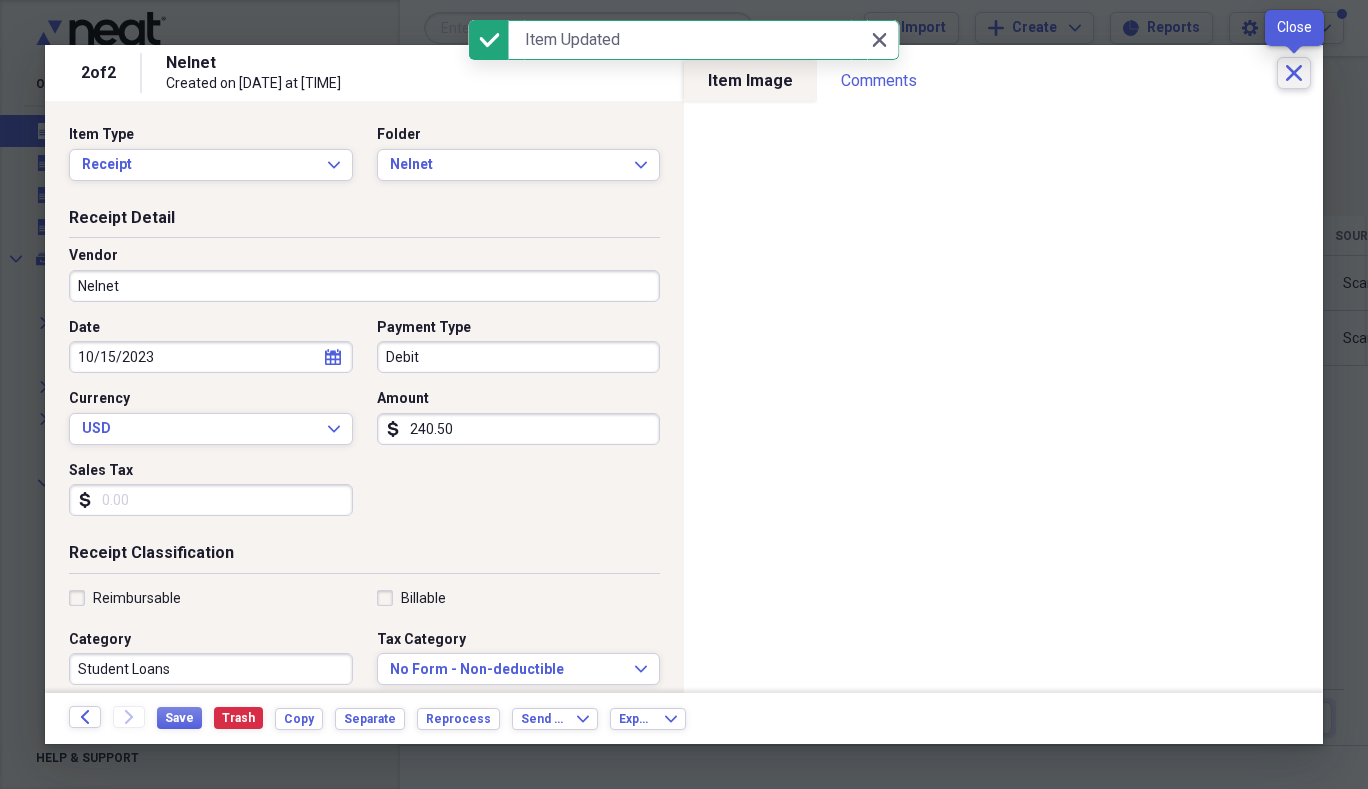 click on "Close" 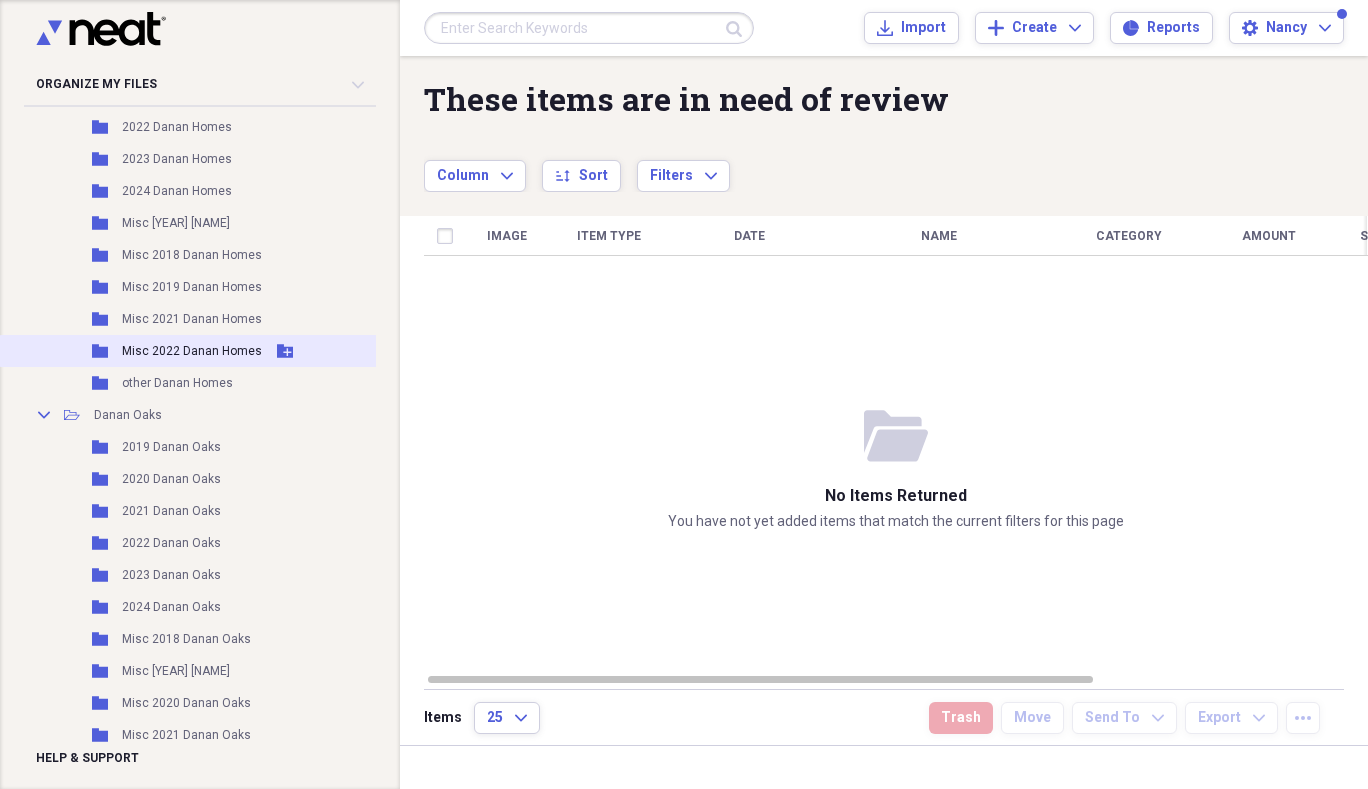 scroll, scrollTop: 491, scrollLeft: 0, axis: vertical 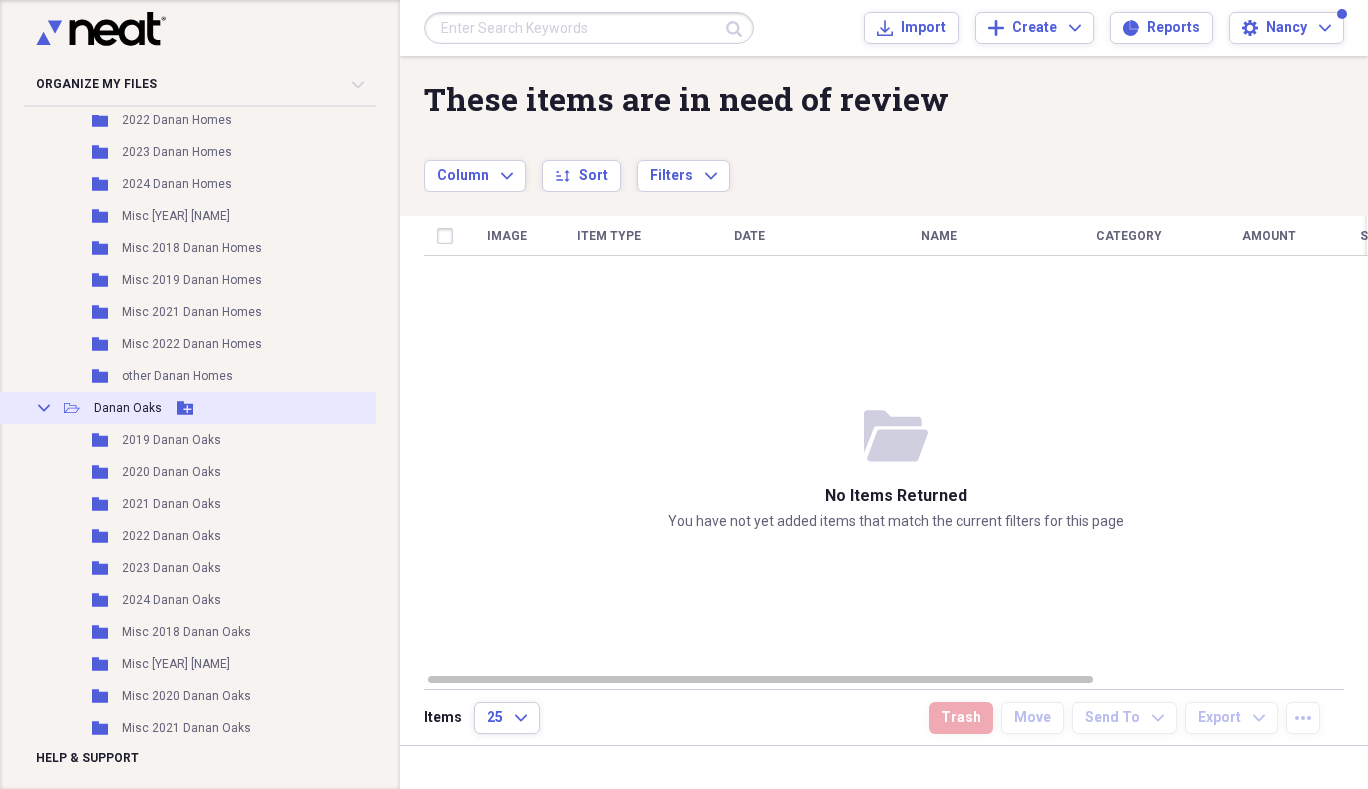 click 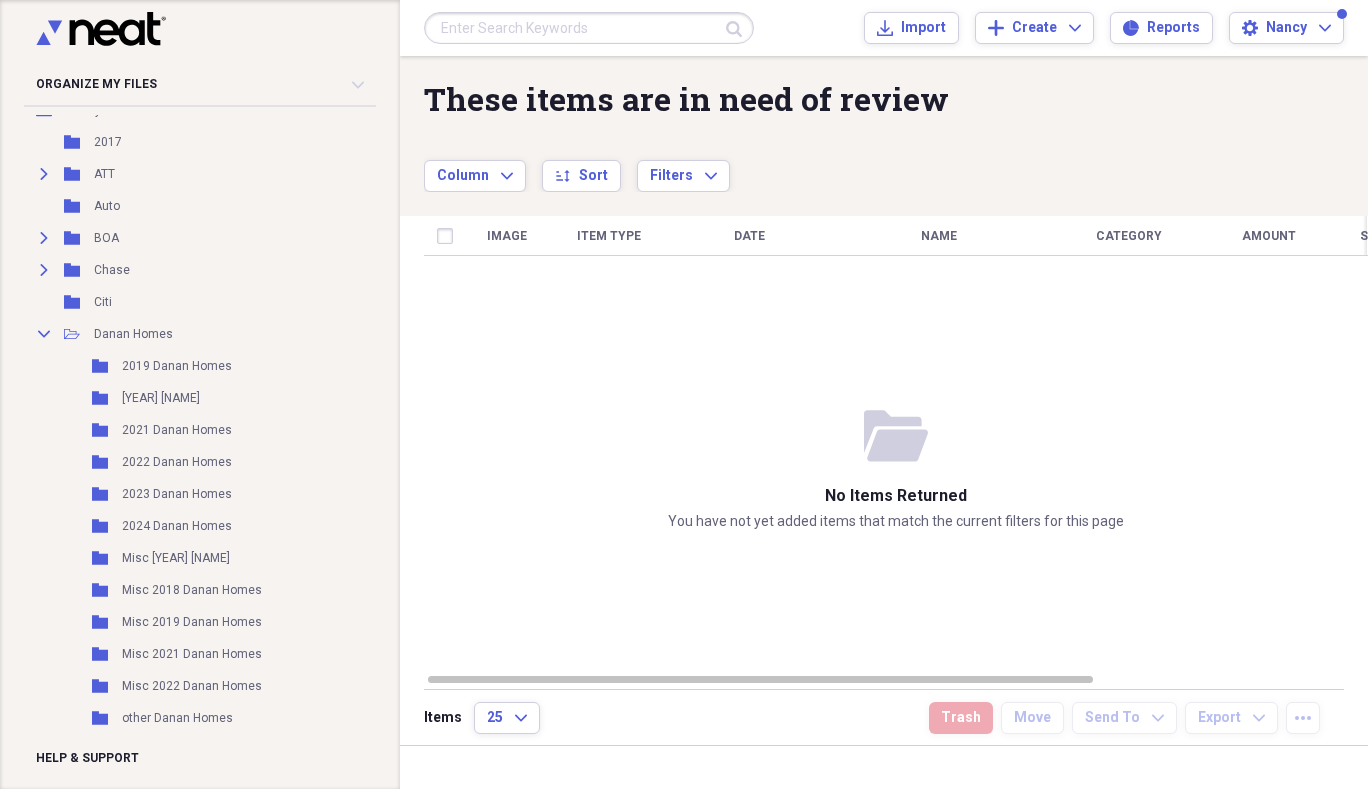 scroll, scrollTop: 72, scrollLeft: 0, axis: vertical 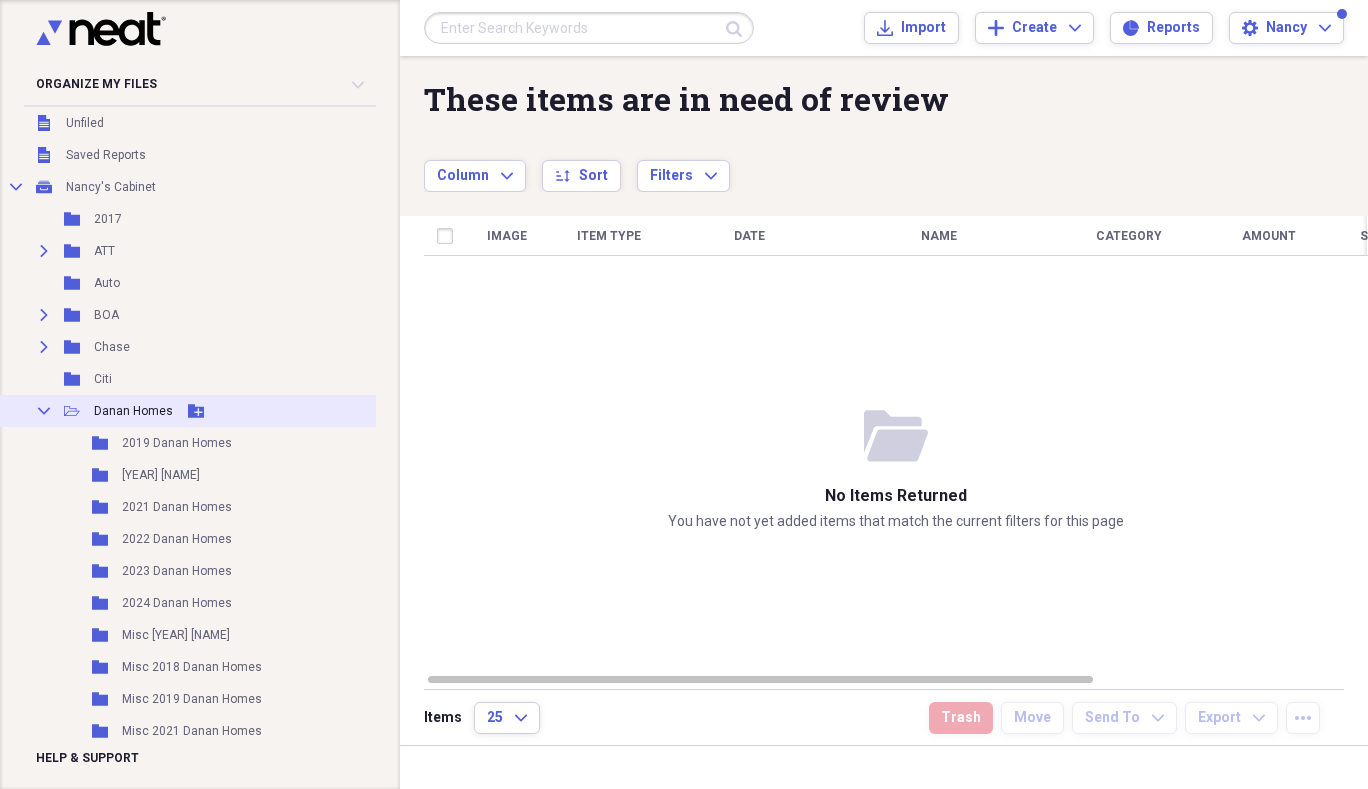 click on "Collapse" 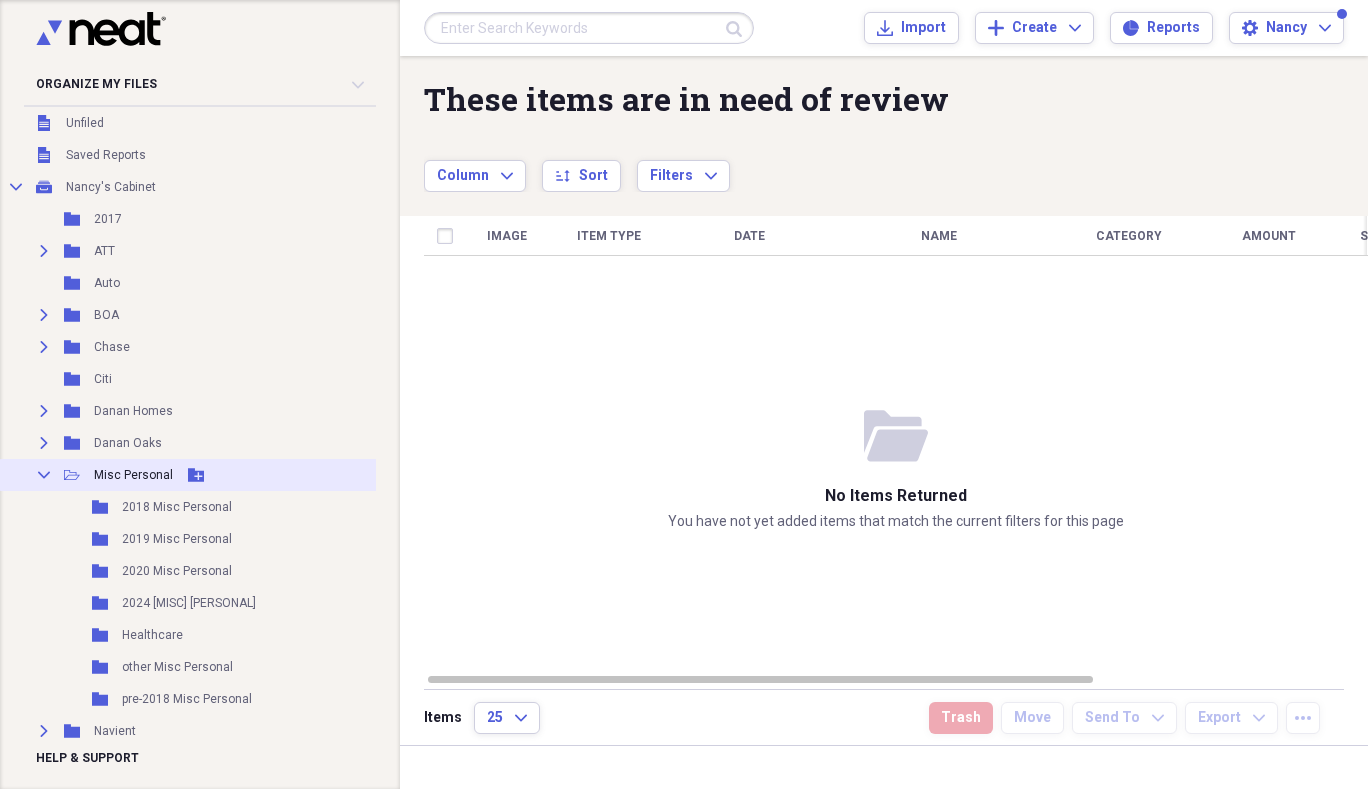 click 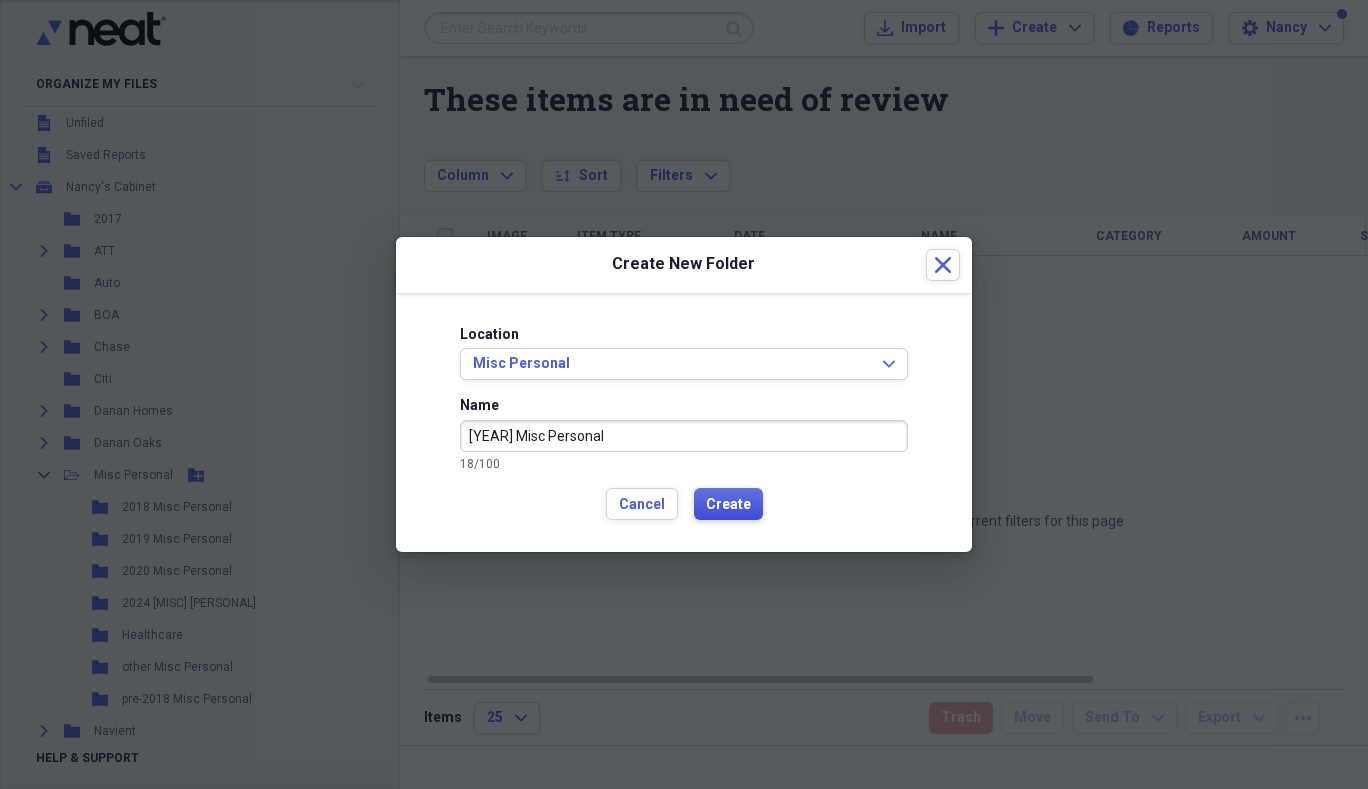 type on "[YEAR] Misc Personal" 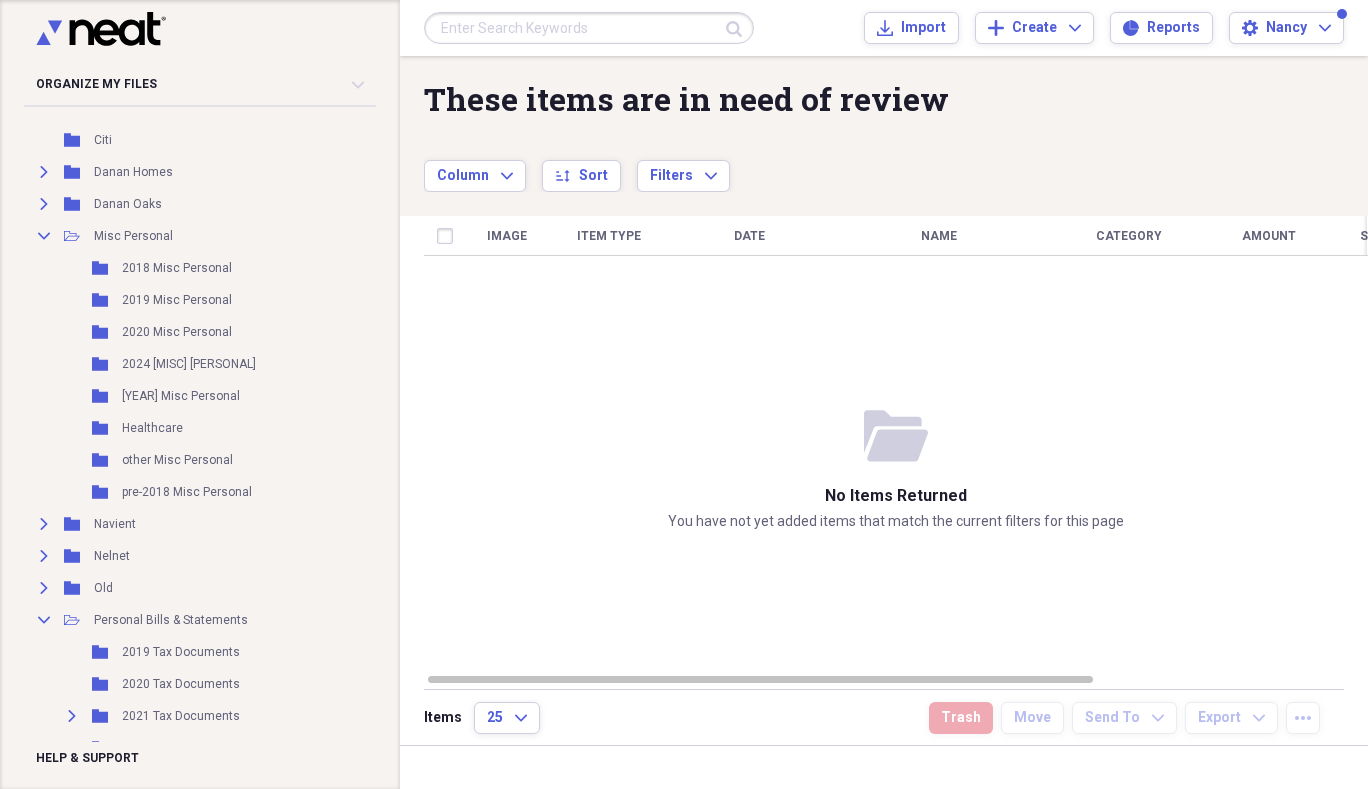 scroll, scrollTop: 194, scrollLeft: 0, axis: vertical 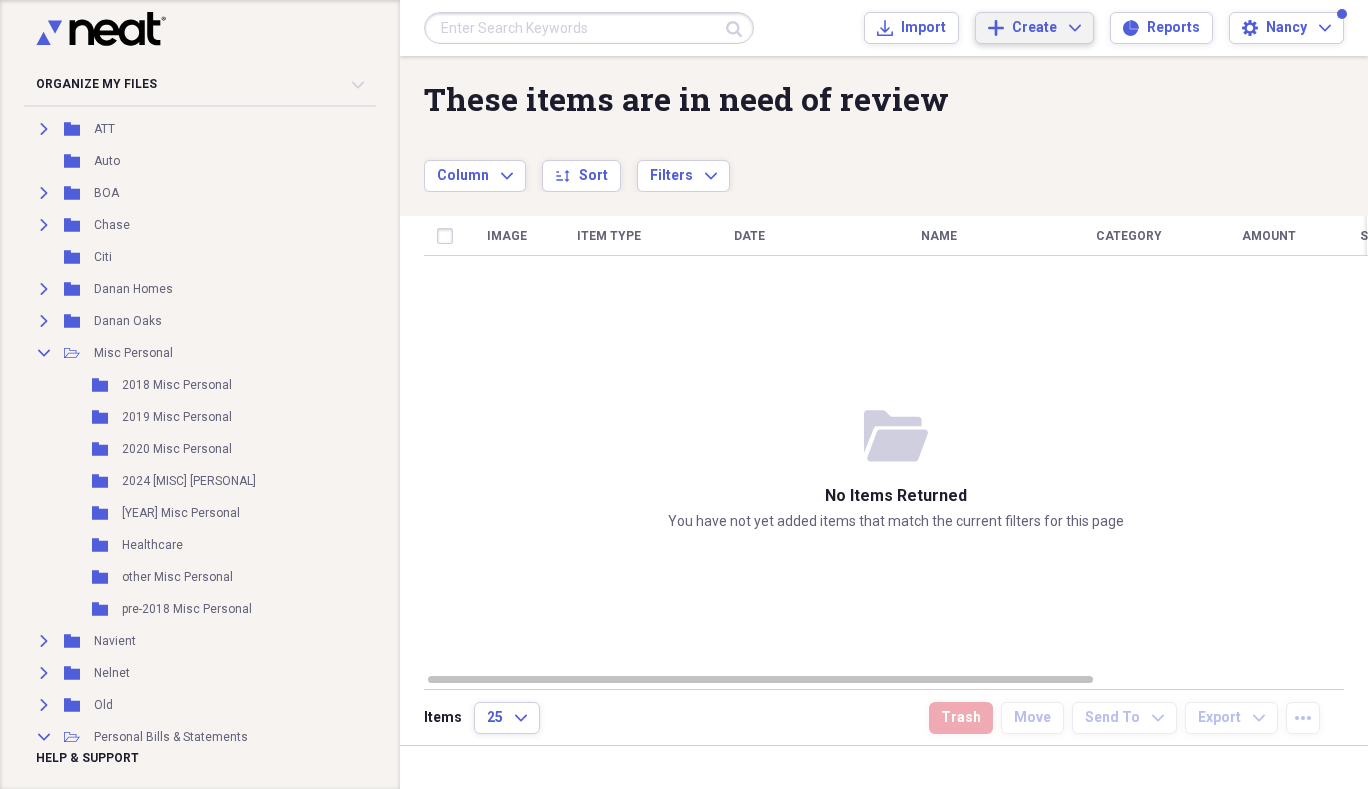 click on "Expand" 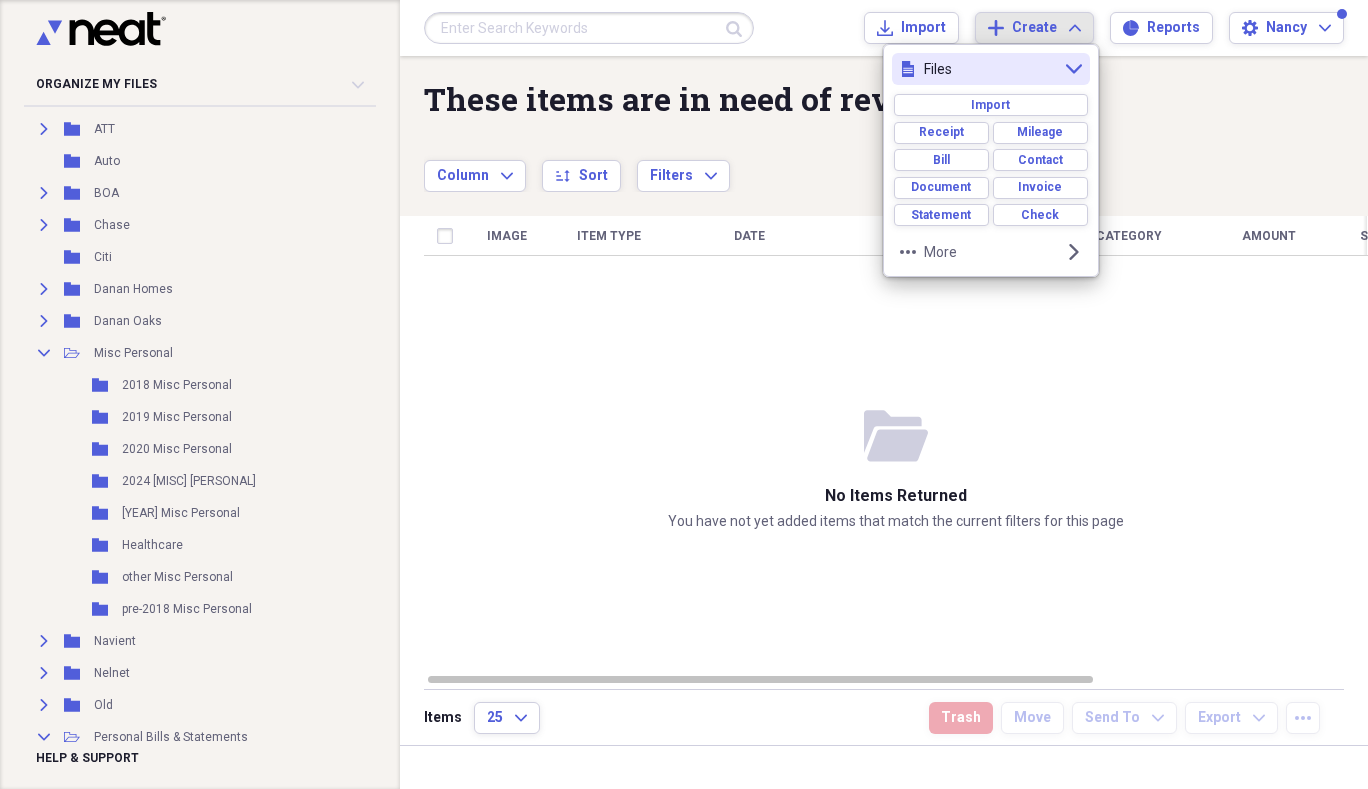 click on "Expand" 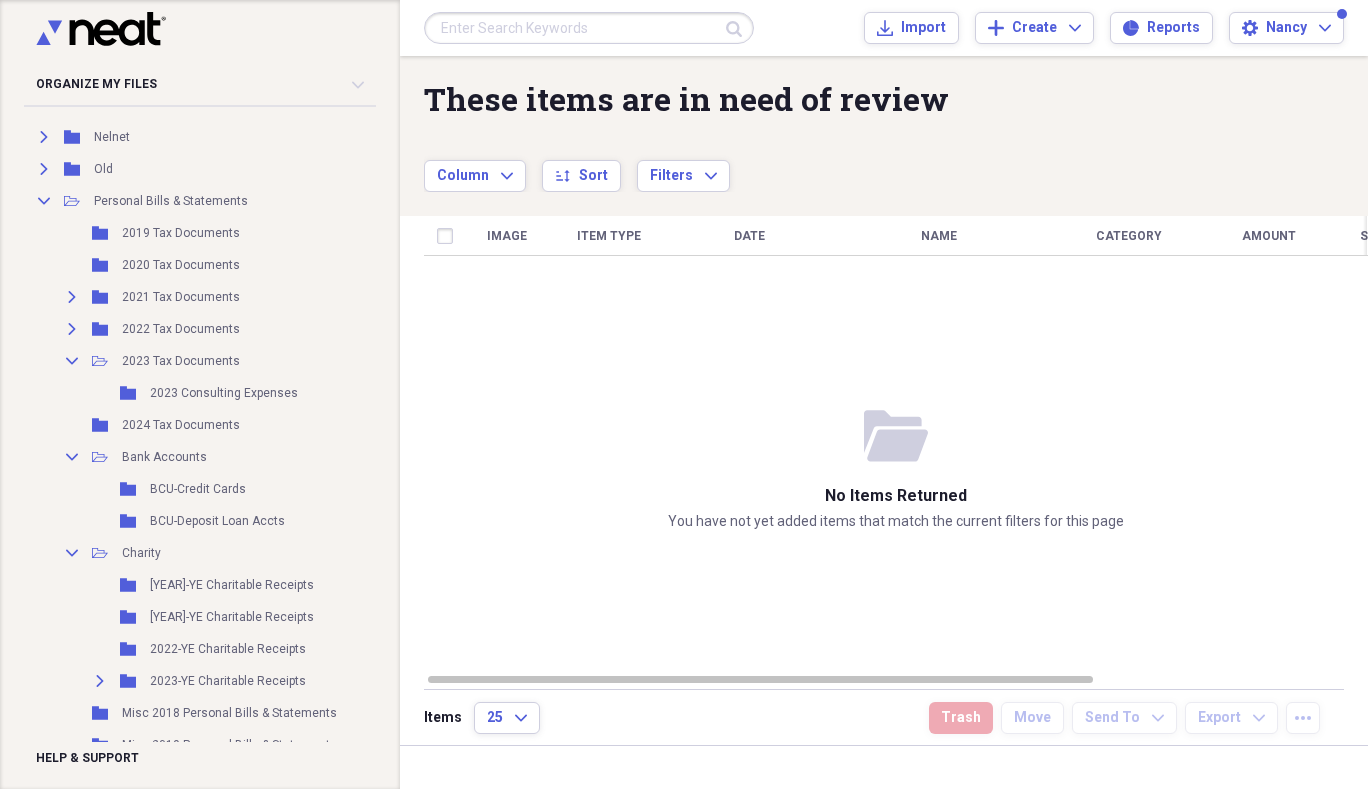 scroll, scrollTop: 735, scrollLeft: 0, axis: vertical 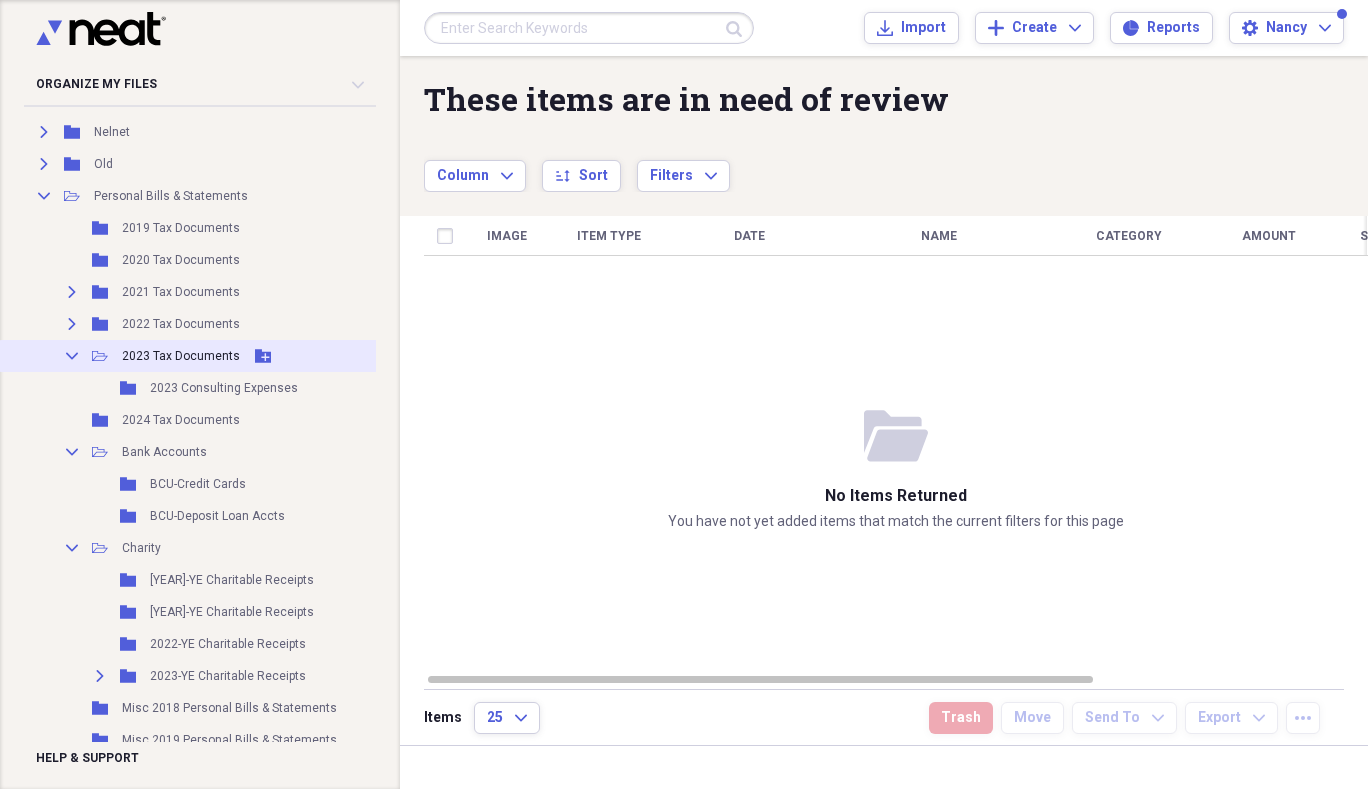 click on "Collapse" 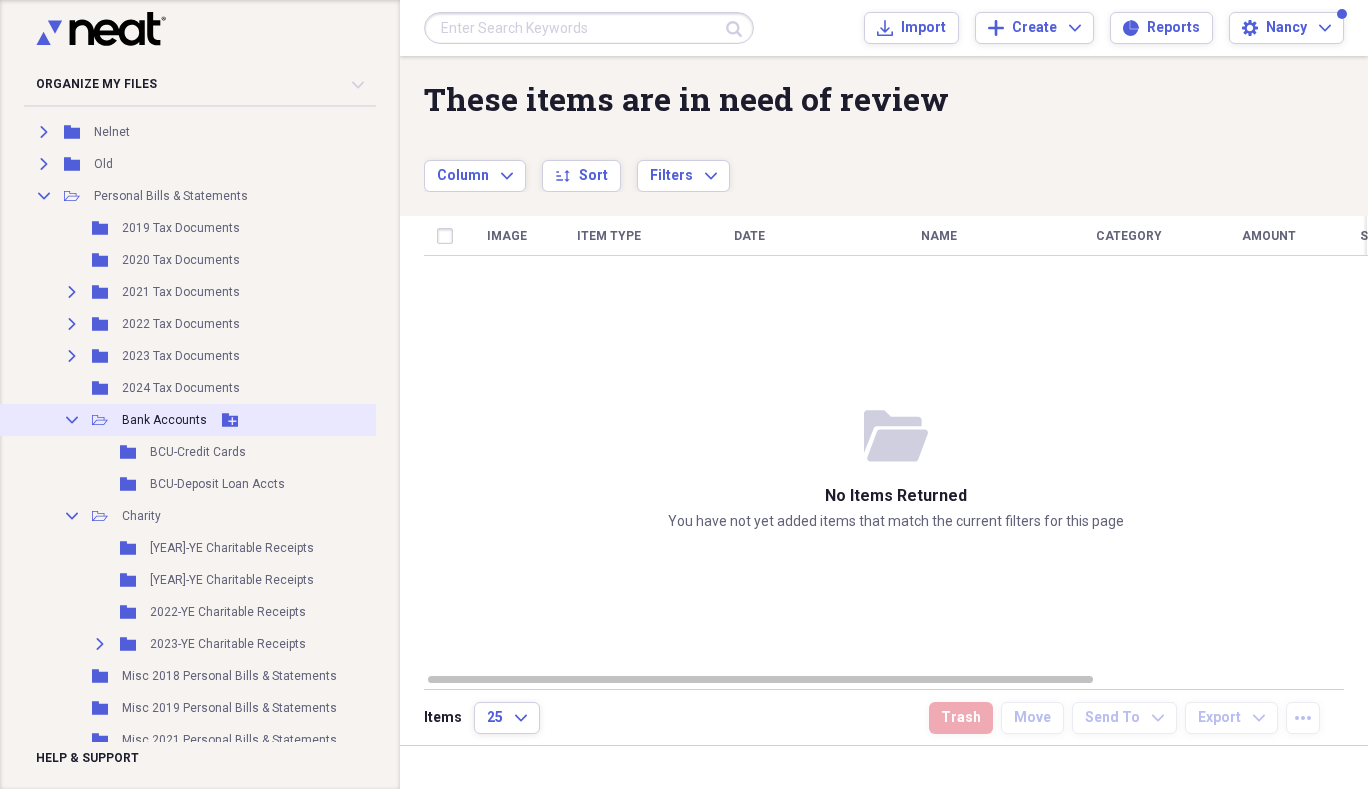 click on "Collapse" 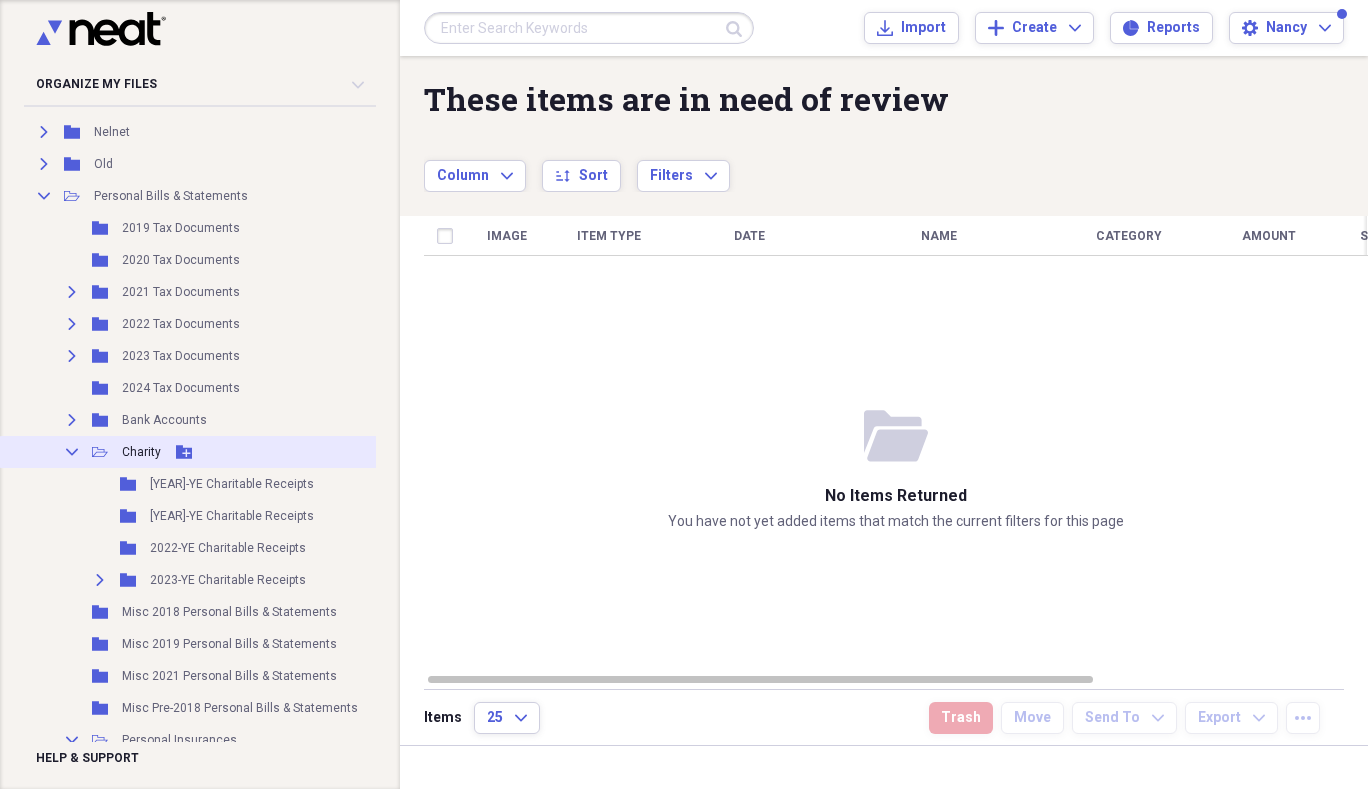 click 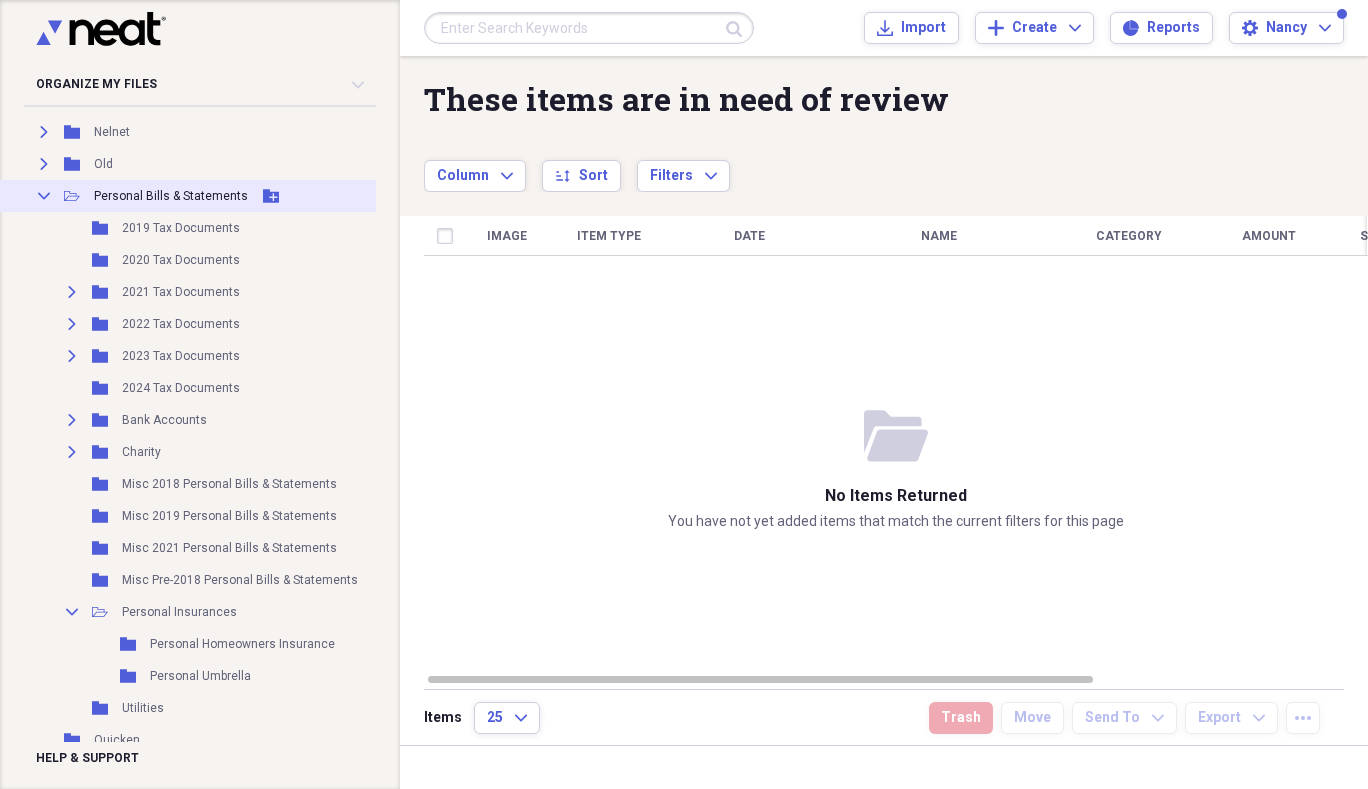 click on "Collapse" 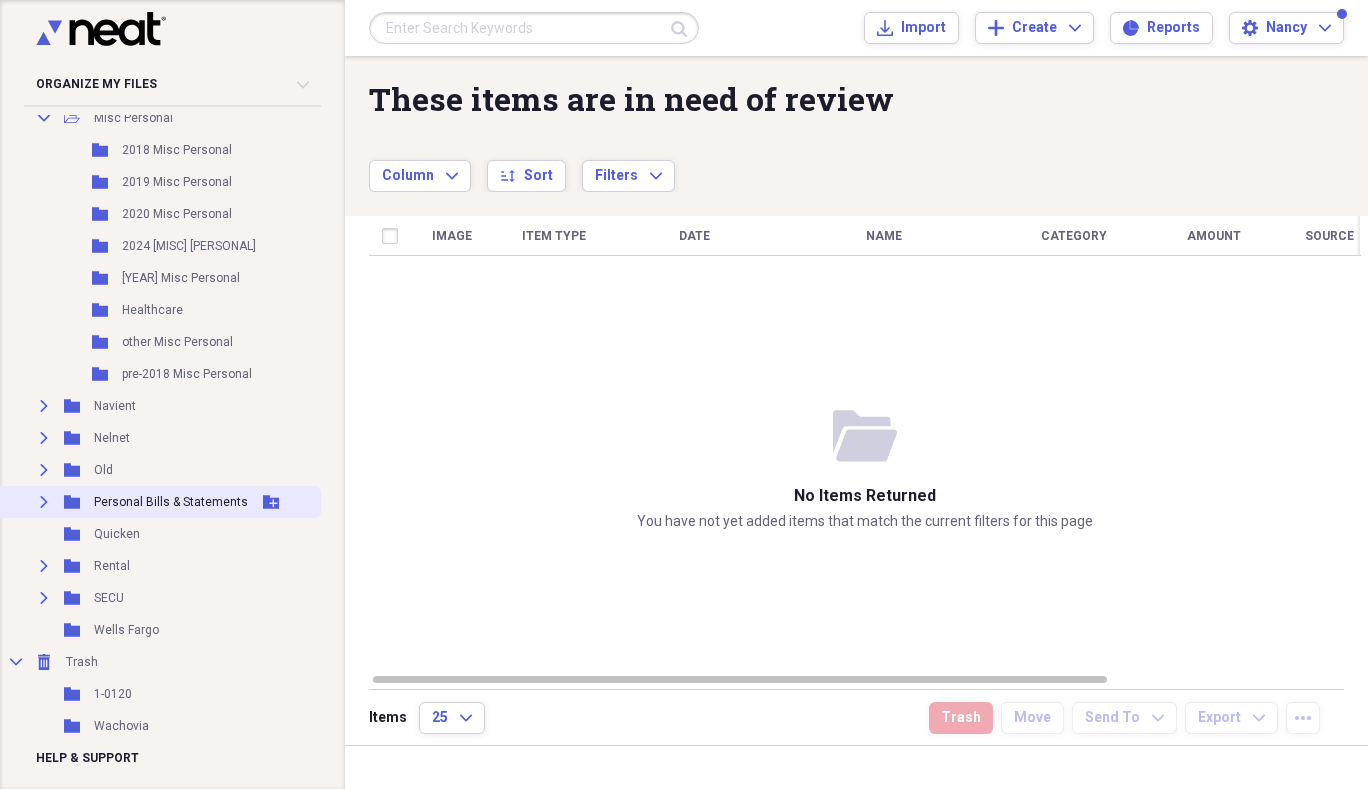 scroll, scrollTop: 428, scrollLeft: 0, axis: vertical 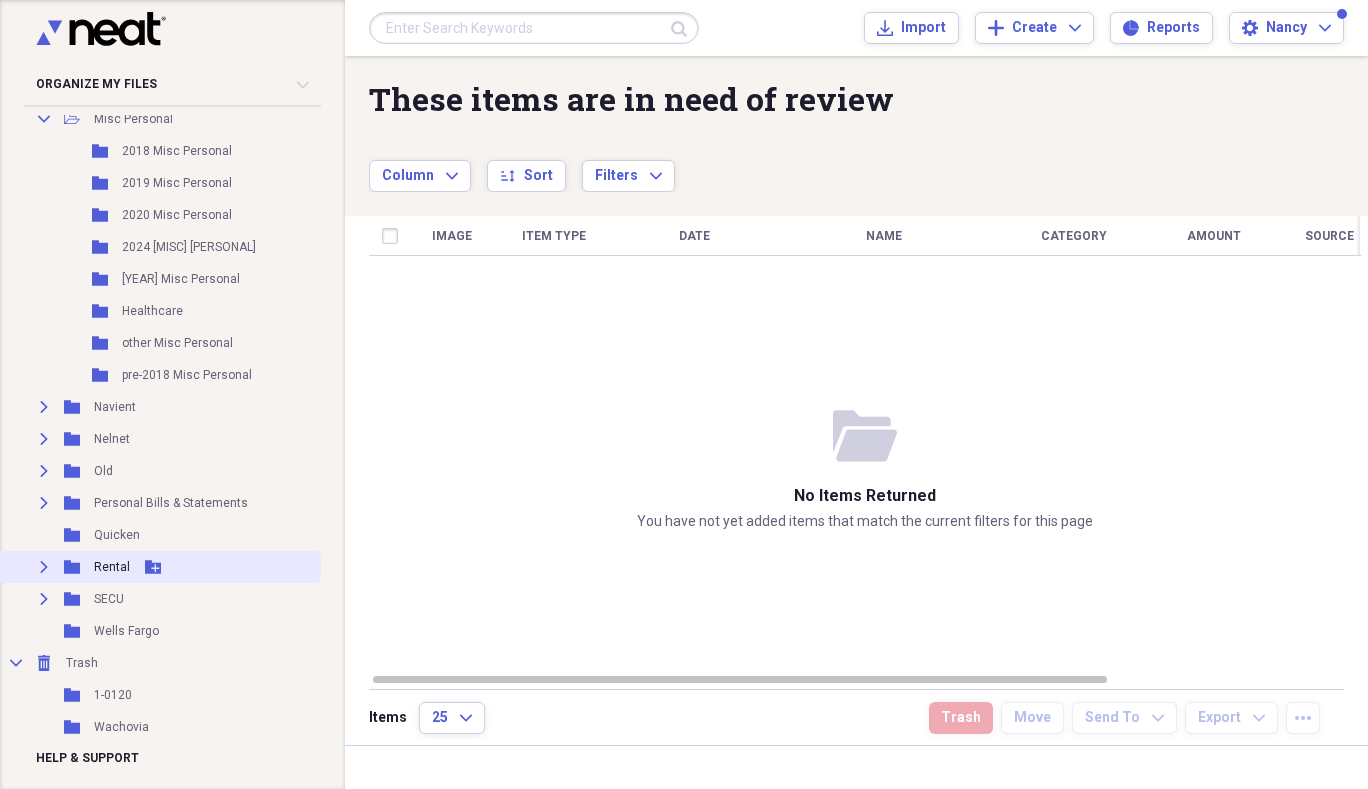 click 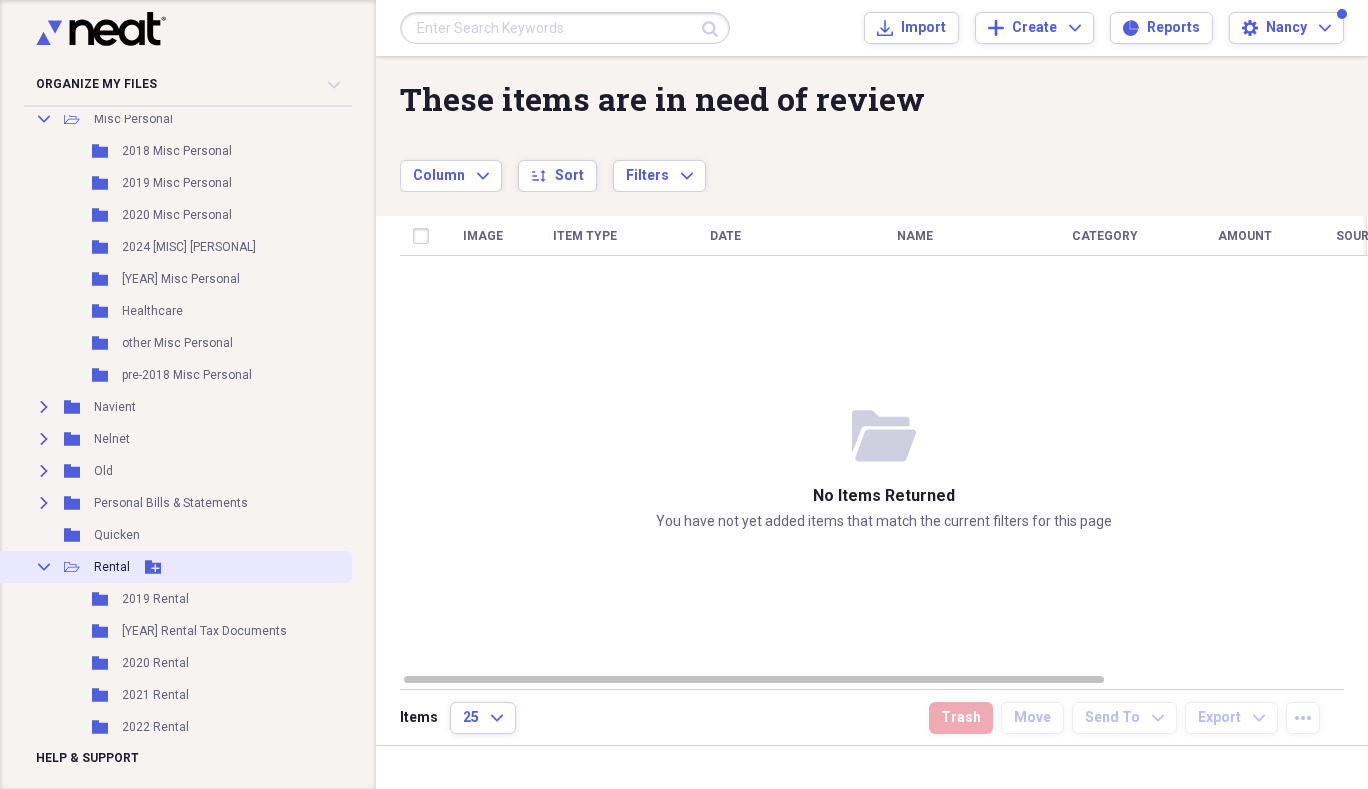 click on "Rental" at bounding box center [112, 567] 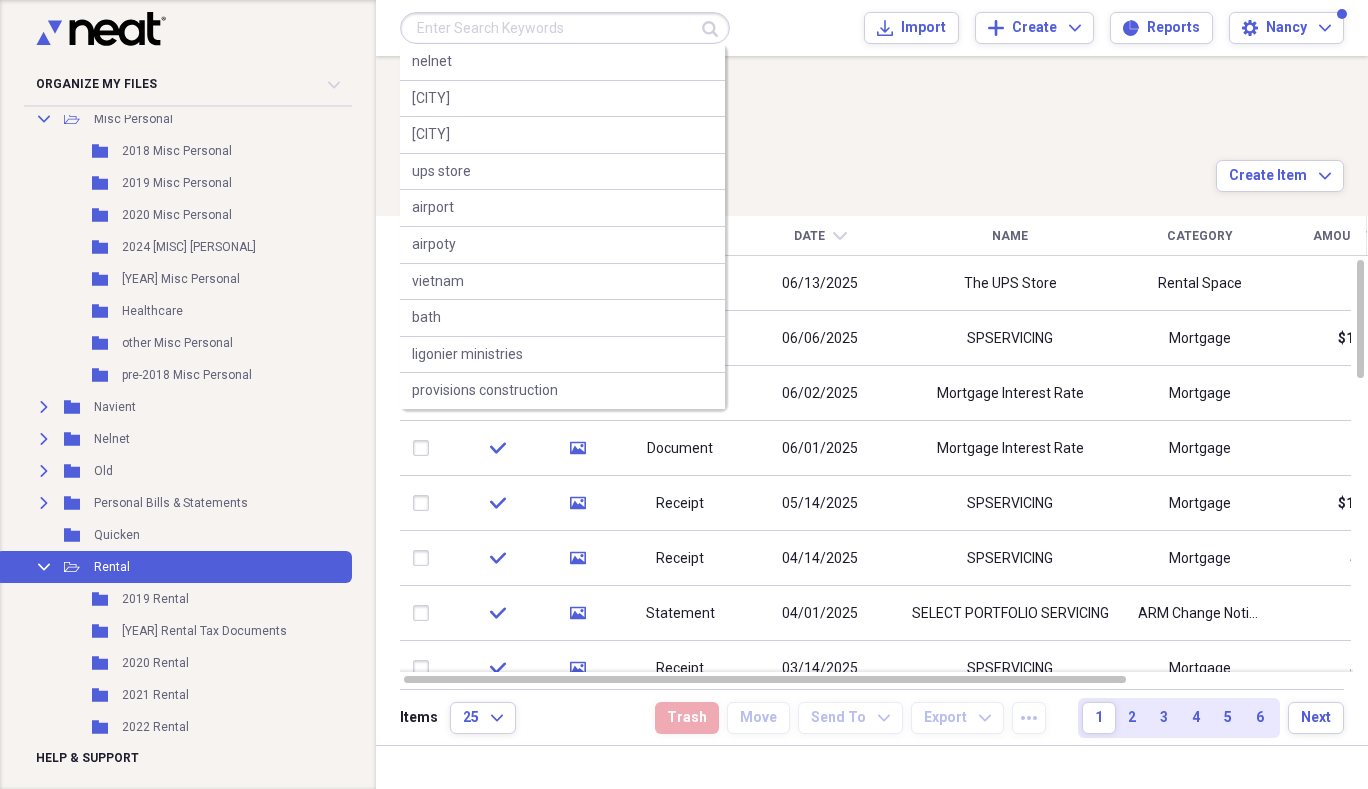 click at bounding box center [565, 28] 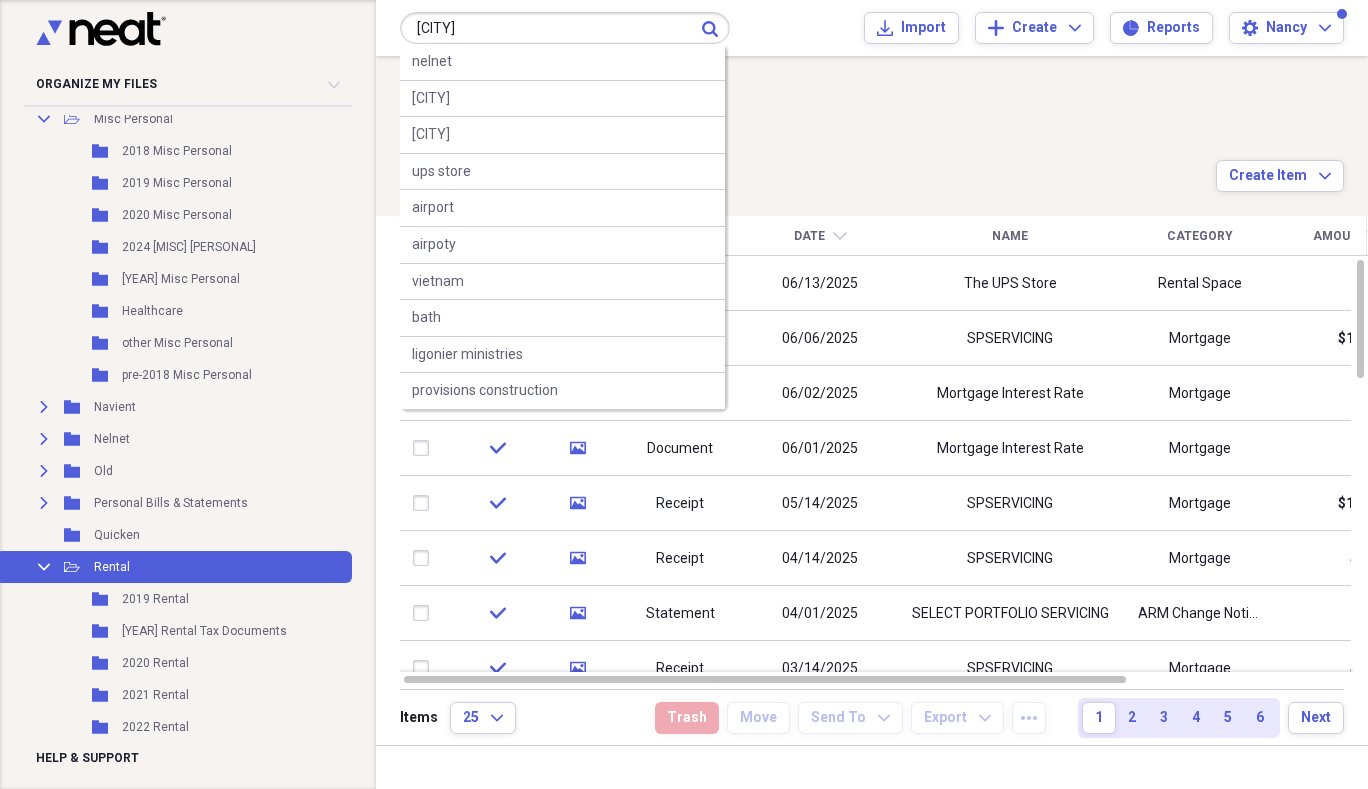 type on "[CITY]" 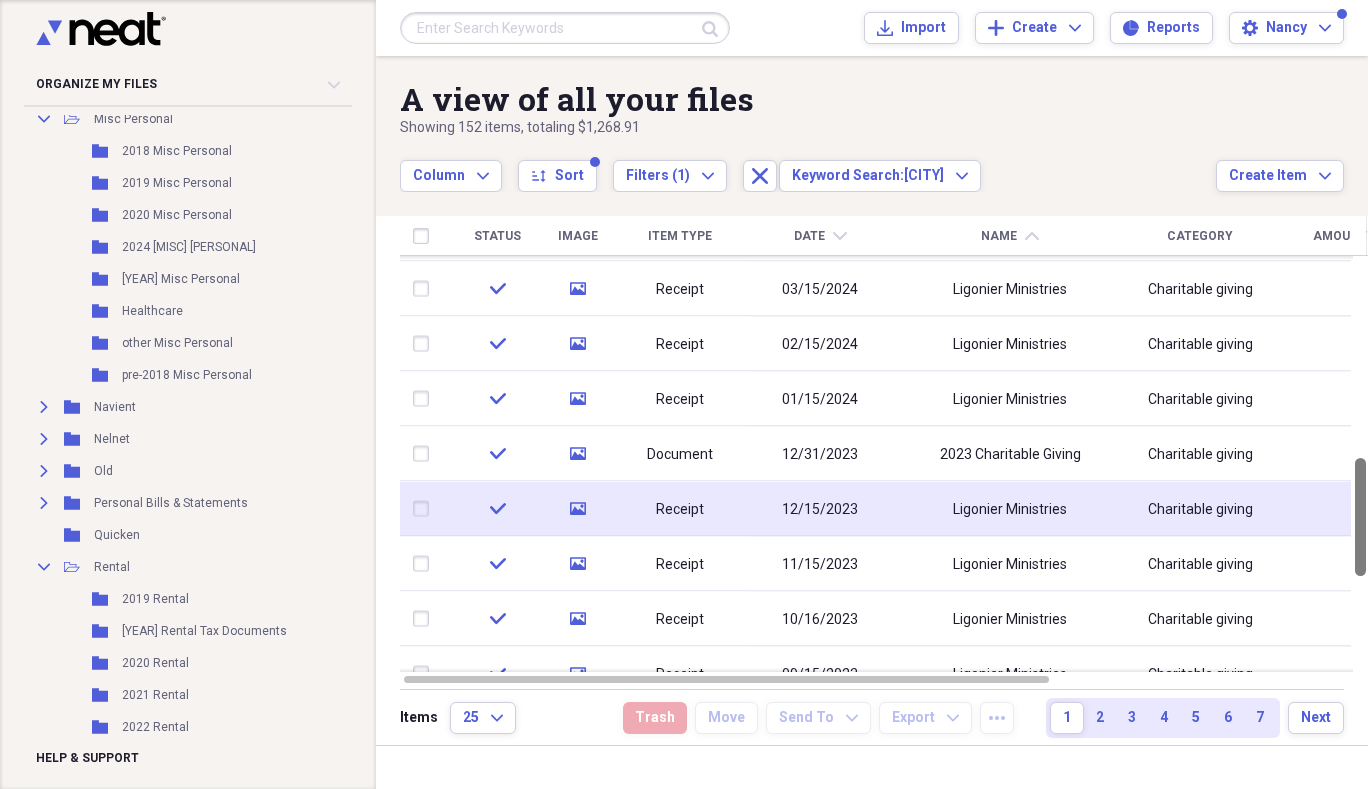 drag, startPoint x: 1358, startPoint y: 331, endPoint x: 1342, endPoint y: 529, distance: 198.64542 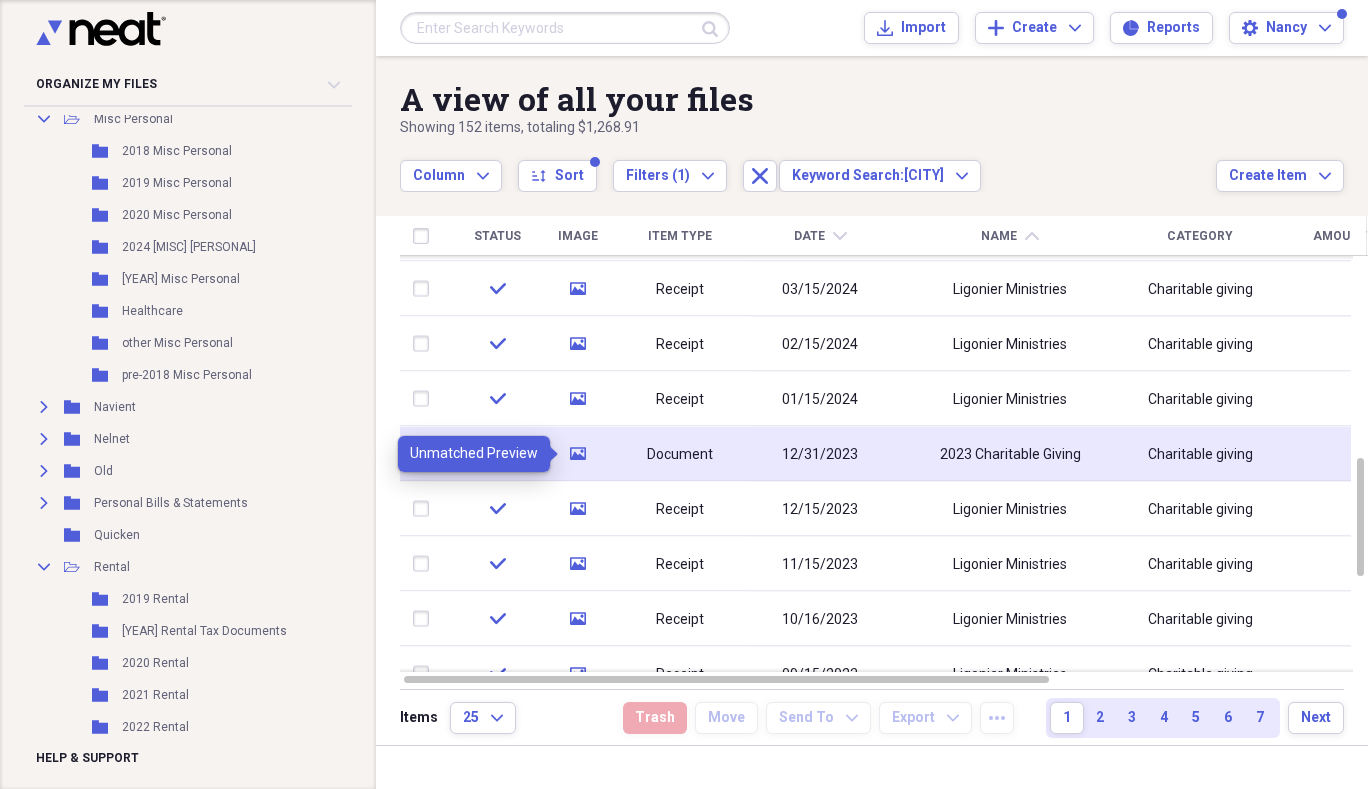 click on "media" 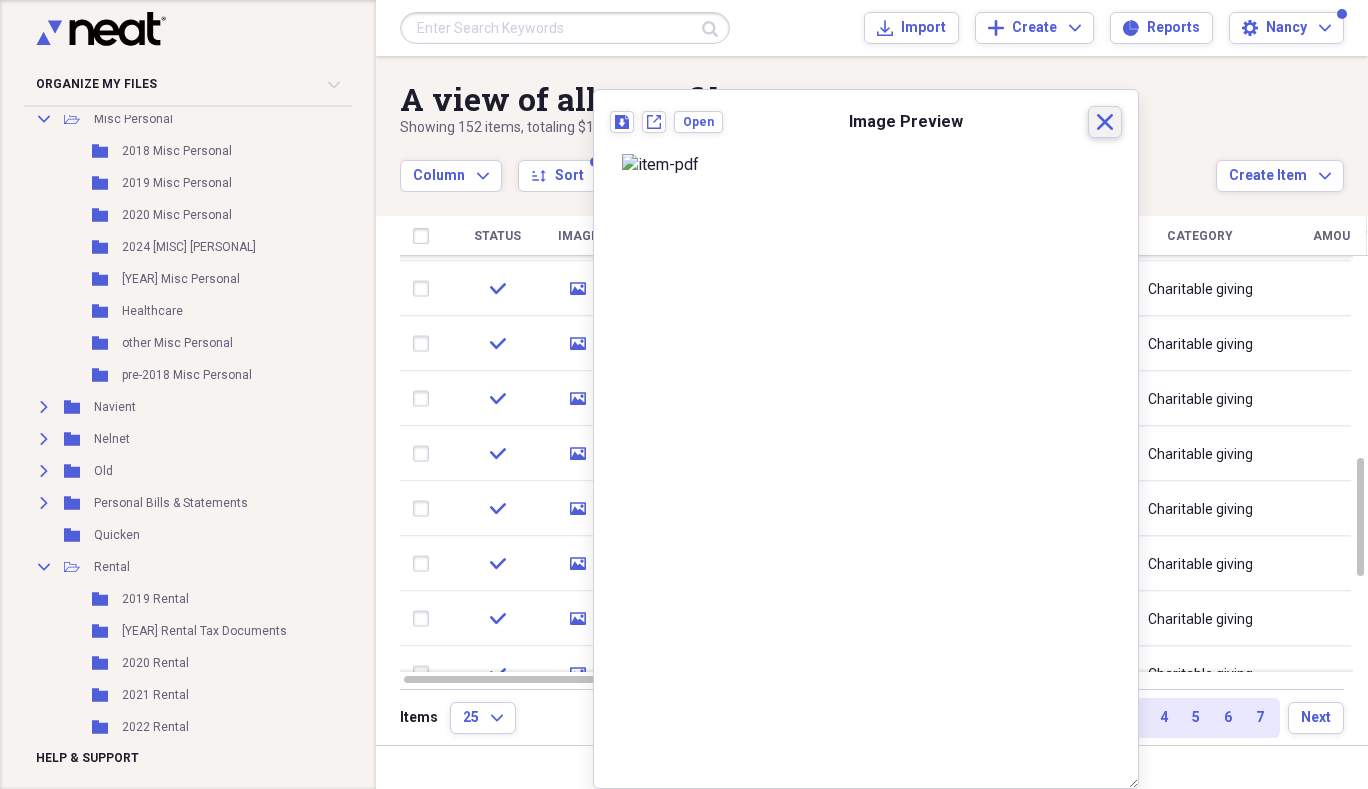 click 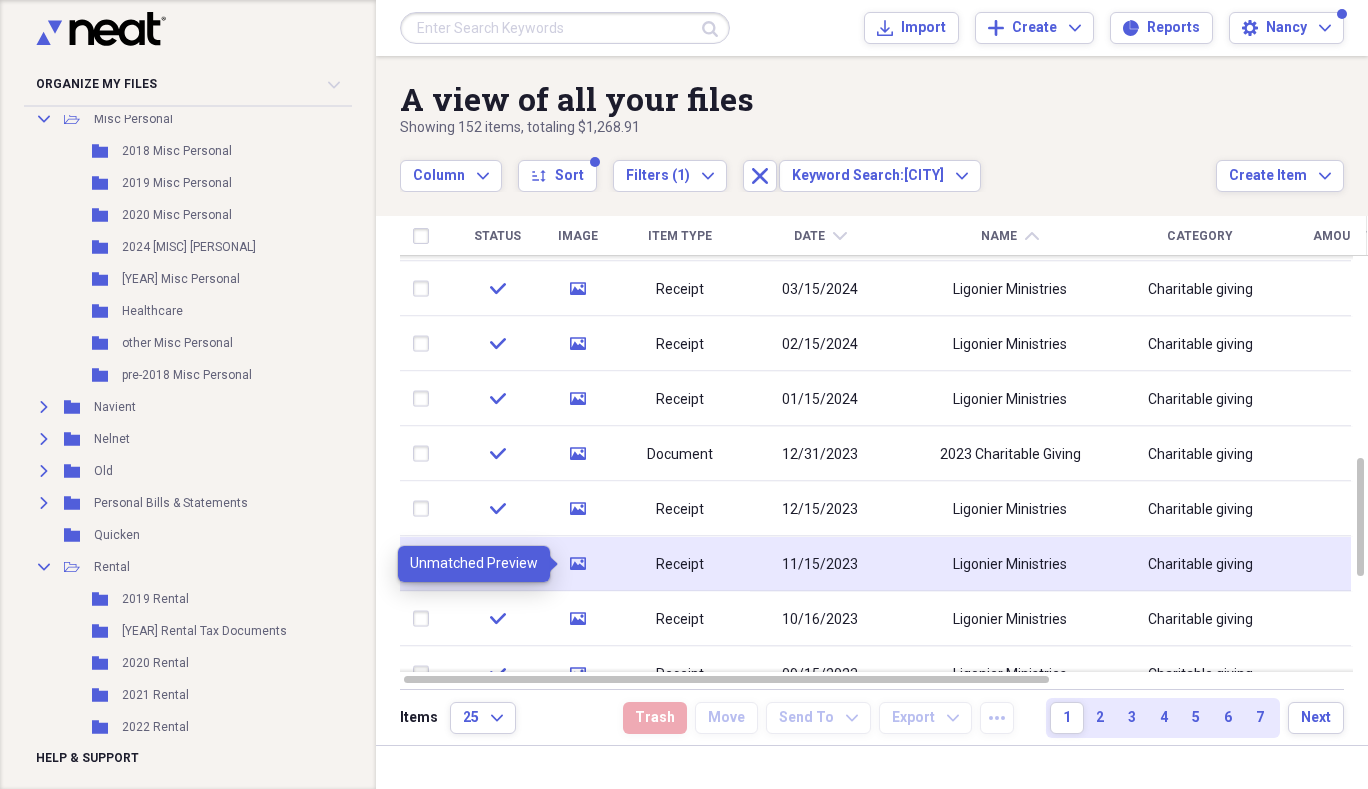 click on "media" 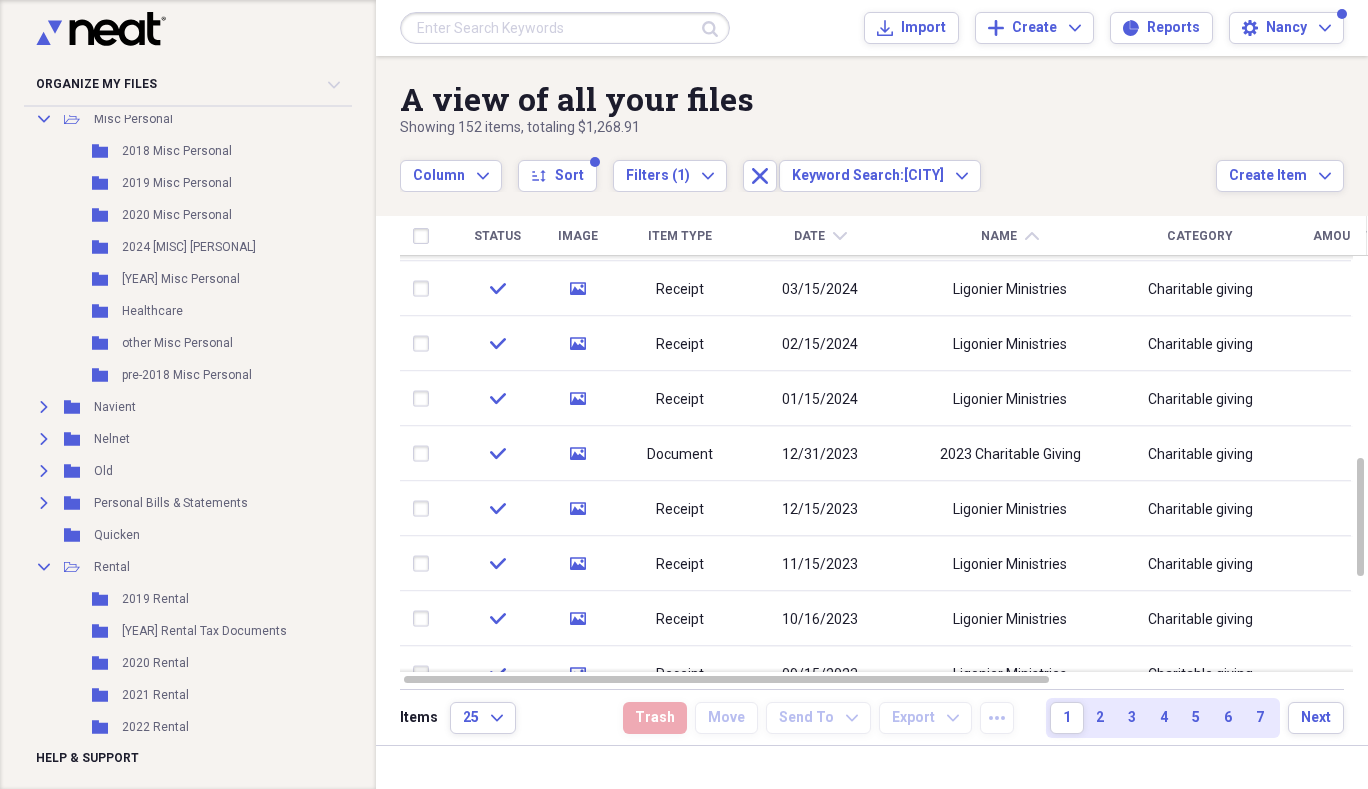 click on "Status Image Item Type Date chevron-down Name chevron-up Category Amount Source Date Added Folder check media Receipt [DATE] [CITY] Ministries Charitable giving Scan [DATE] [TIME] Charity check media Receipt [DATE] [CITY] Ministries Charitable giving Scan [DATE] [TIME] Charity check media Receipt [DATE] [CITY] Ministries Charitable giving Scan [DATE] [TIME] Charity check media Receipt [DATE] [CITY] Ministries Charitable giving Scan [DATE] [TIME] Charity check media Receipt [DATE] [CITY] Ministries Charitable giving Scan [DATE] [TIME] Charity check media Receipt [DATE] [CITY] Ministries Charitable giving Scan [DATE] [TIME] Charity check media Receipt [DATE] [CITY] Ministries Charitable giving $5.00 Scan [DATE] [TIME] Charity check media Receipt [DATE] [CITY] Ministries Charitable giving $5.00 Scan [DATE] [TIME] Charity check media Document [DATE] 2023 Charitable Giving Charitable giving Report [DATE] [TIME] check" at bounding box center [872, 452] 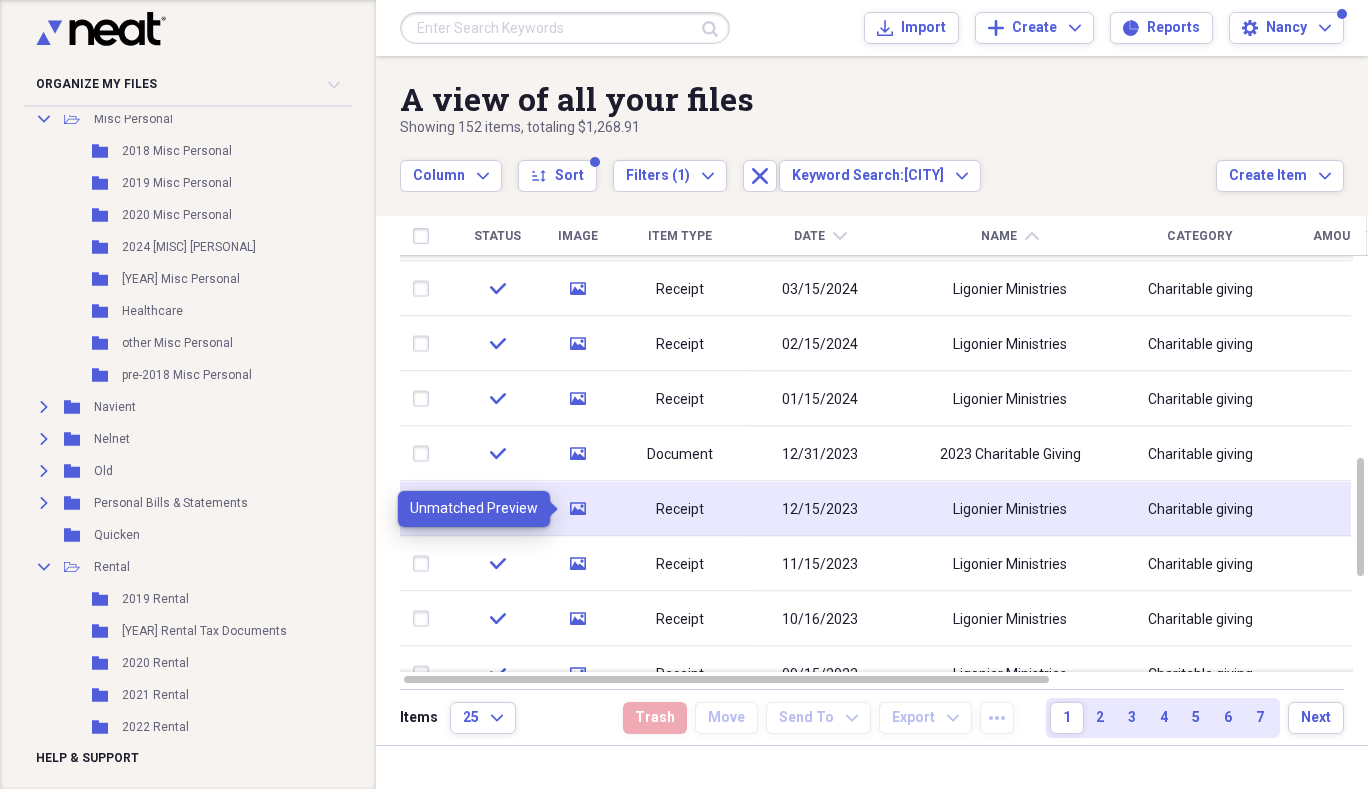 click on "media" 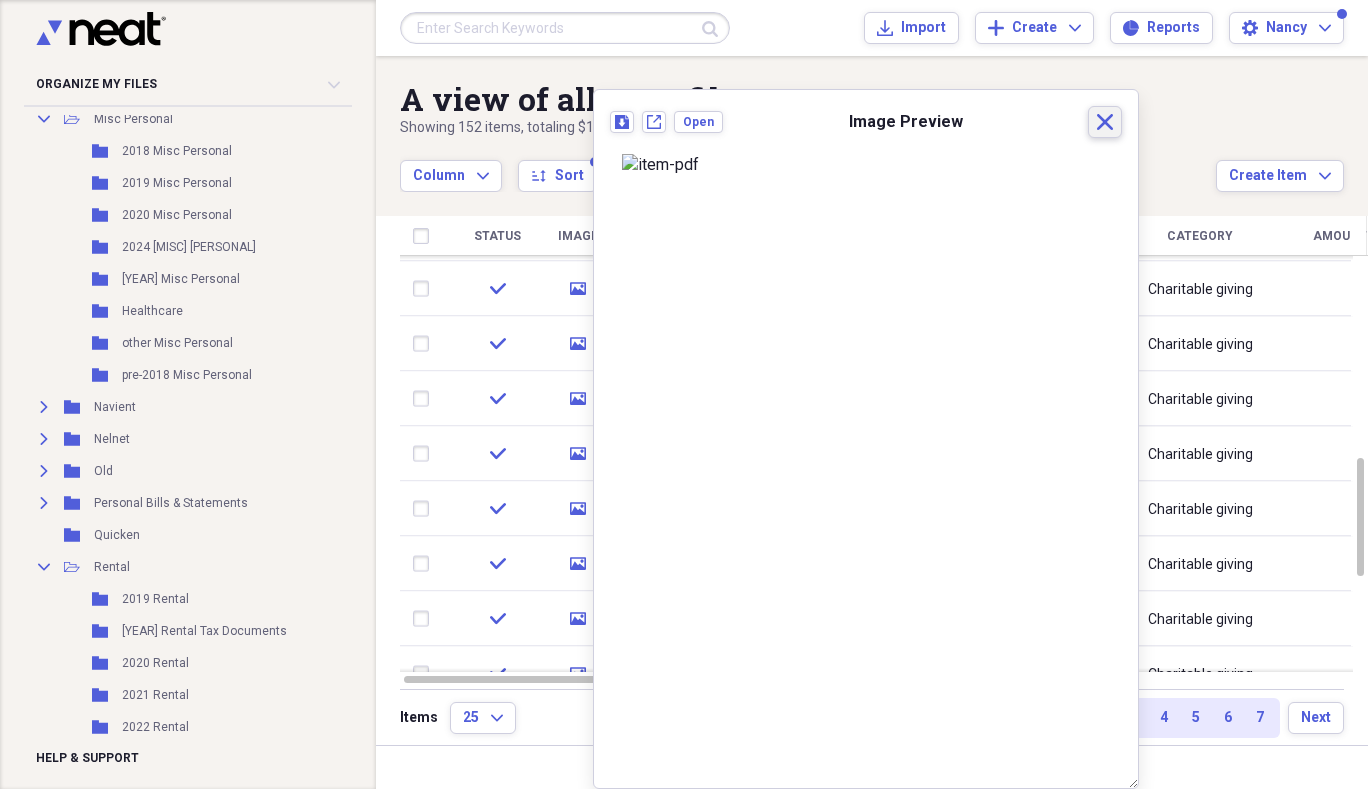 click on "Close" 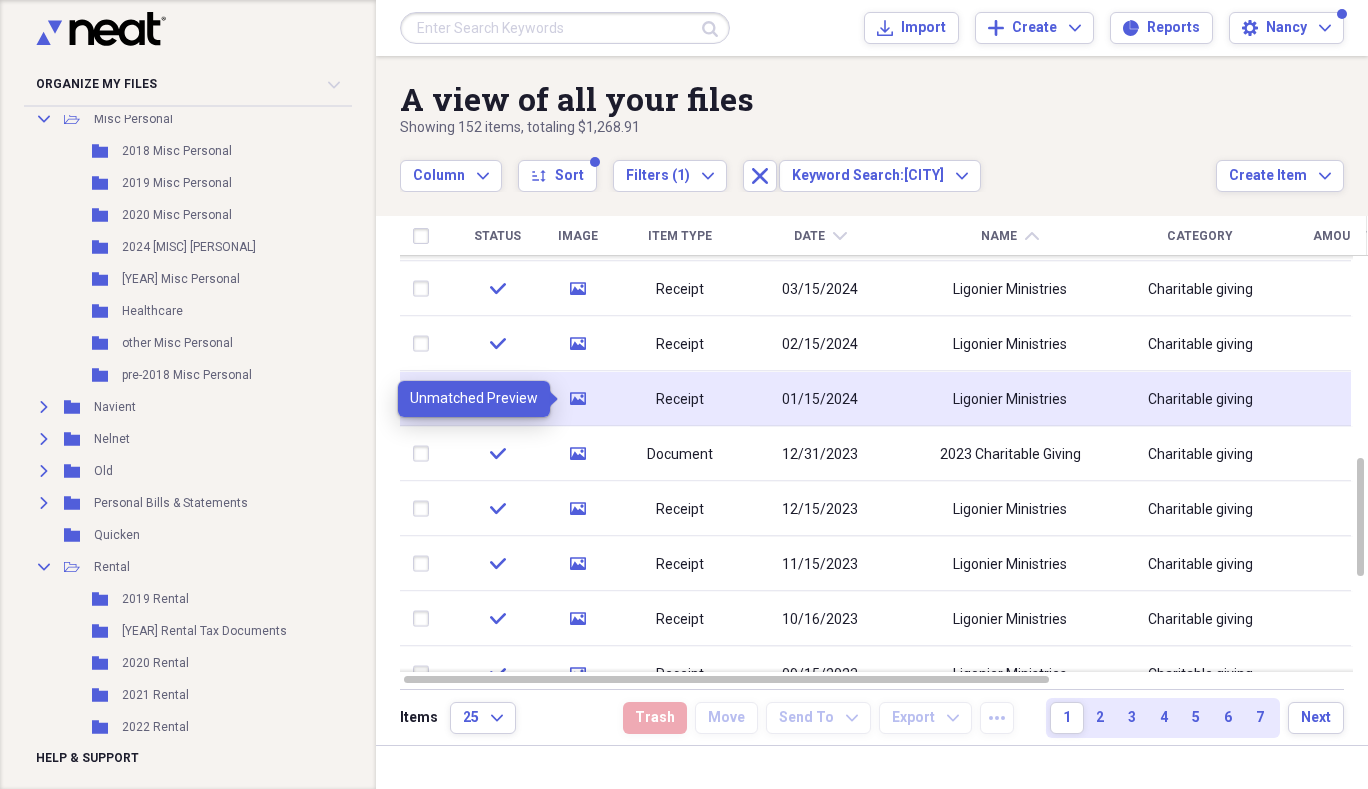 click on "media" 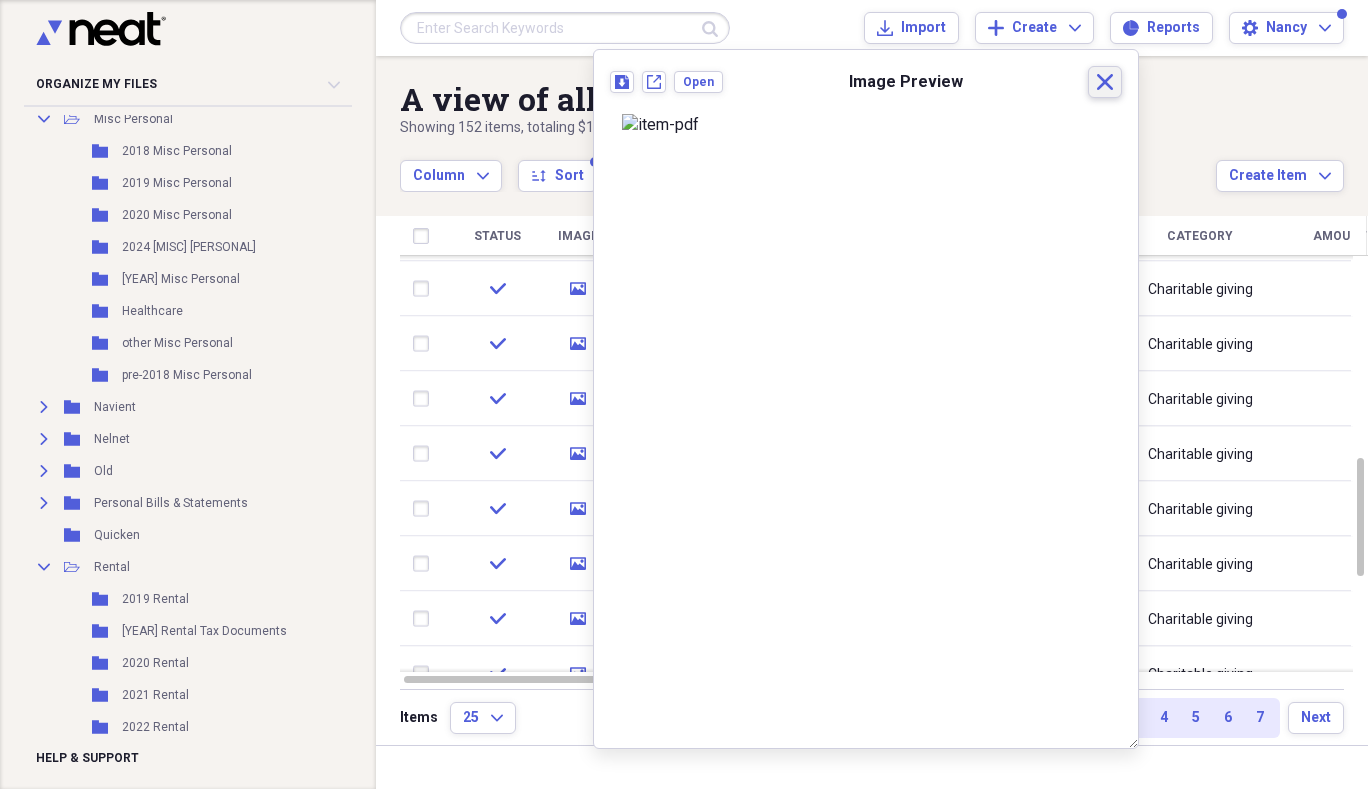 click on "Close" 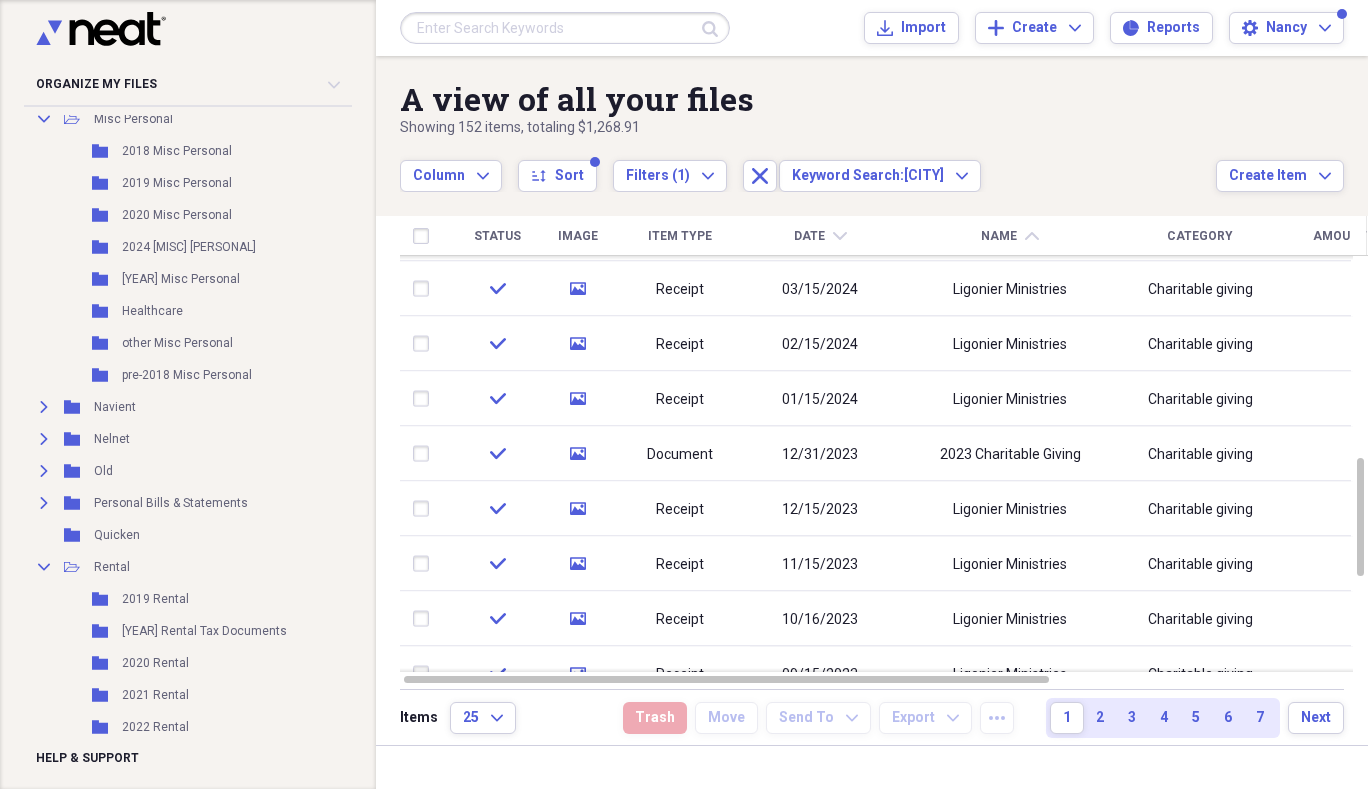 click at bounding box center (565, 28) 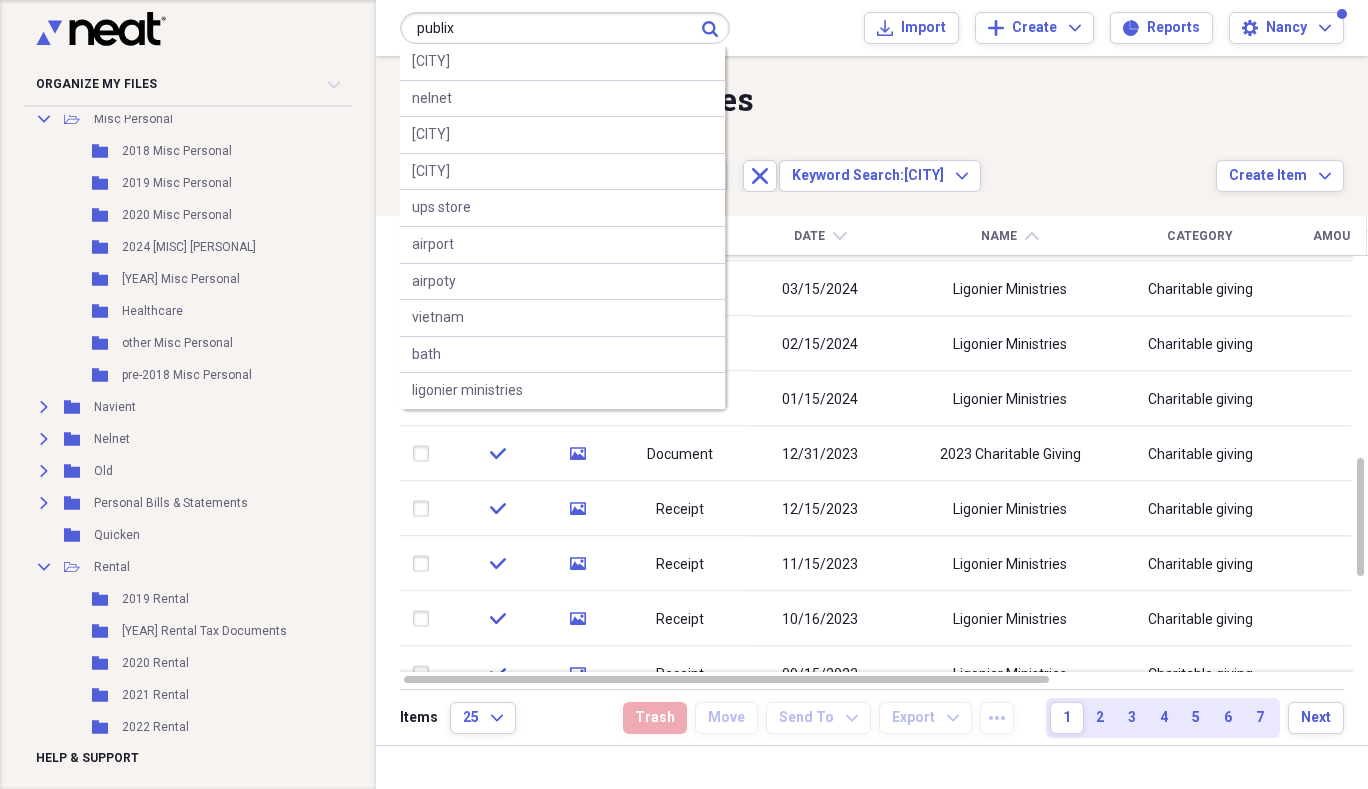 type on "publix" 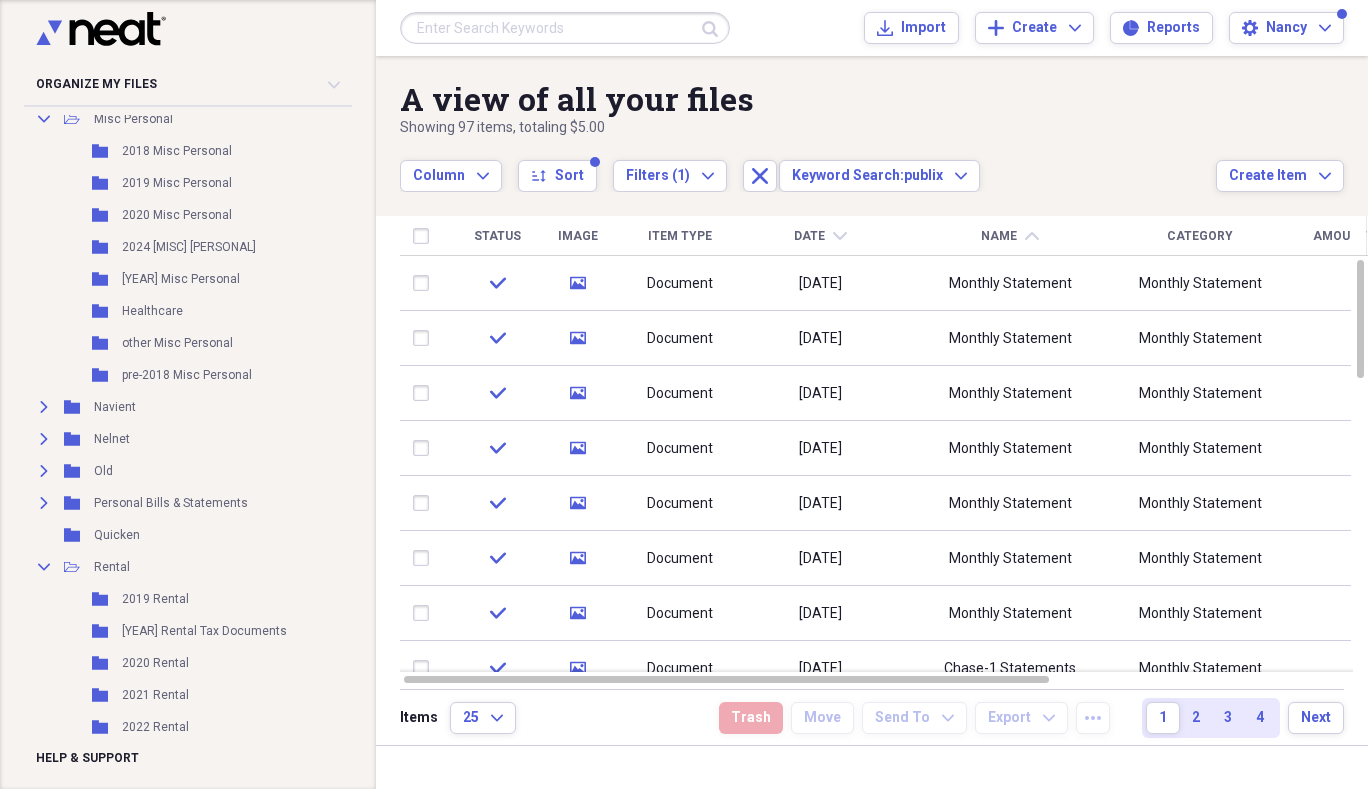 scroll, scrollTop: 0, scrollLeft: 0, axis: both 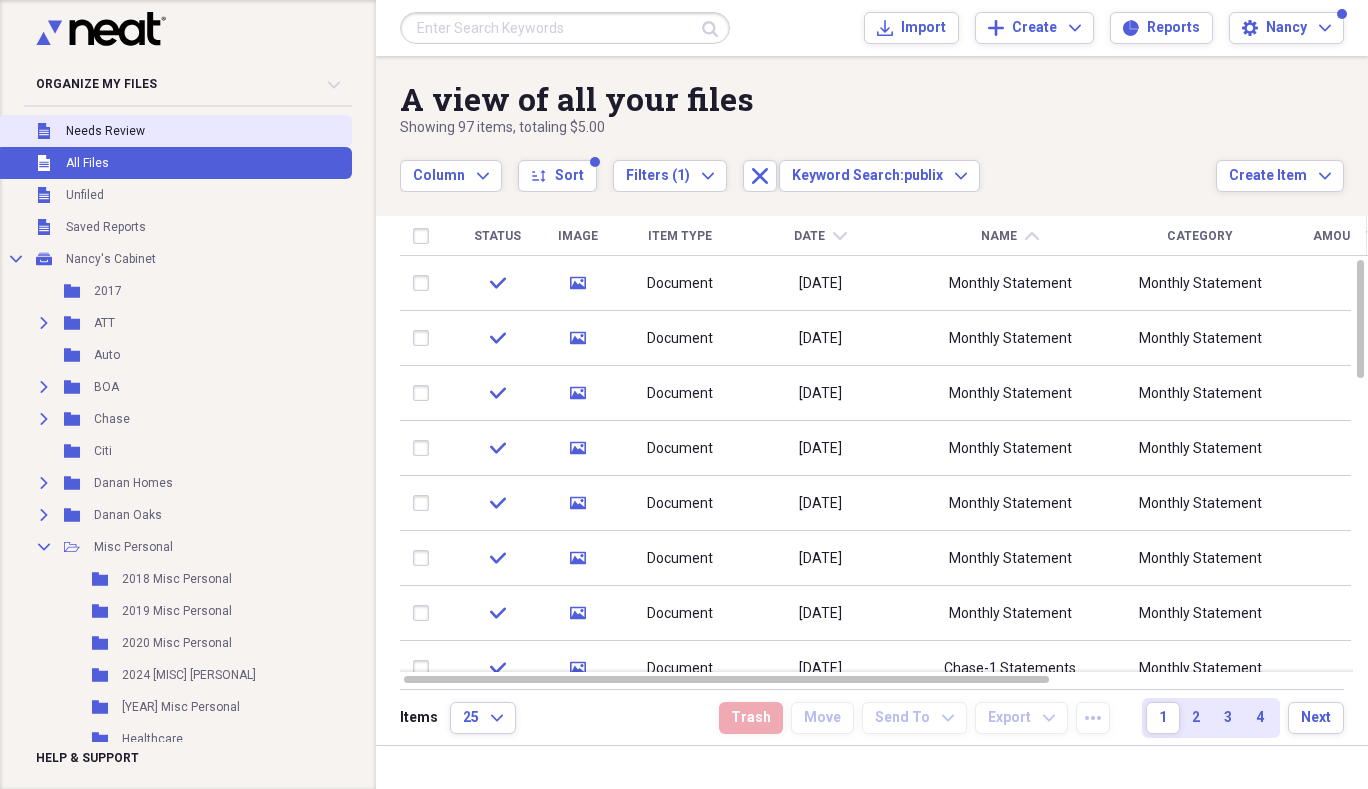click on "Needs Review" at bounding box center [105, 131] 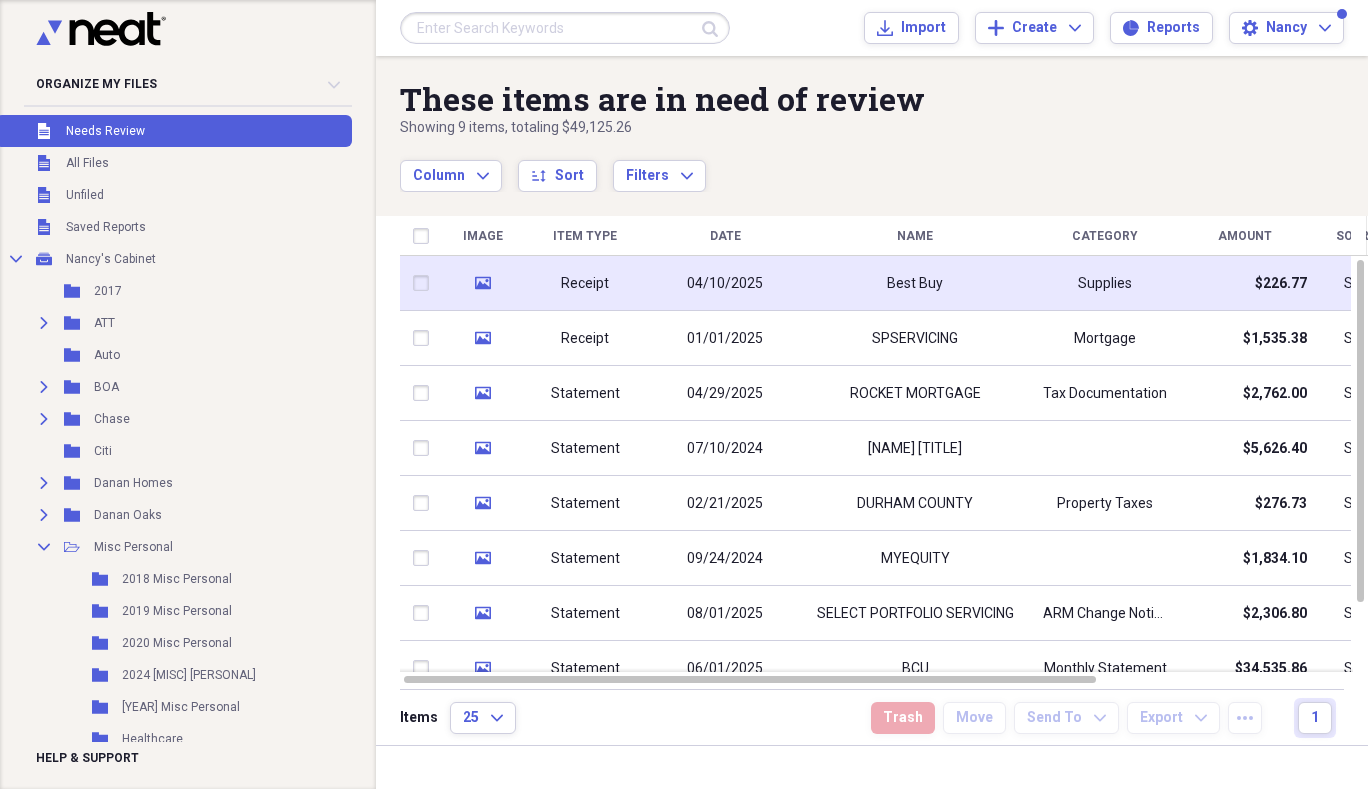 click on "Receipt" at bounding box center [585, 284] 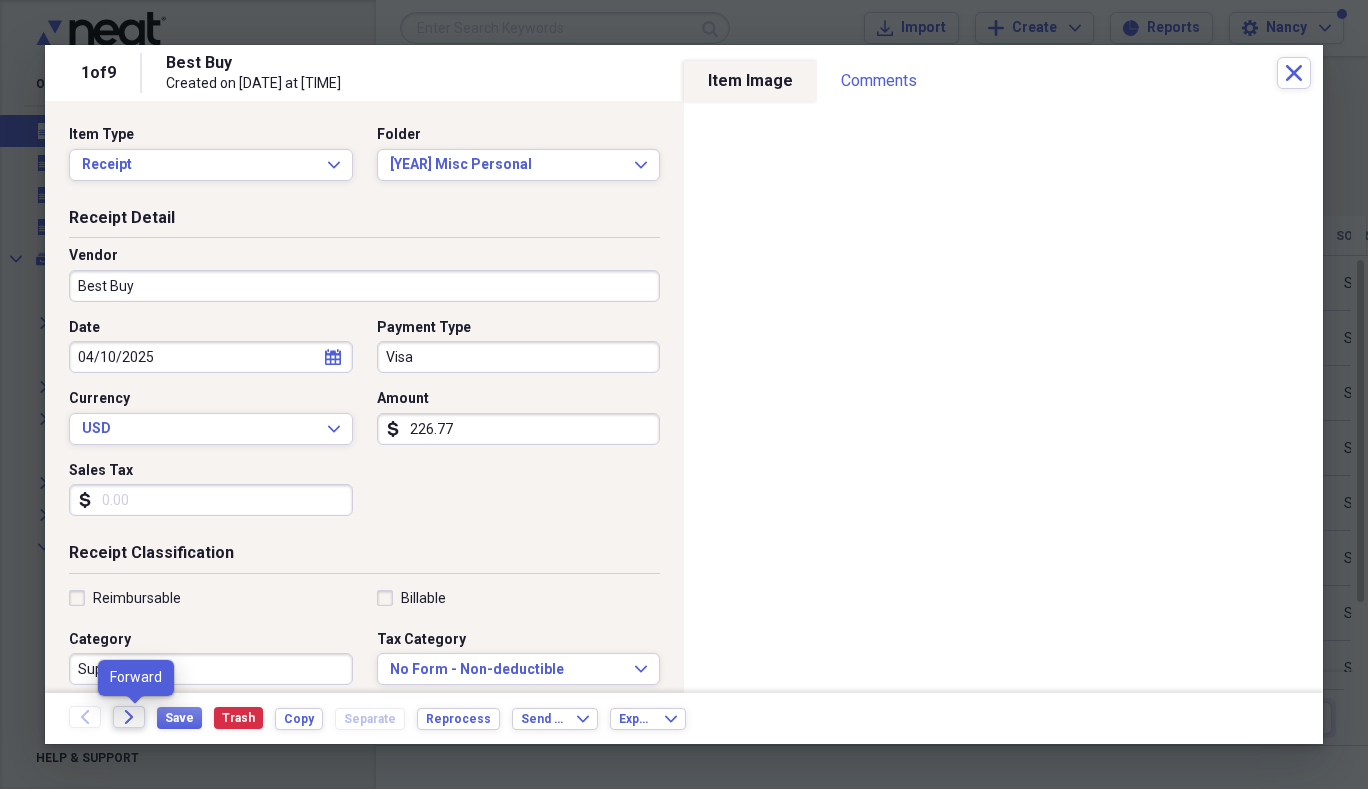 click 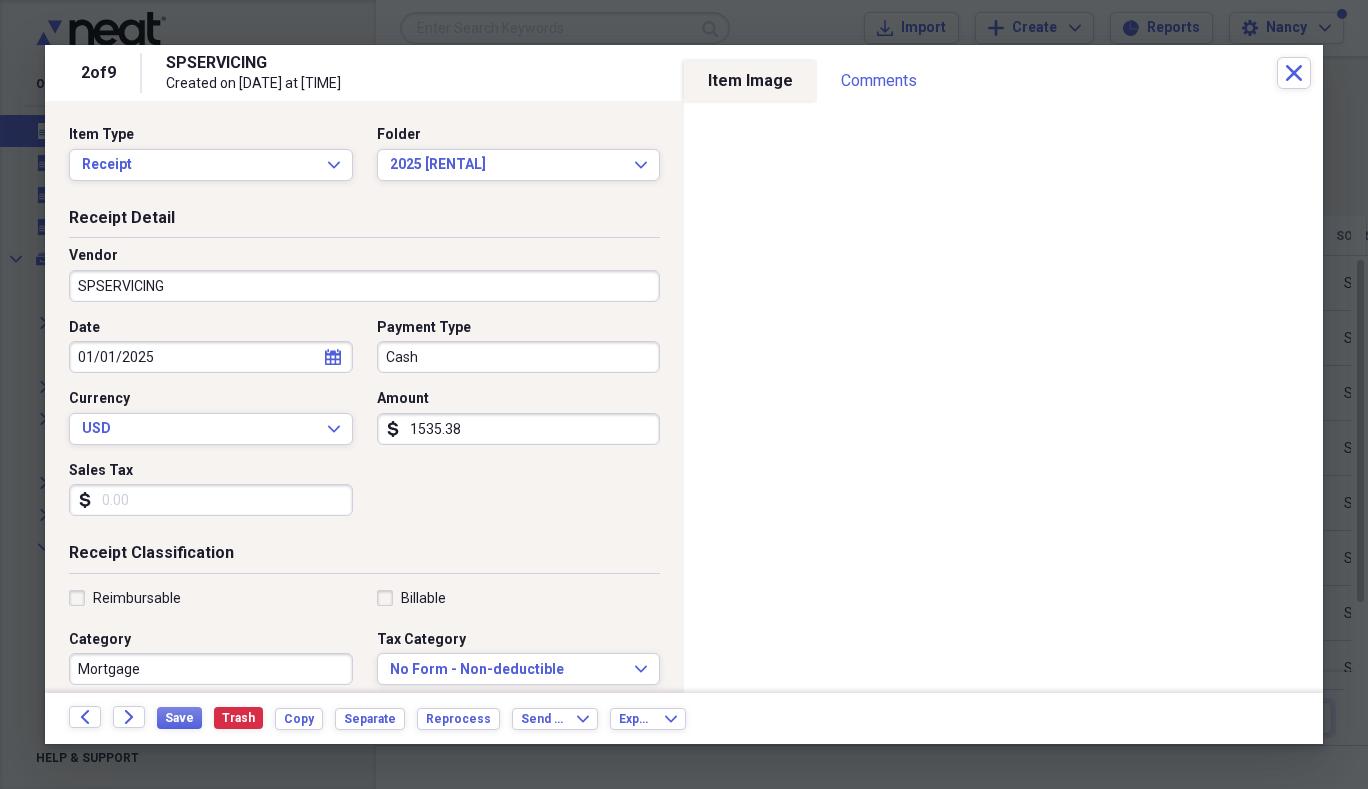 click 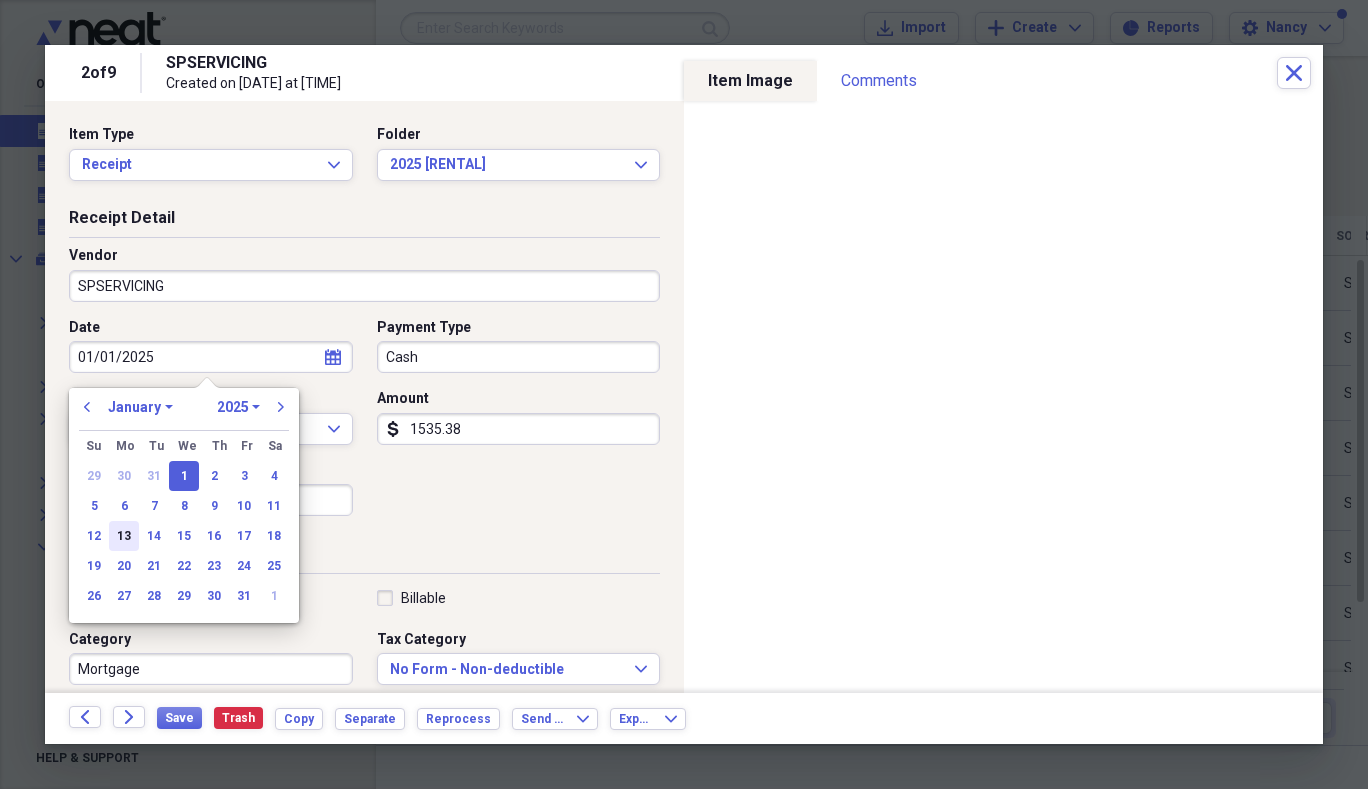 click on "13" at bounding box center (124, 536) 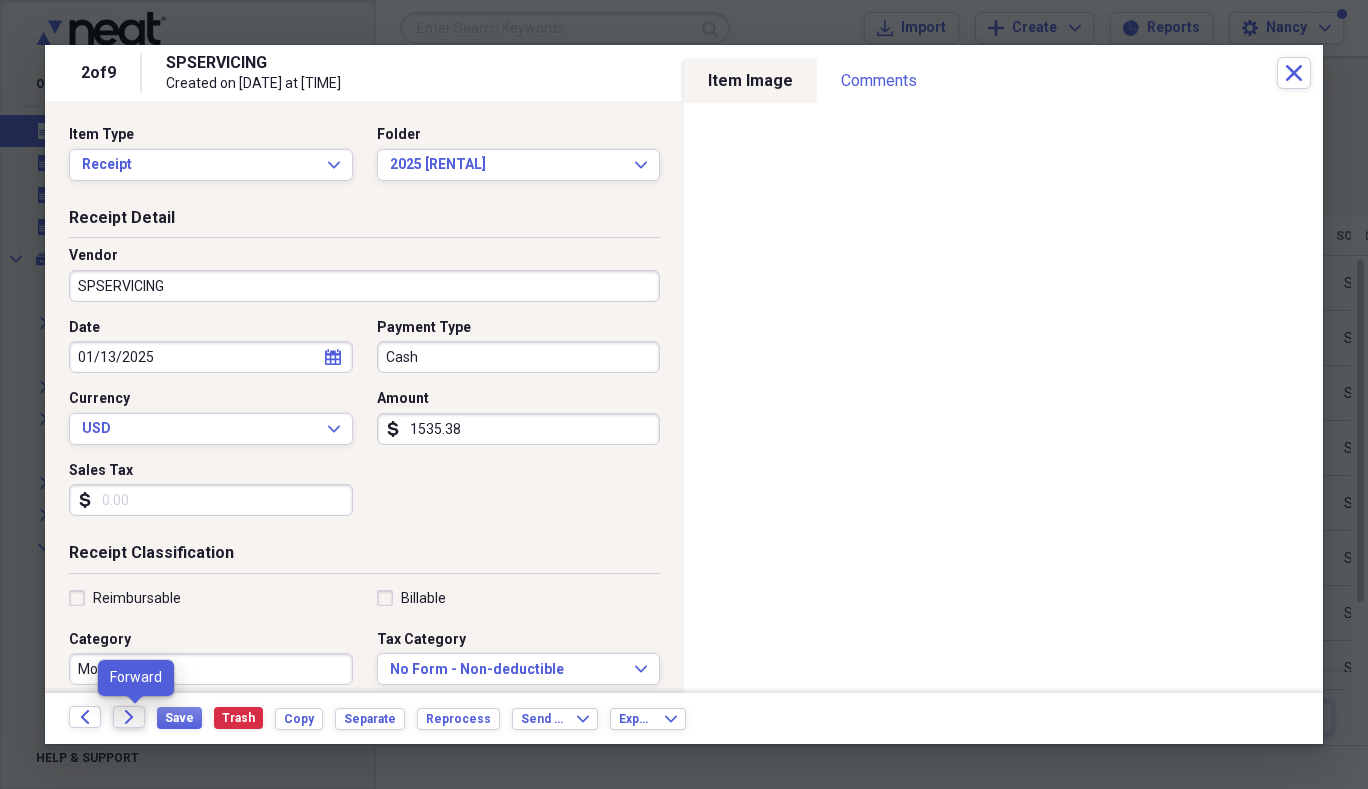 click on "Forward" at bounding box center [129, 717] 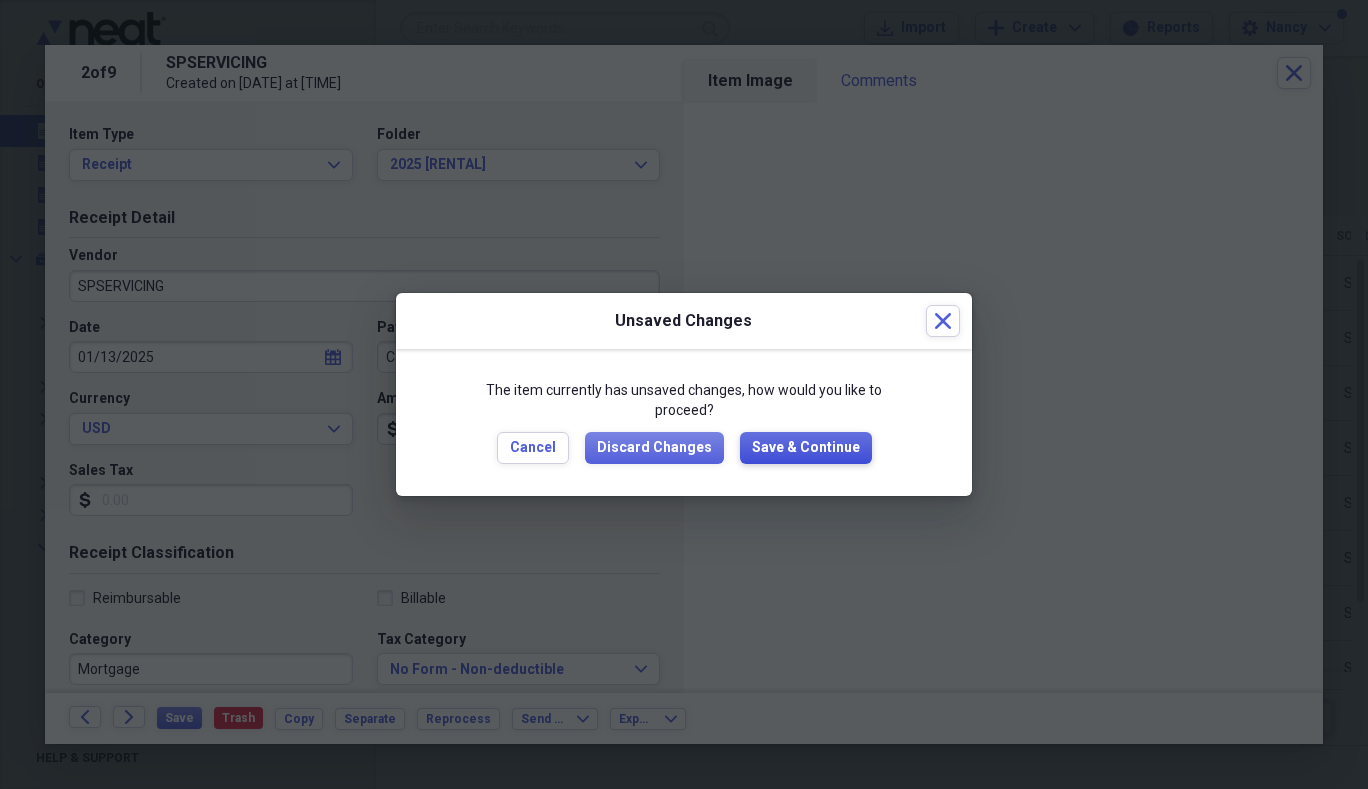 click on "Save & Continue" at bounding box center [806, 448] 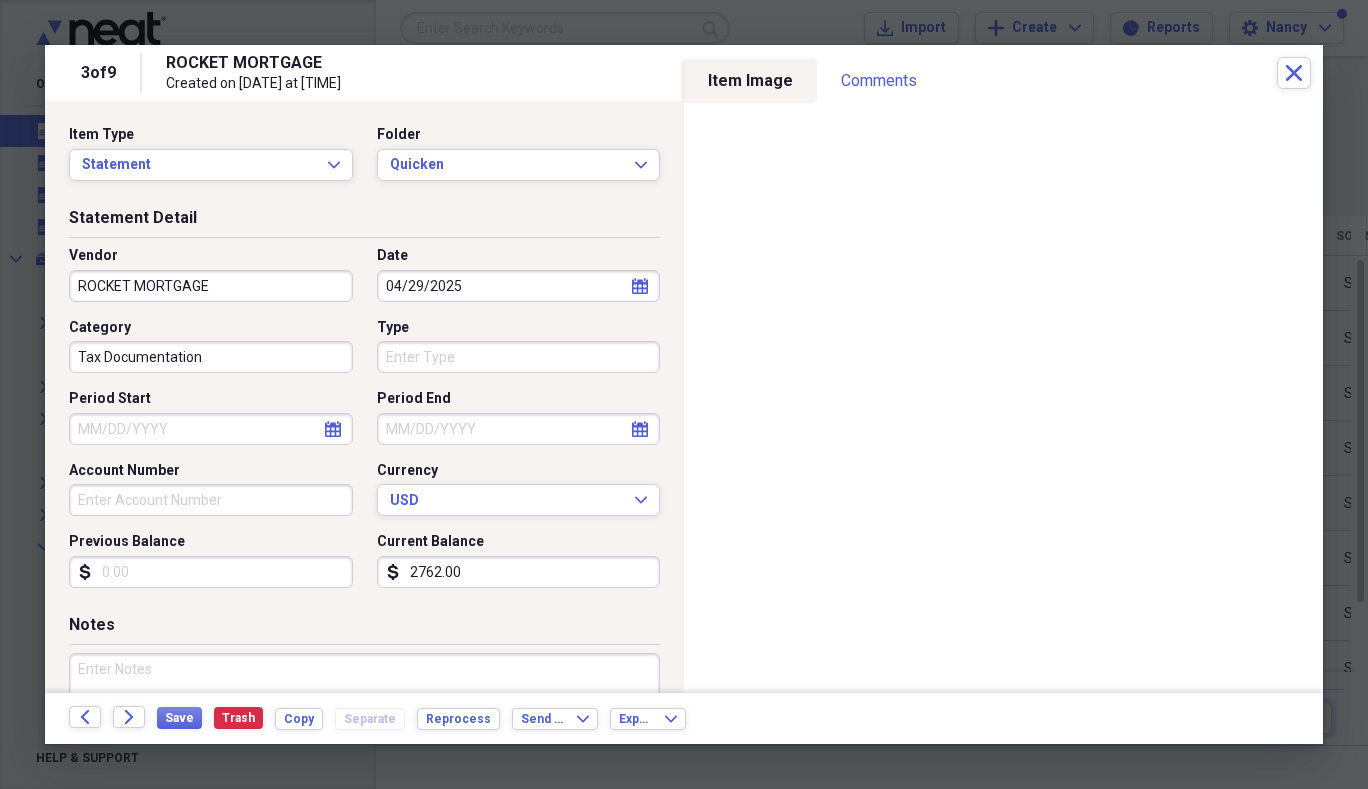 click on "Type" at bounding box center (519, 357) 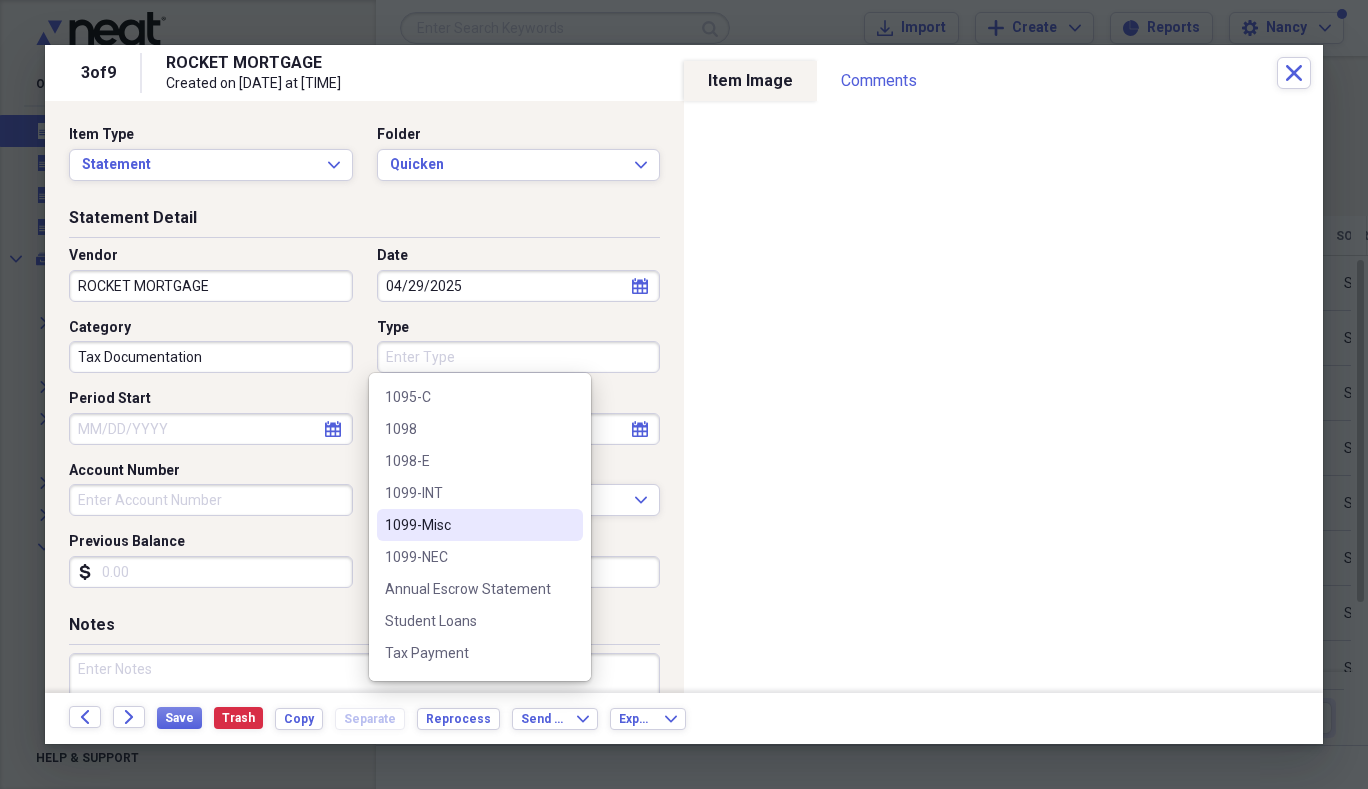 scroll, scrollTop: 28, scrollLeft: 0, axis: vertical 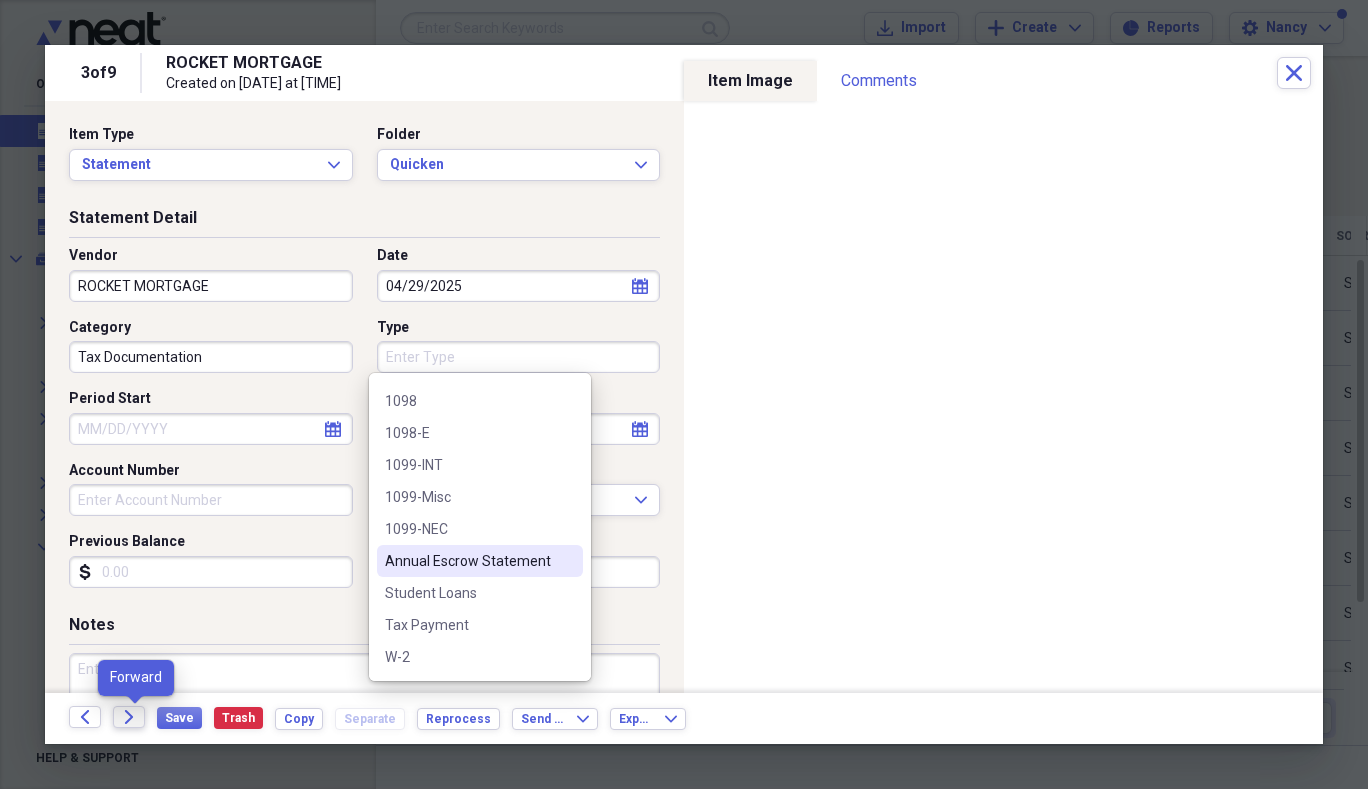 click on "Forward" 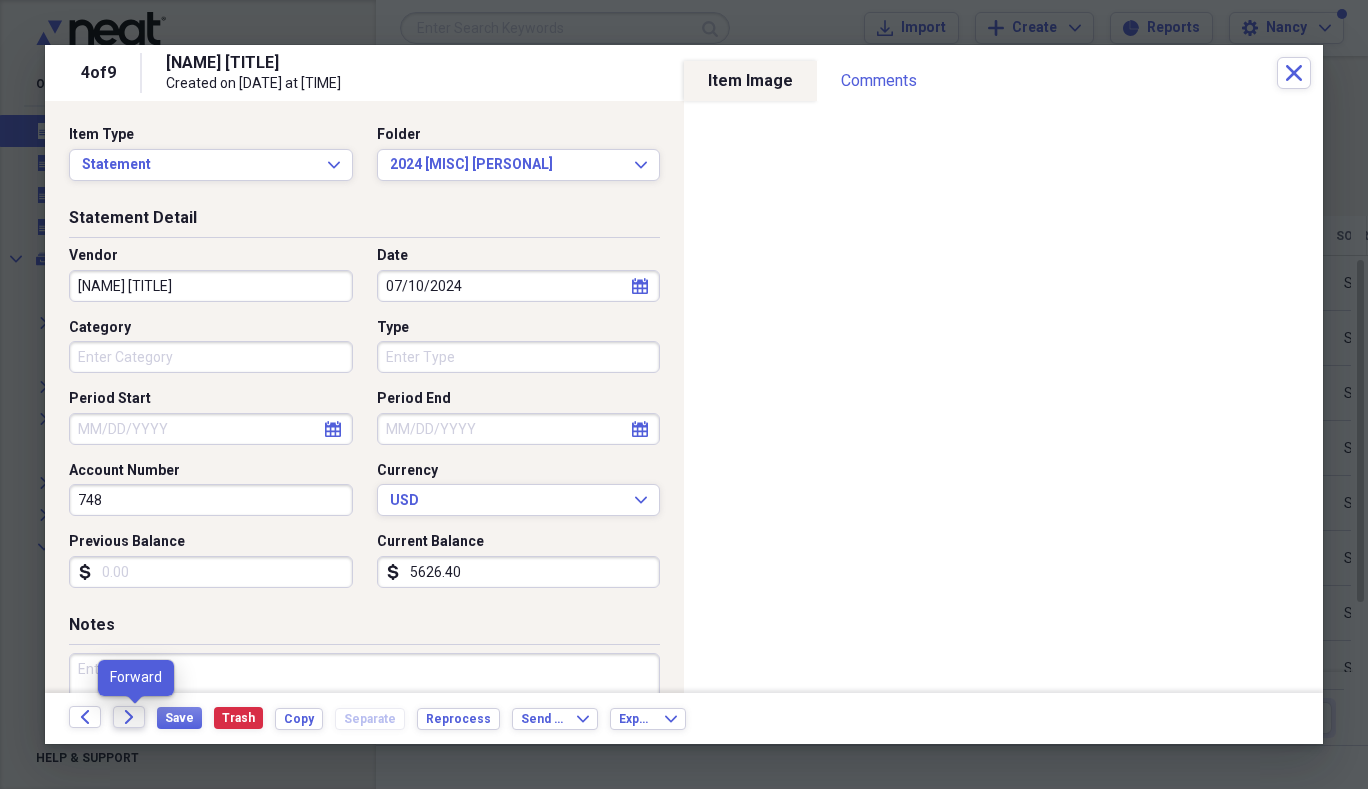 click on "Forward" 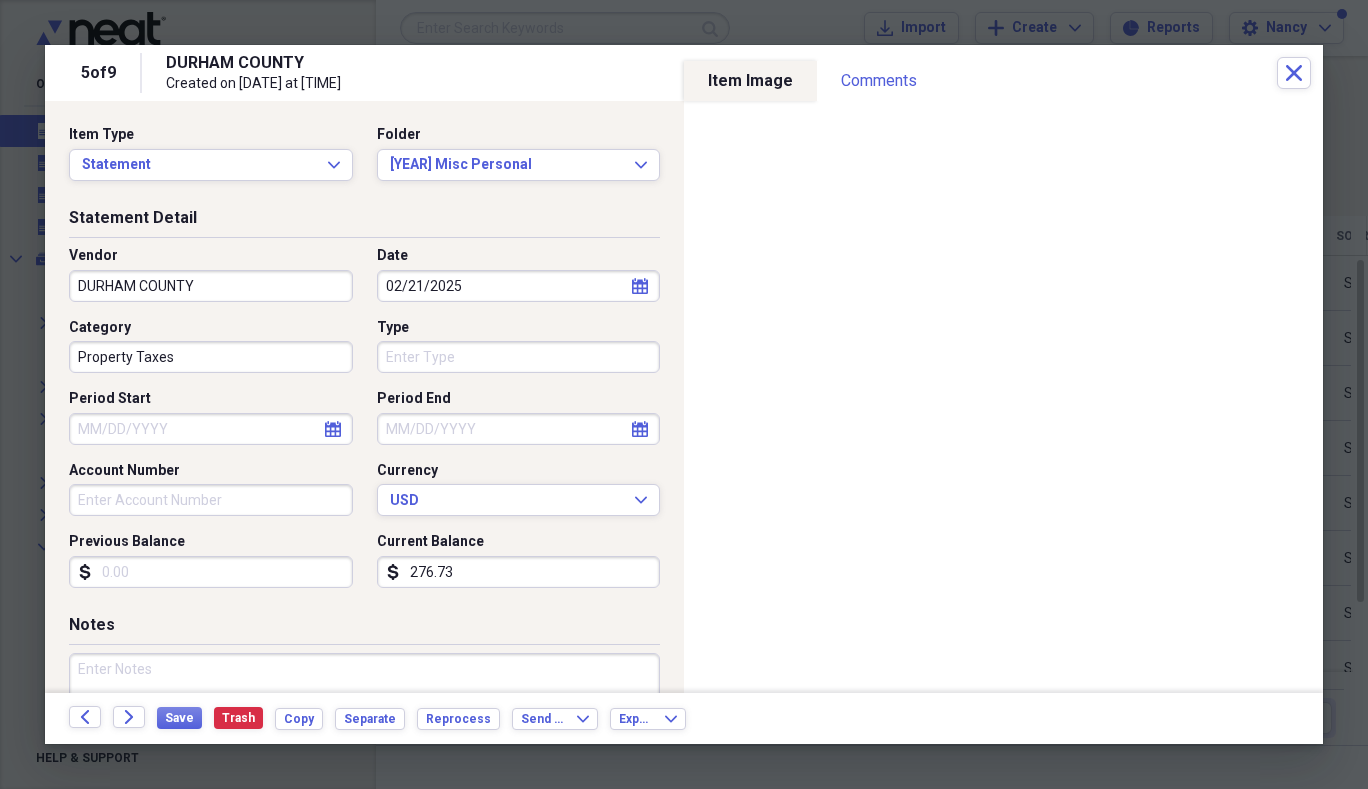 click on "calendar Calendar" at bounding box center (640, 286) 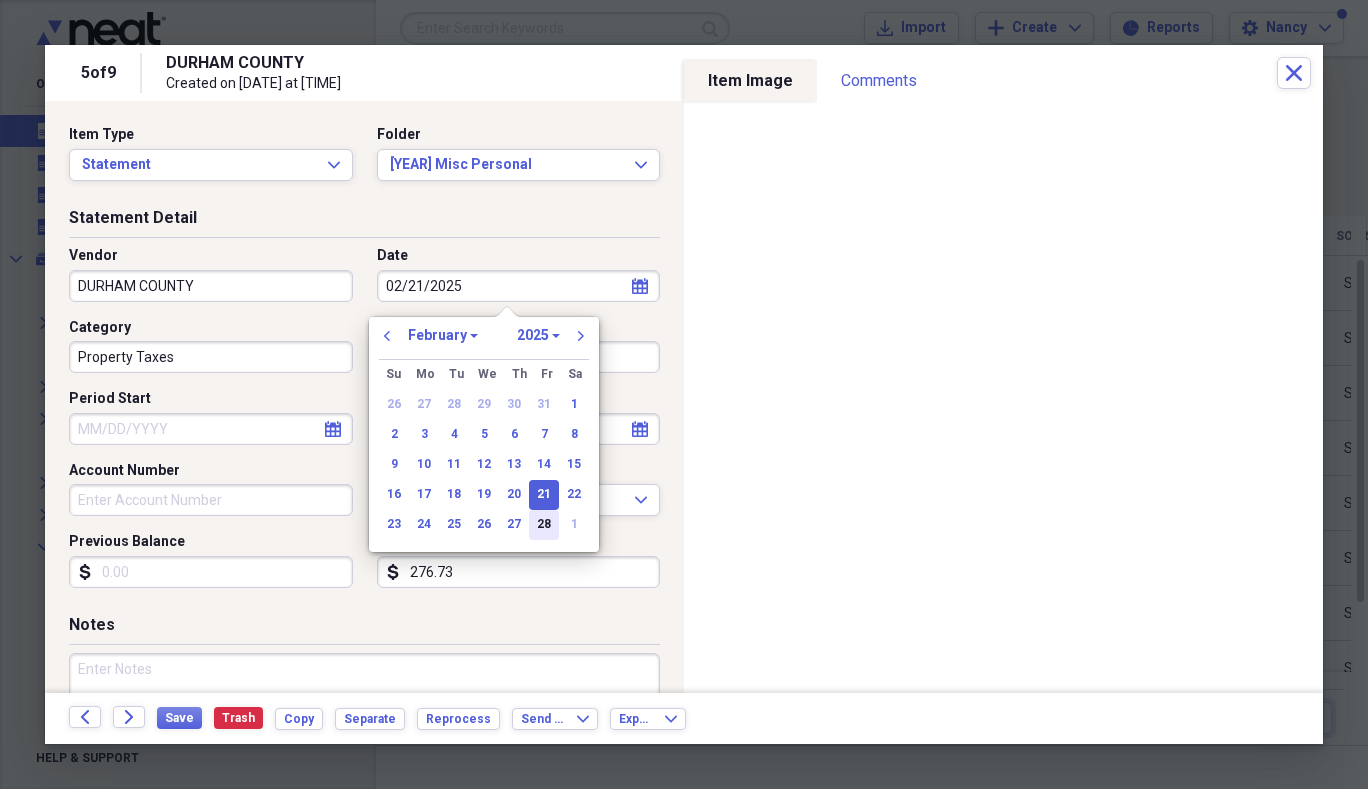 click on "28" at bounding box center (544, 525) 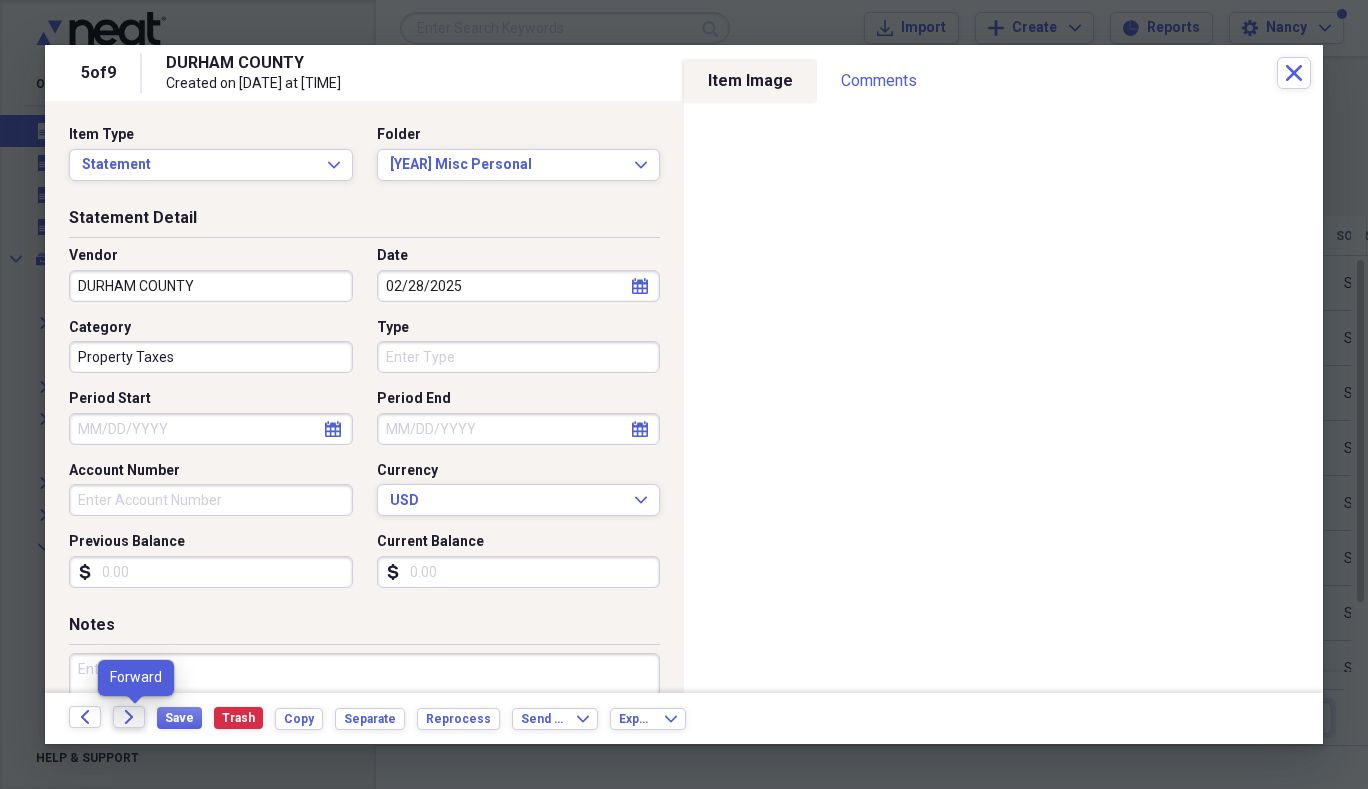 type 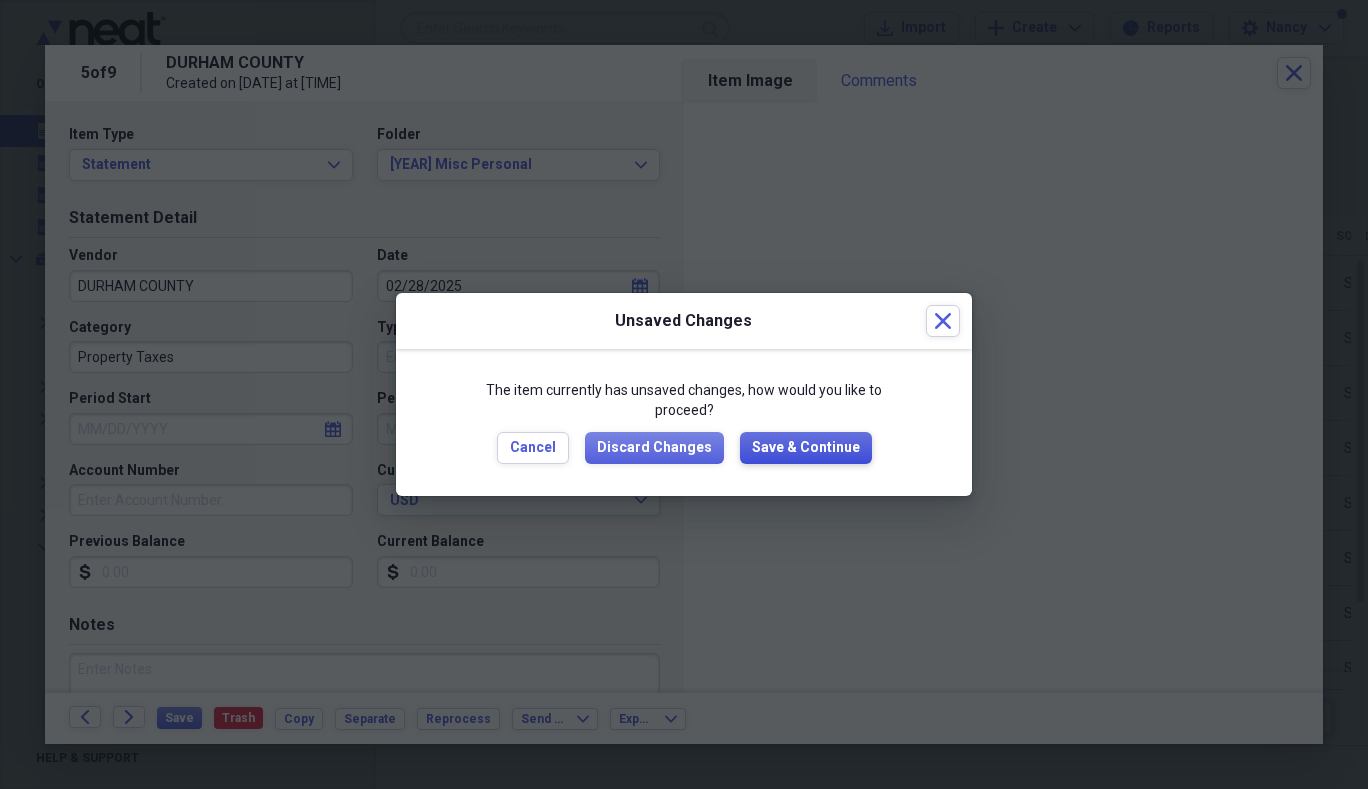 click on "Save & Continue" at bounding box center (806, 448) 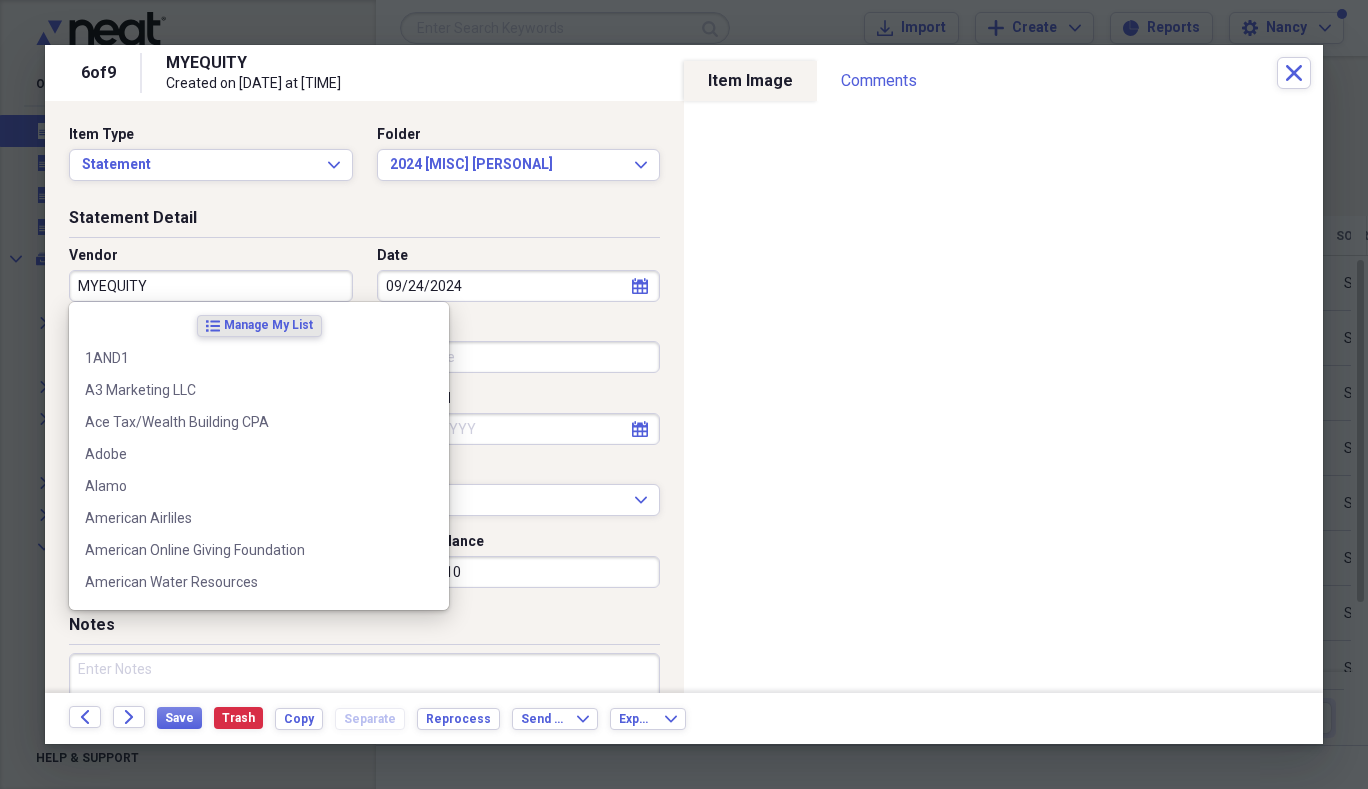 click on "MYEQUITY" at bounding box center [211, 286] 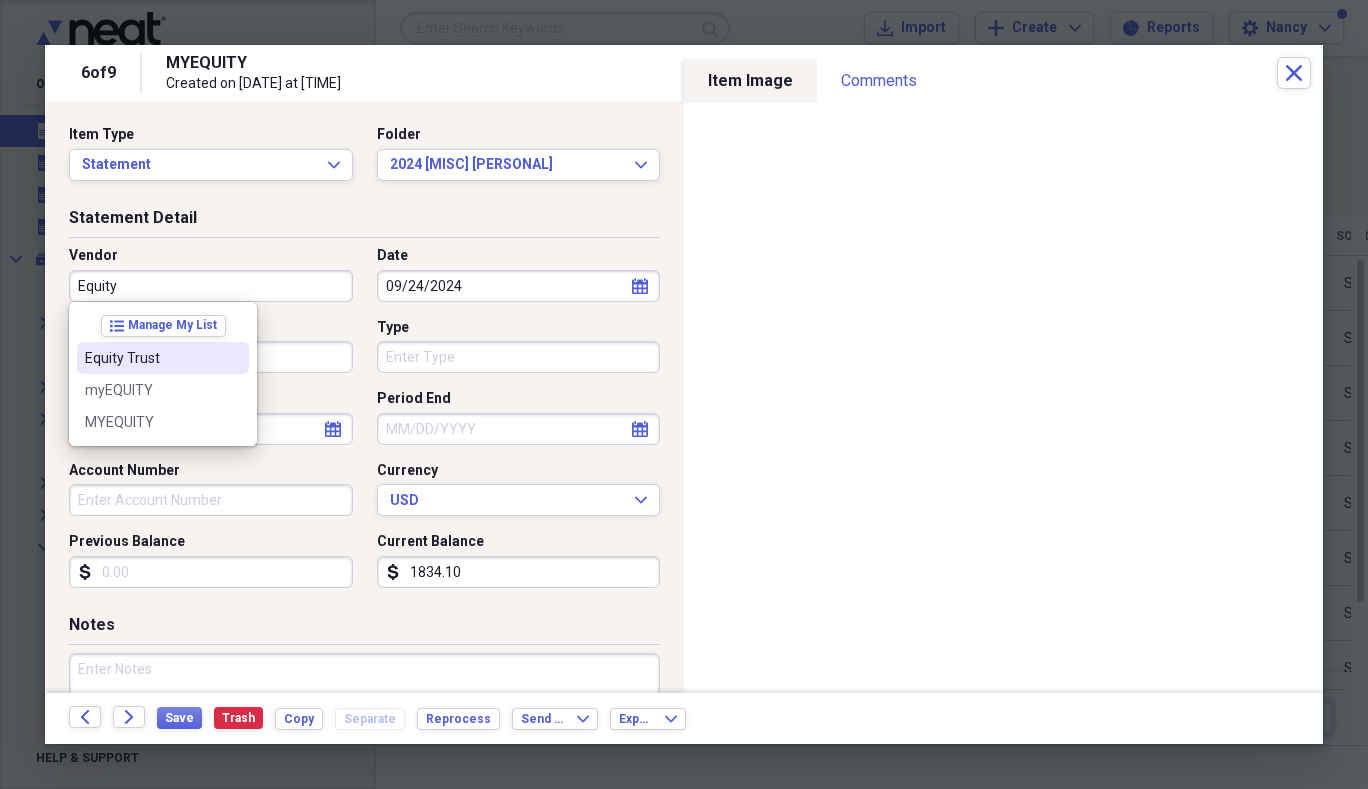click on "Equity Trust" at bounding box center [151, 358] 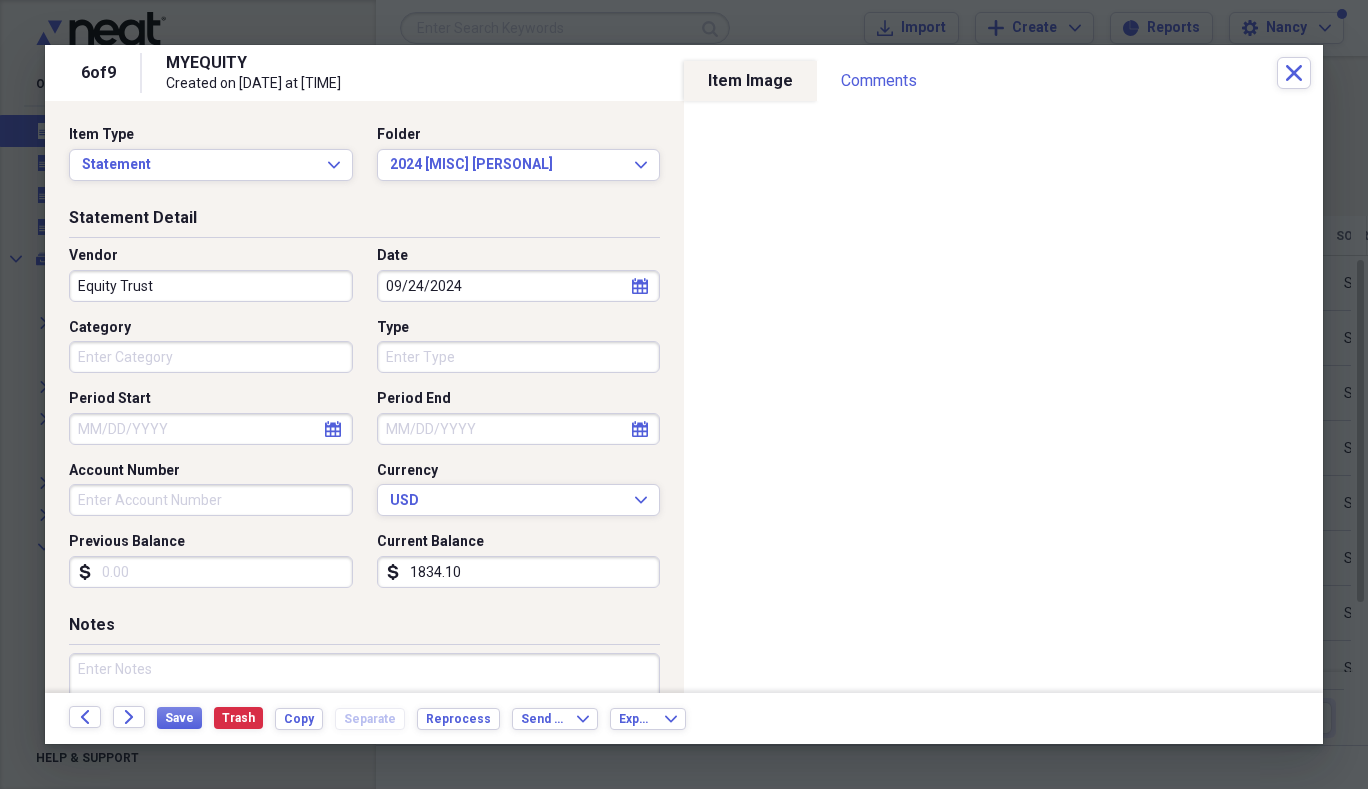 click on "1834.10" at bounding box center (519, 572) 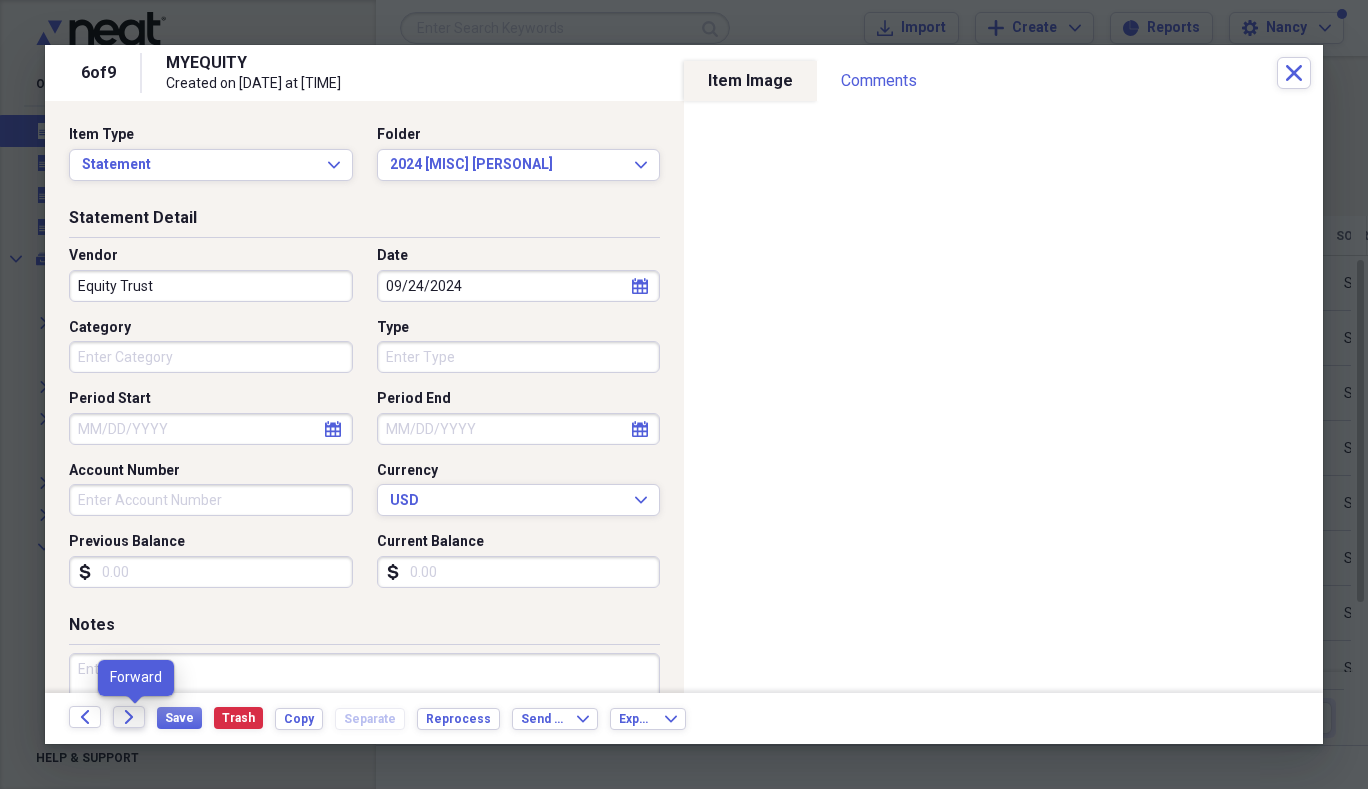 type 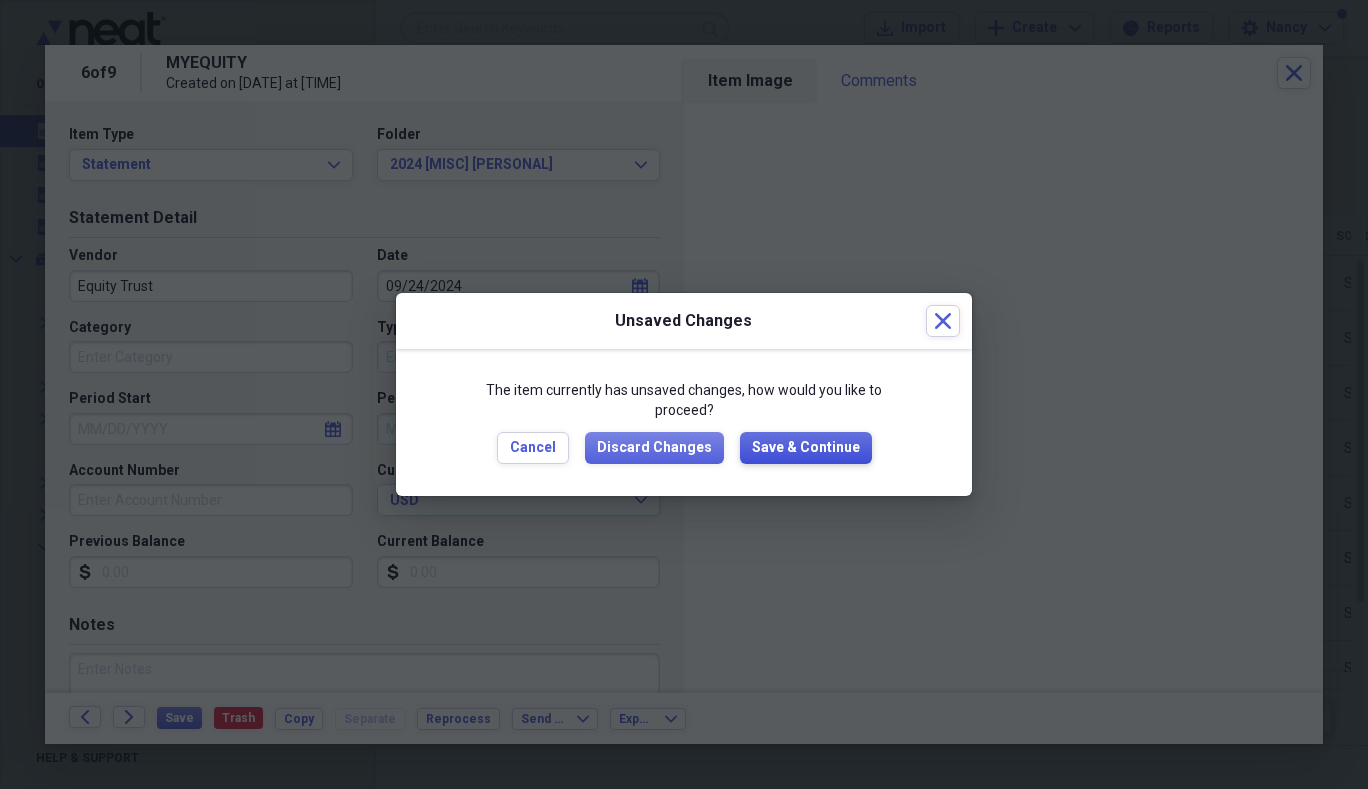 click on "Save & Continue" at bounding box center (806, 448) 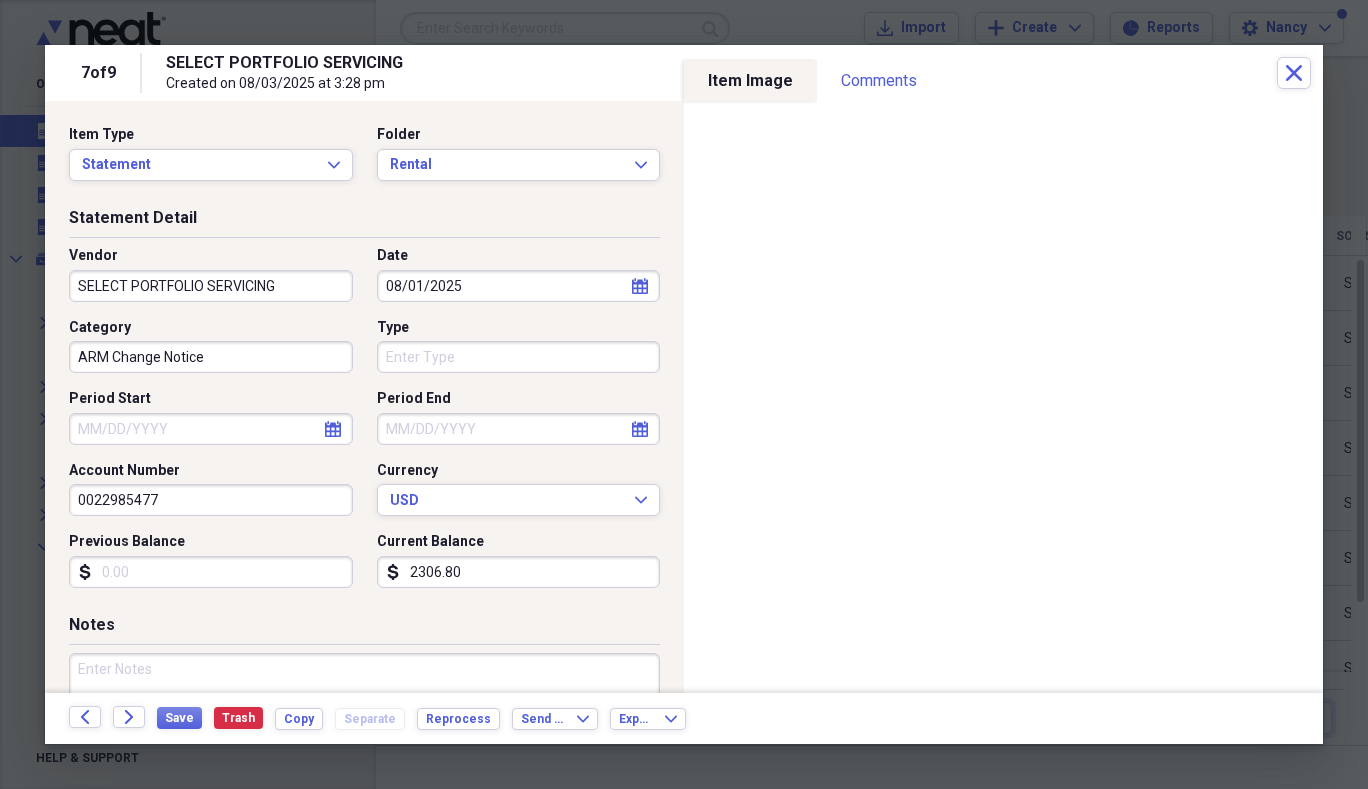 click on "calendar" 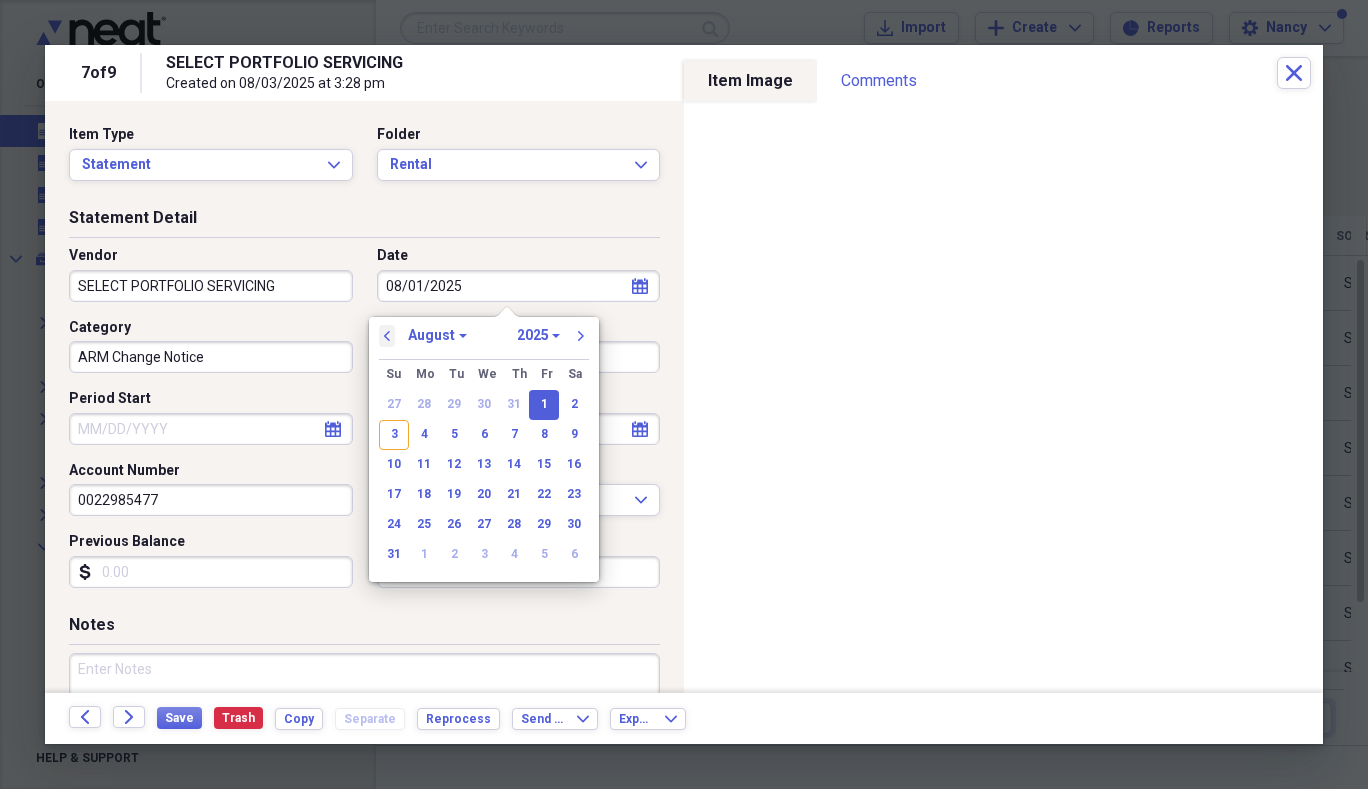 click on "previous" at bounding box center [387, 336] 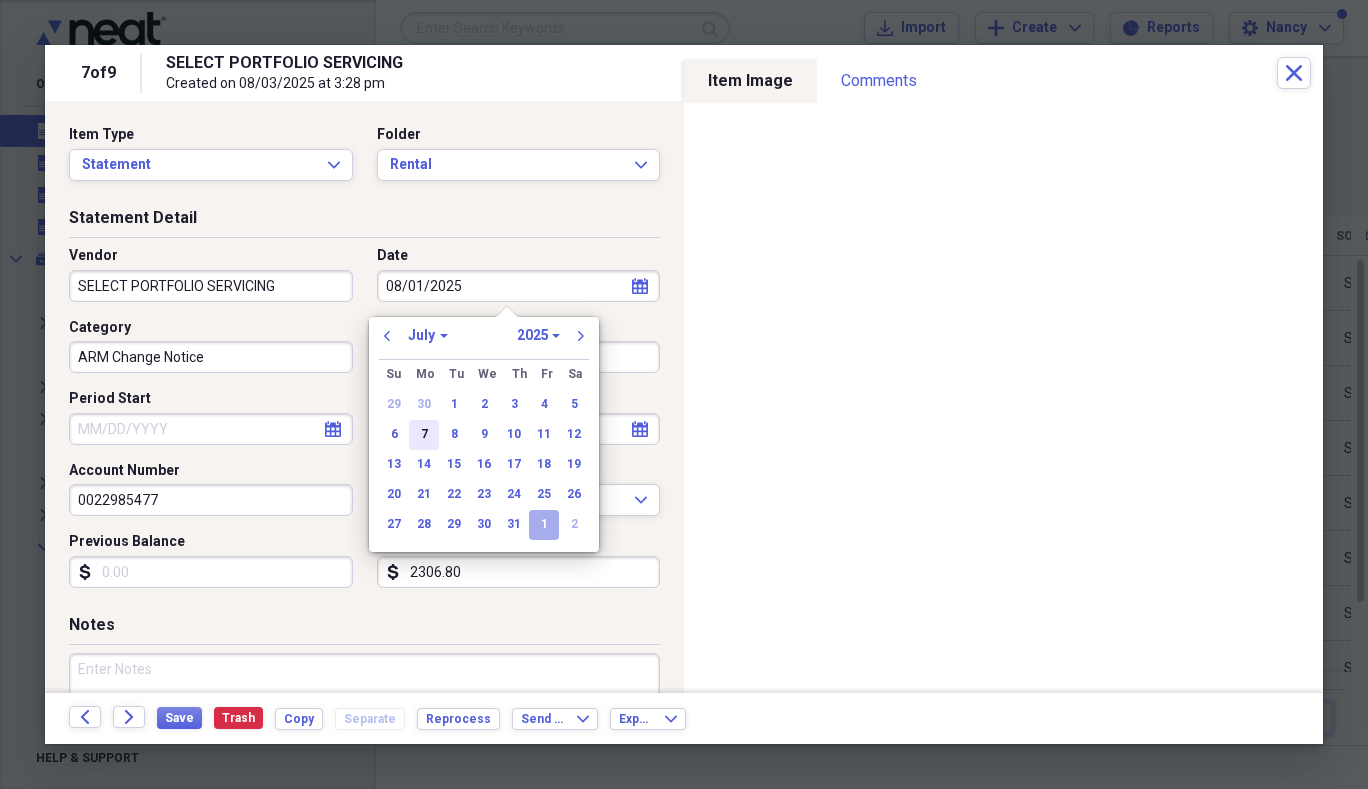 click on "7" at bounding box center [424, 435] 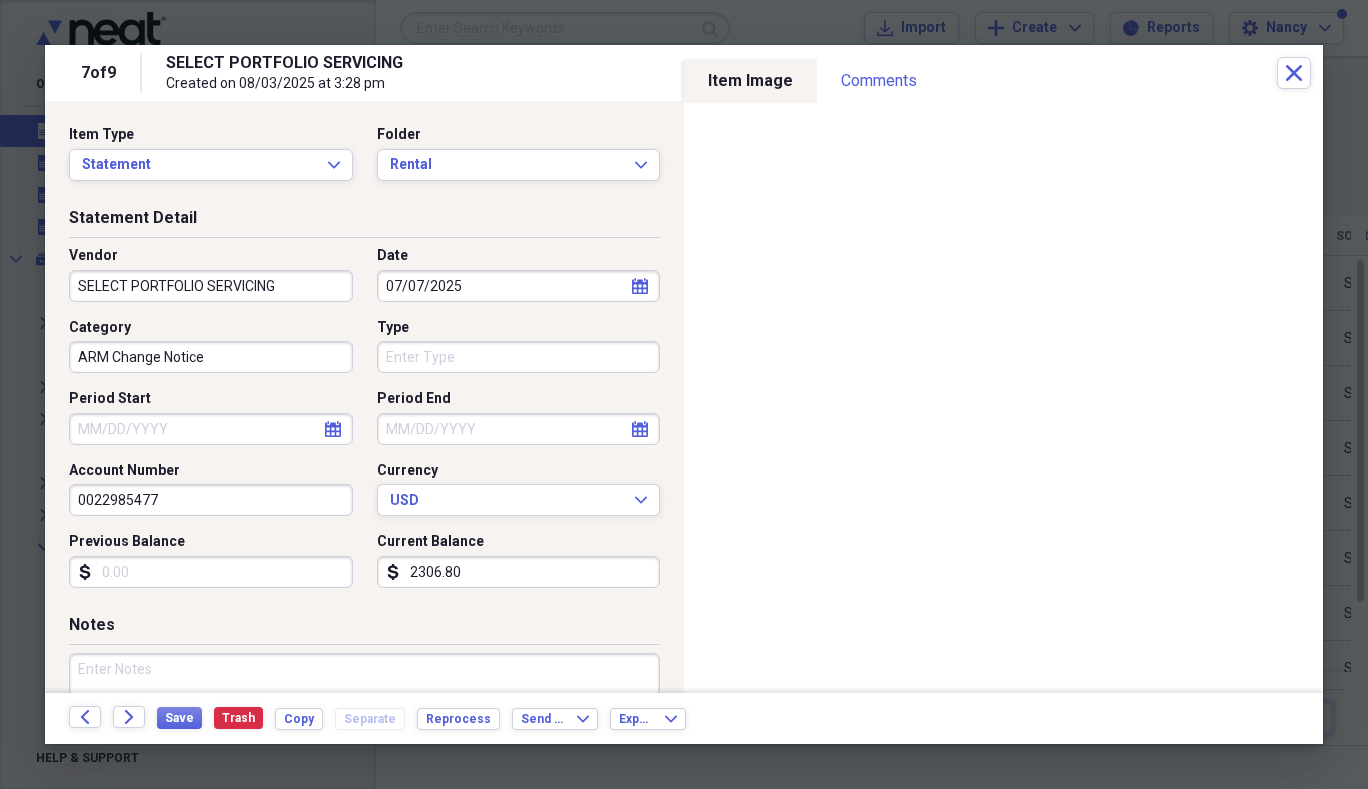 click 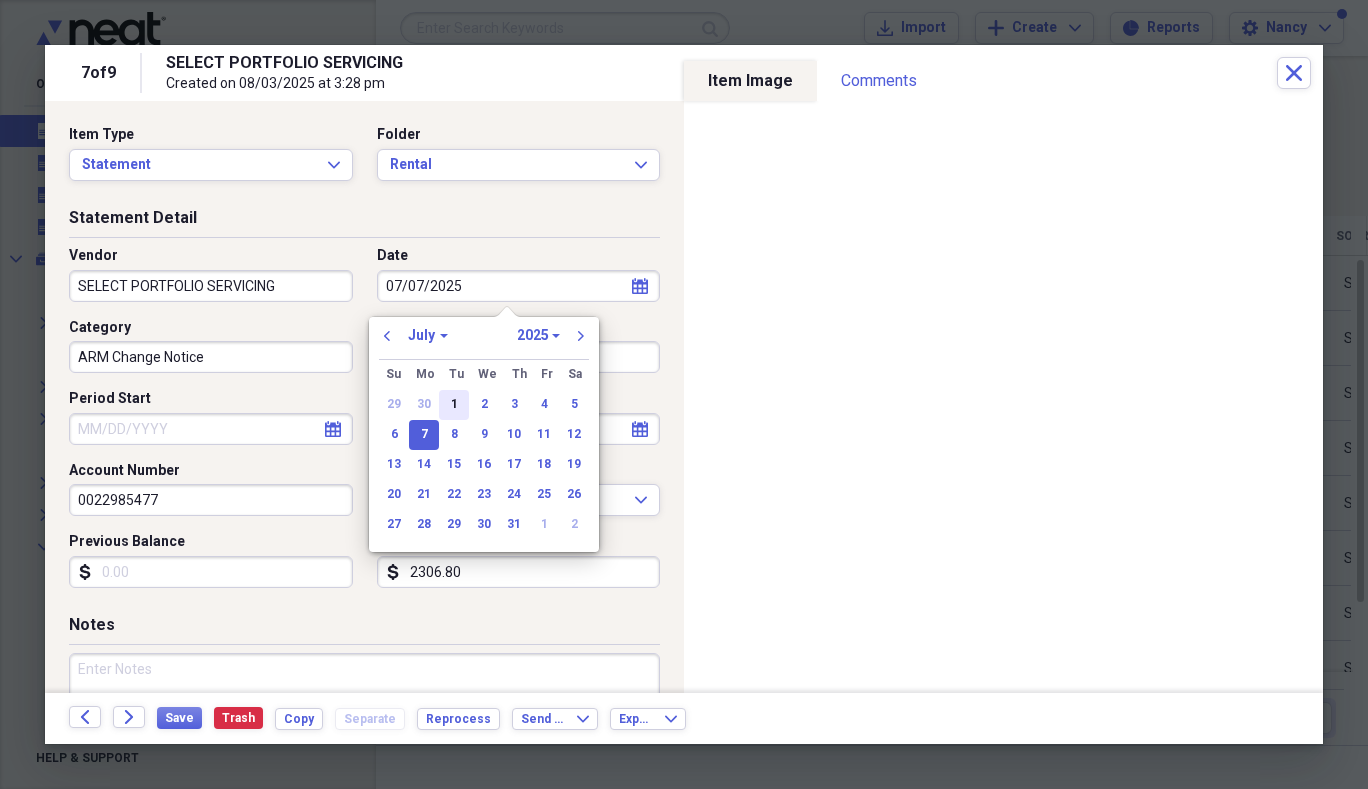 click on "1" at bounding box center [454, 405] 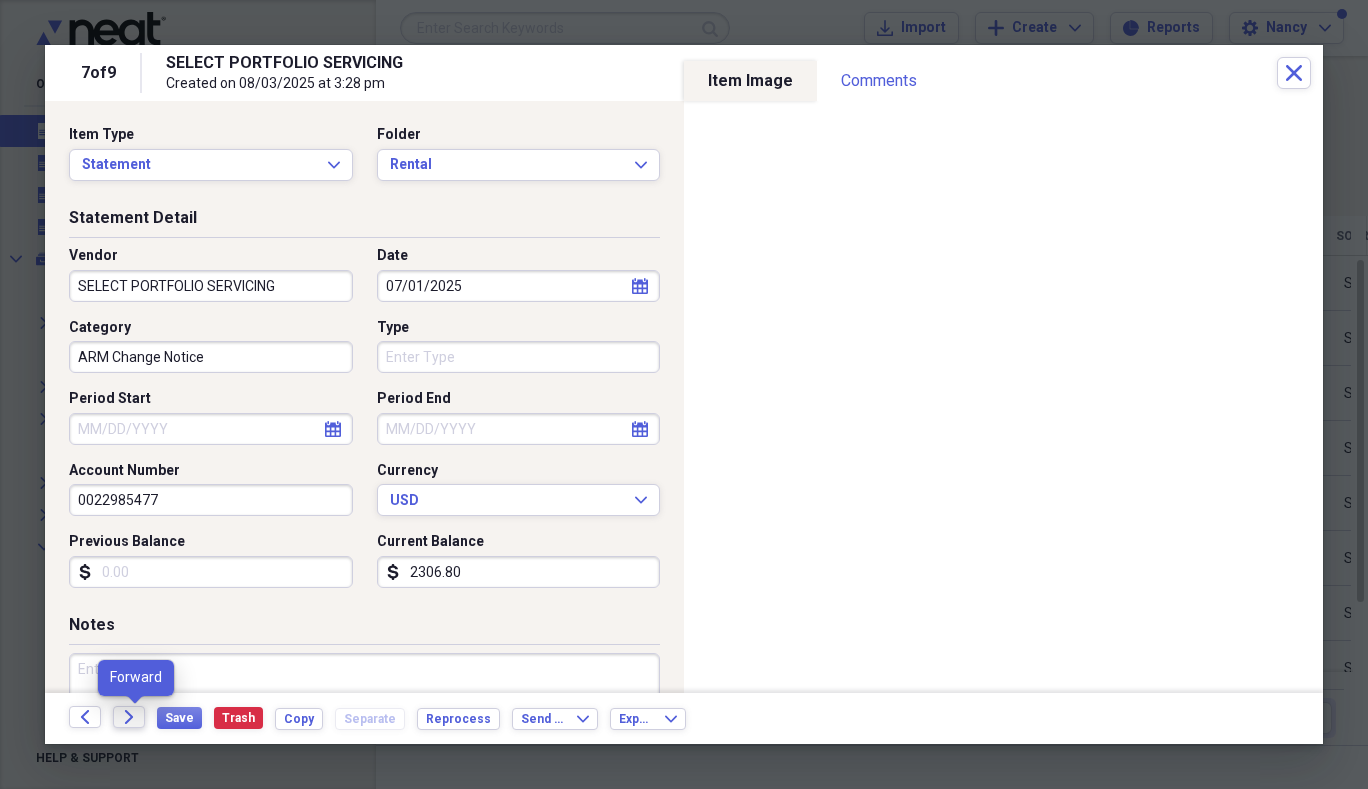 click on "Forward" 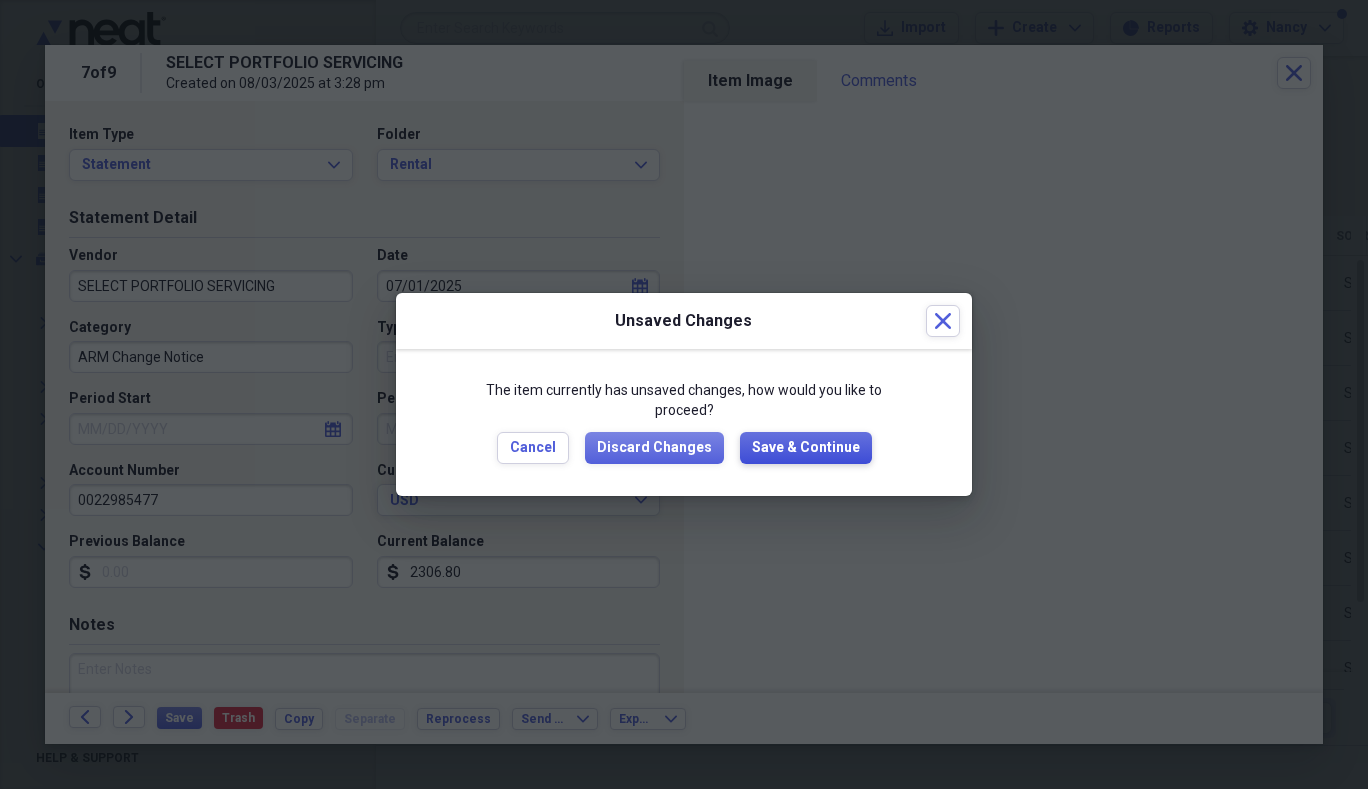 click on "Save & Continue" at bounding box center [806, 448] 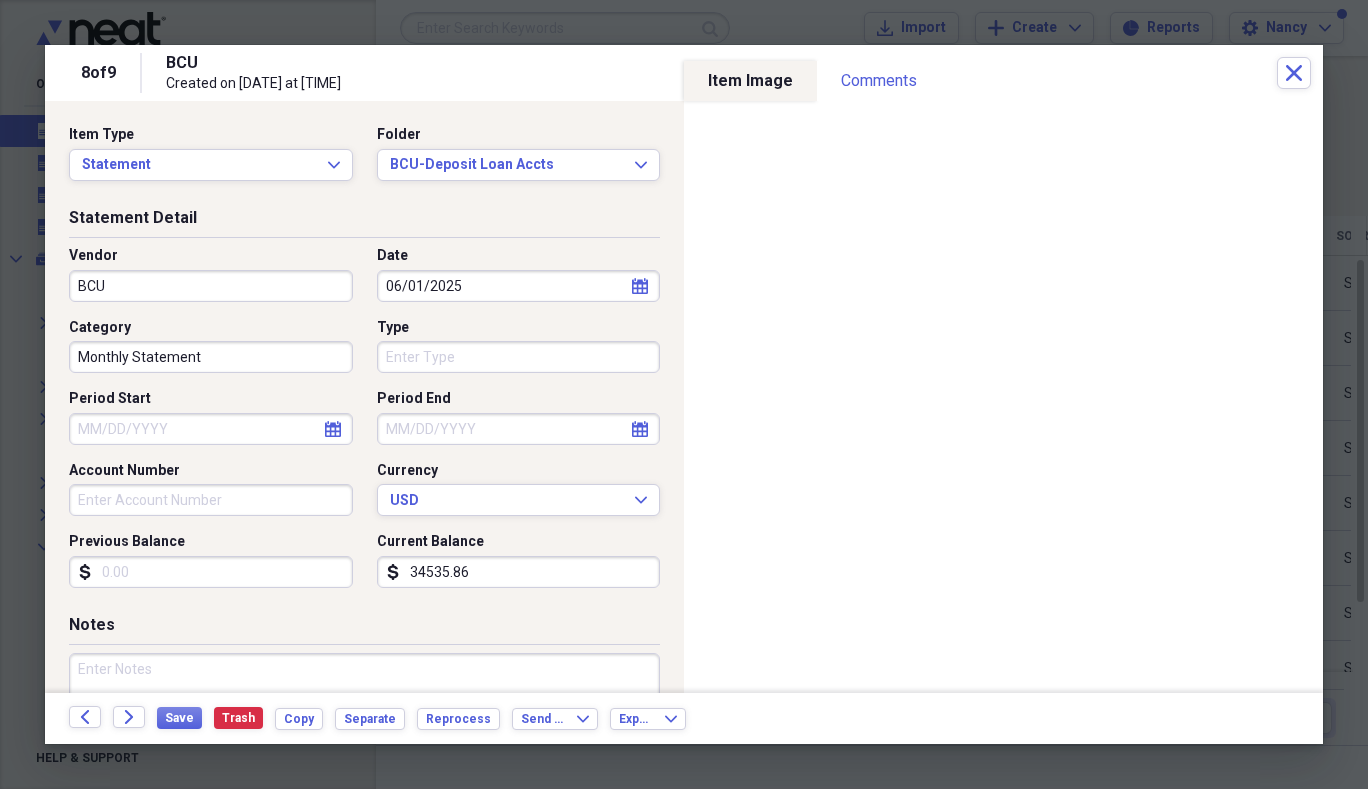 click on "calendar" 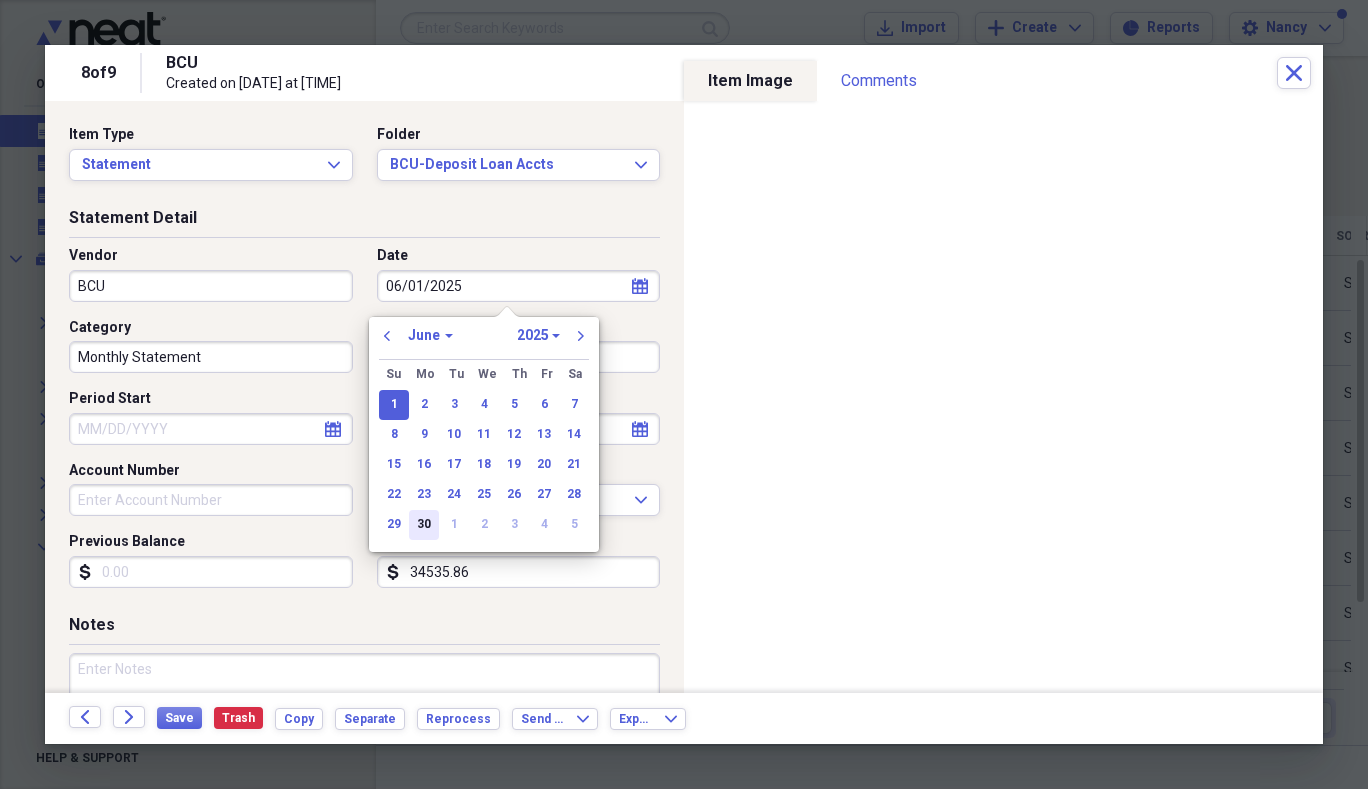 click on "30" at bounding box center (424, 525) 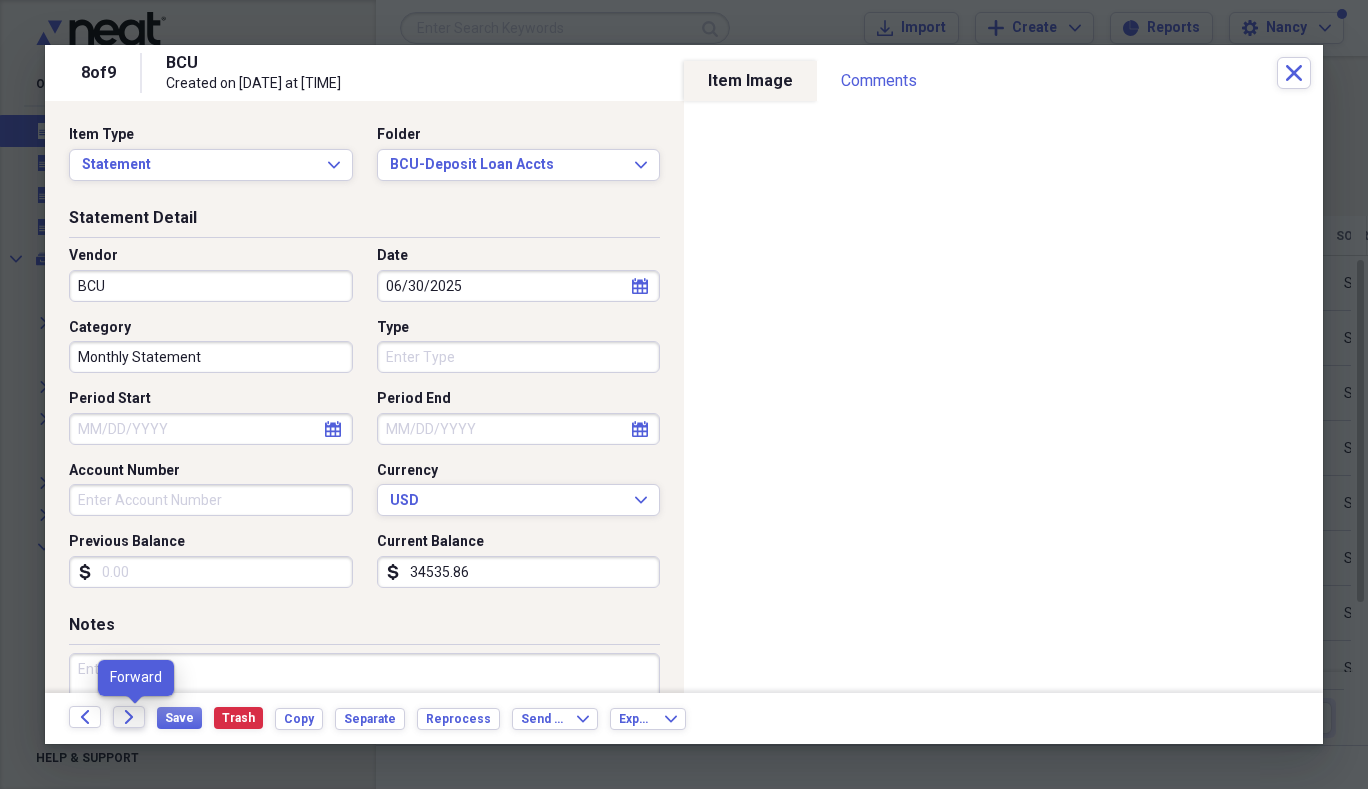 click on "Forward" 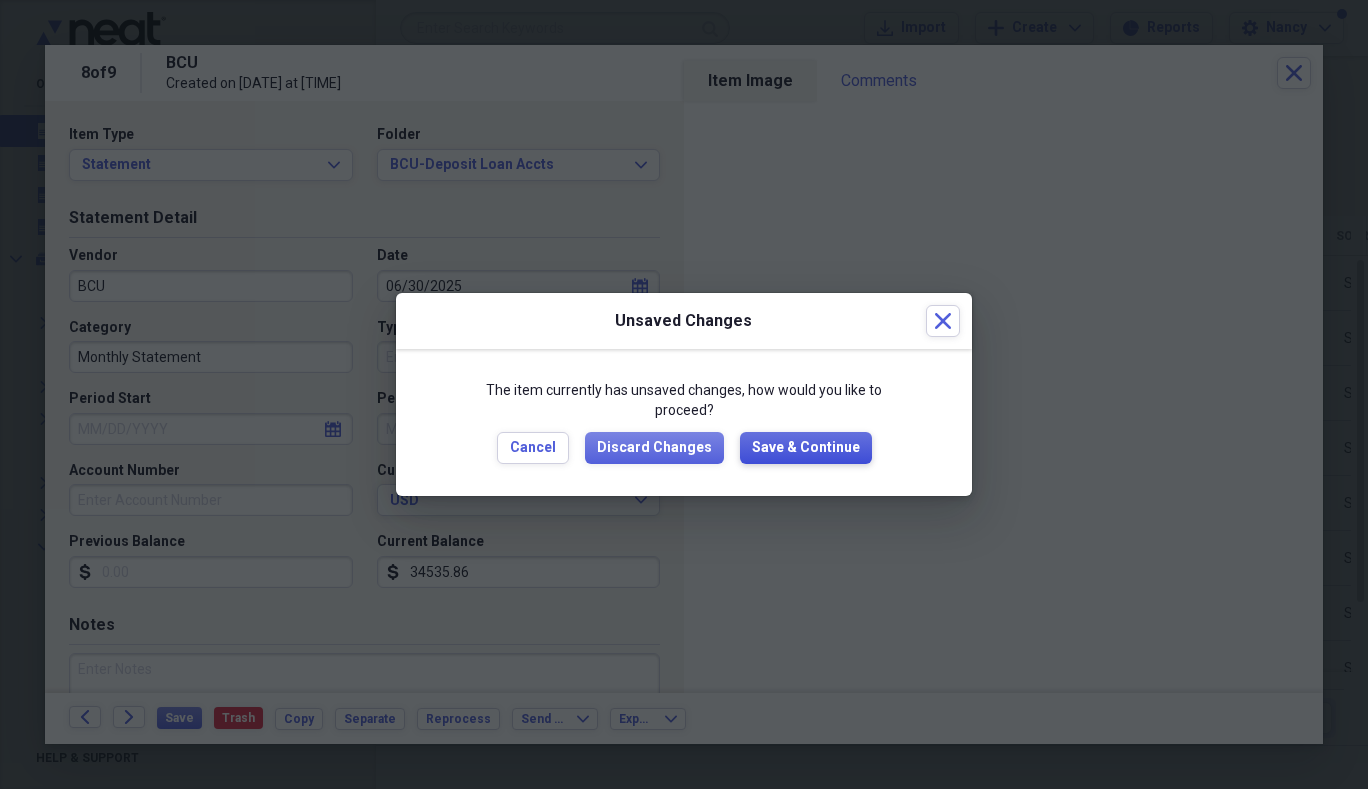 click on "Save & Continue" at bounding box center [806, 448] 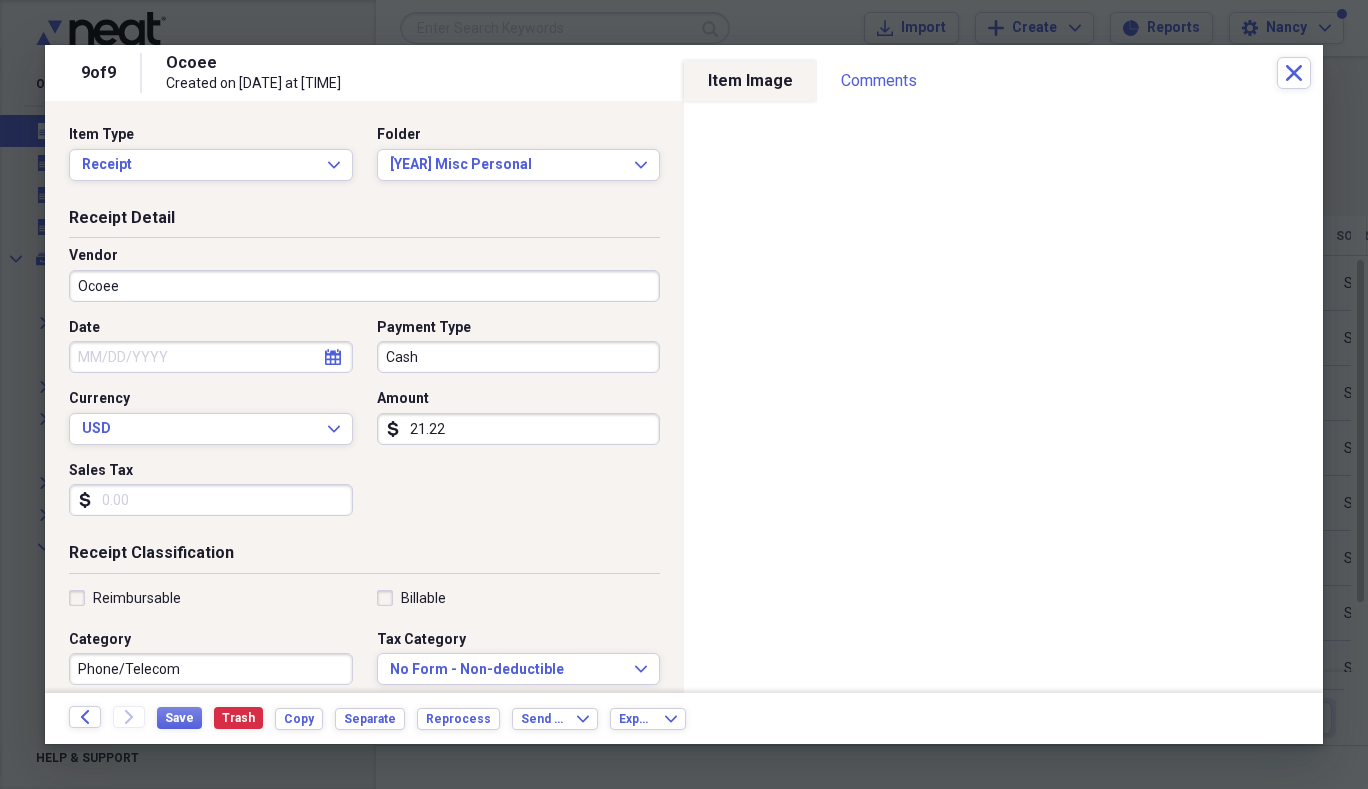 click on "Vendor Ocoee" at bounding box center (364, 274) 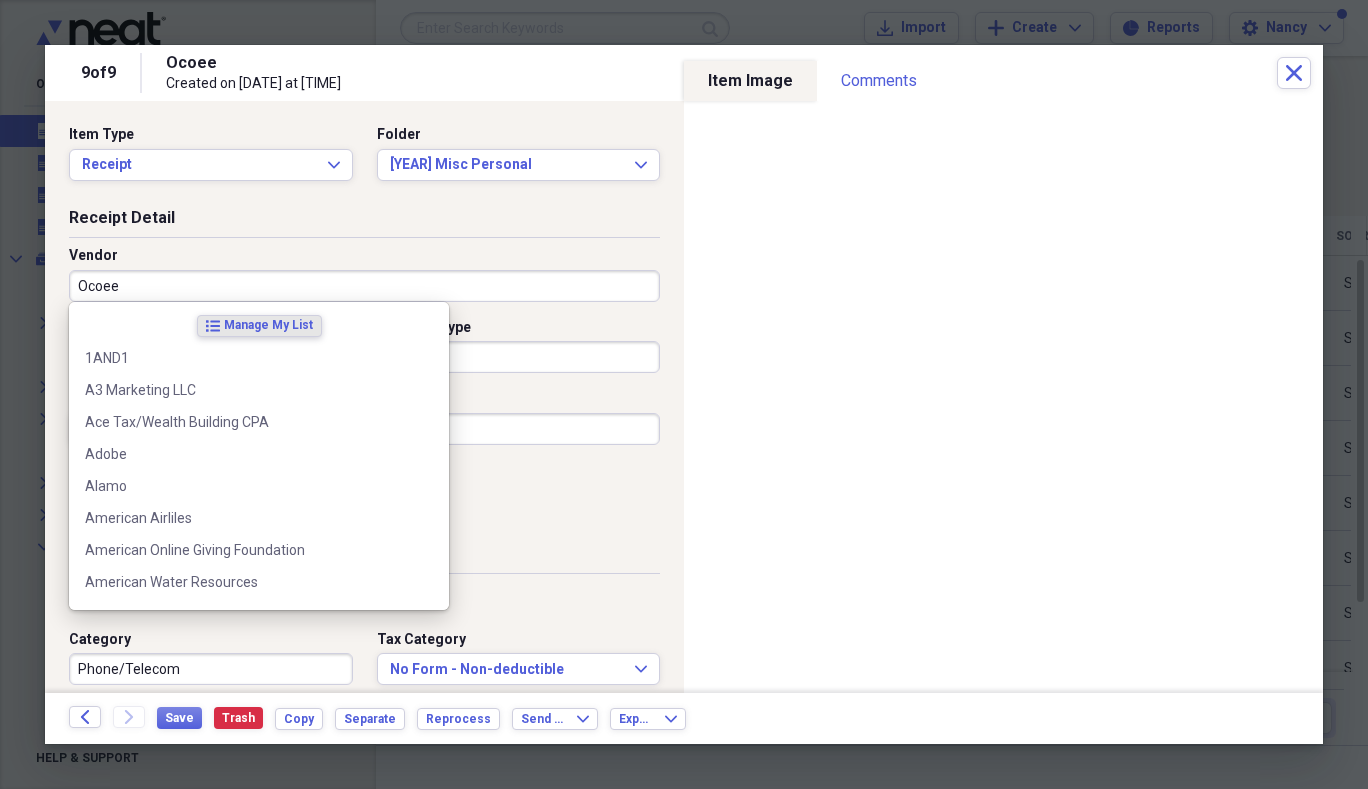 click on "Ocoee" at bounding box center (364, 286) 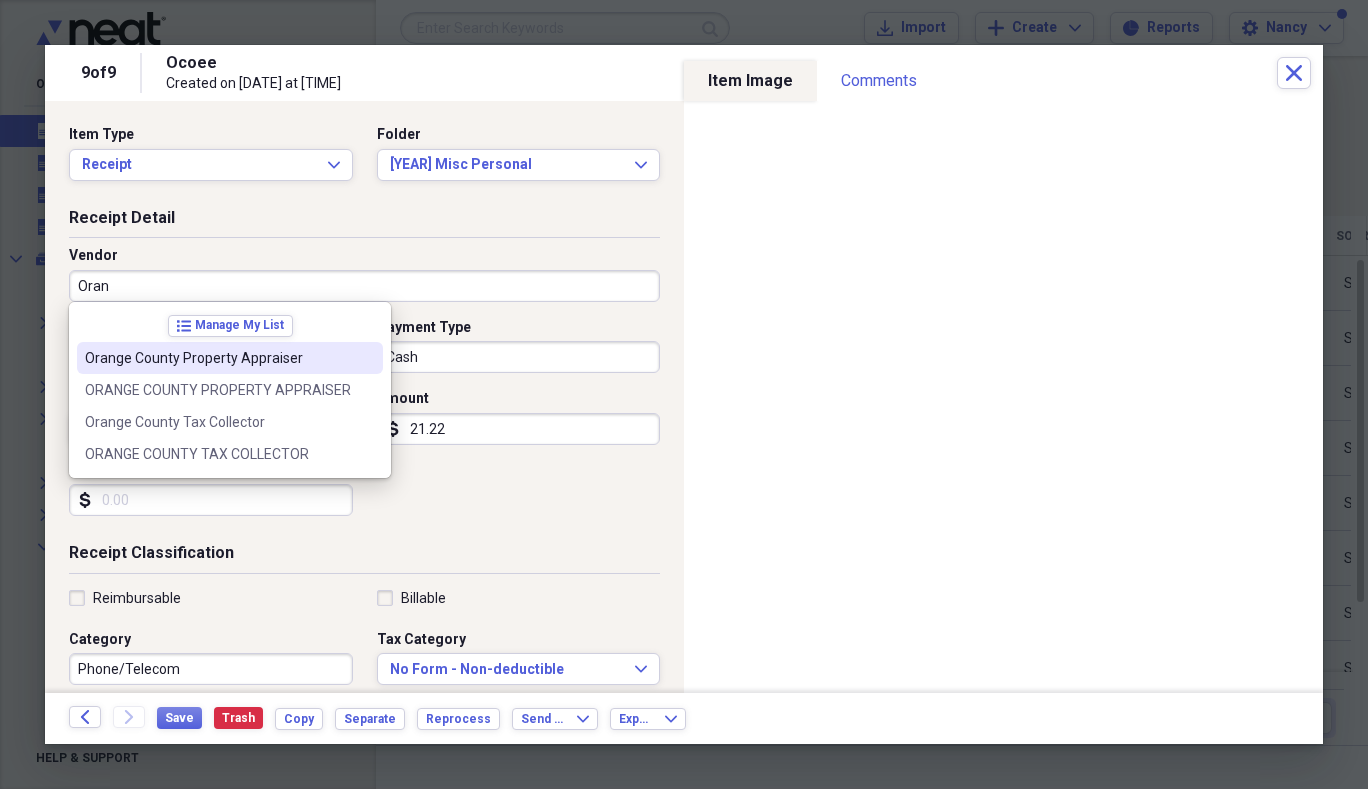 click on "Orange County Property Appraiser" at bounding box center [218, 358] 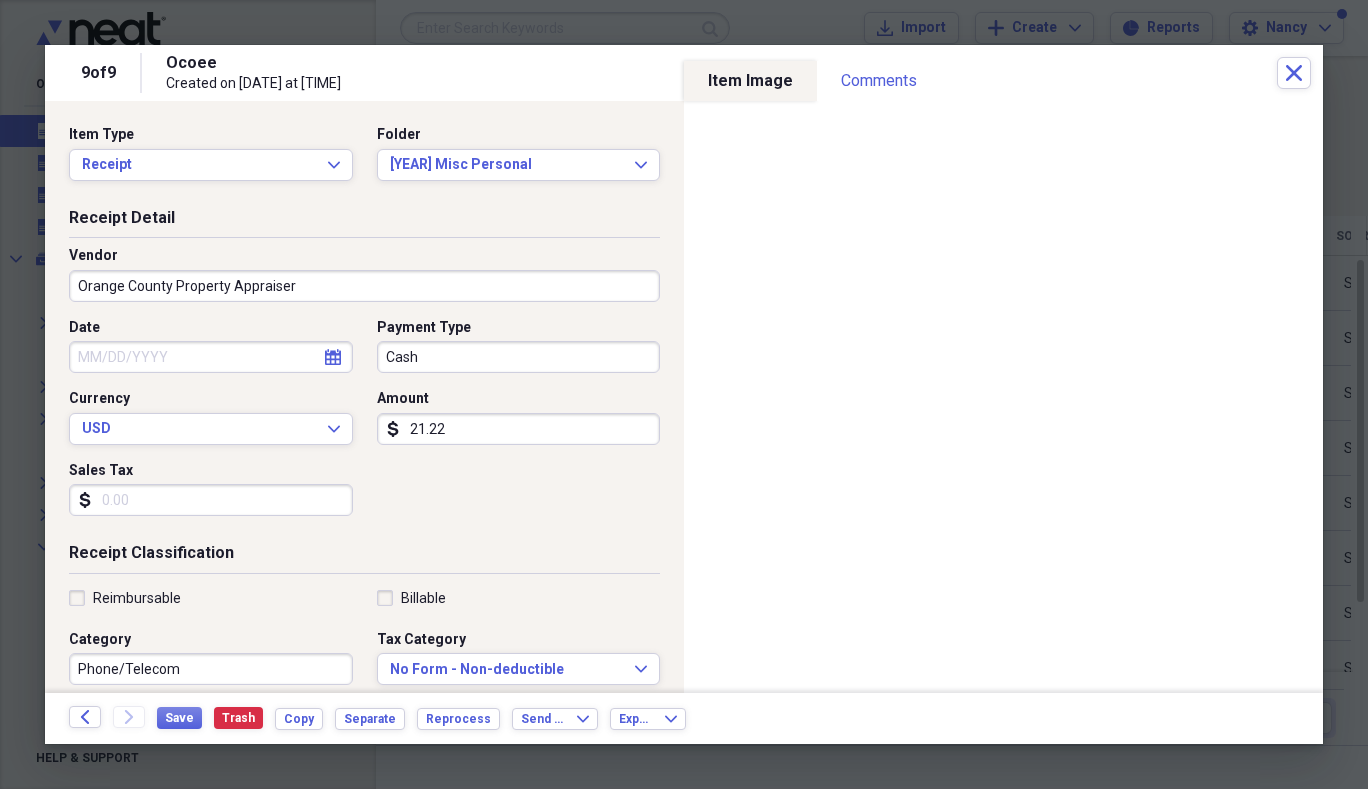 click on "Date" at bounding box center (211, 357) 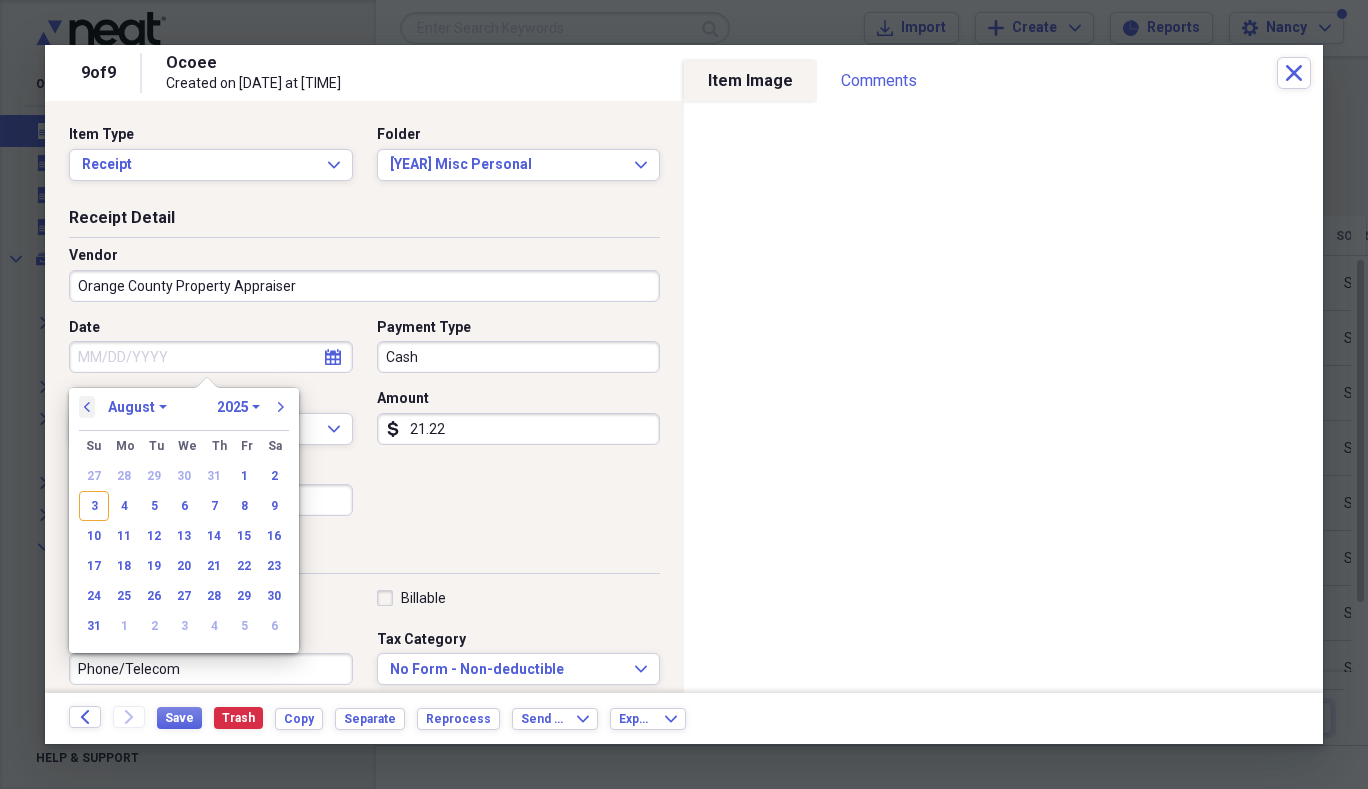click on "previous" at bounding box center [87, 407] 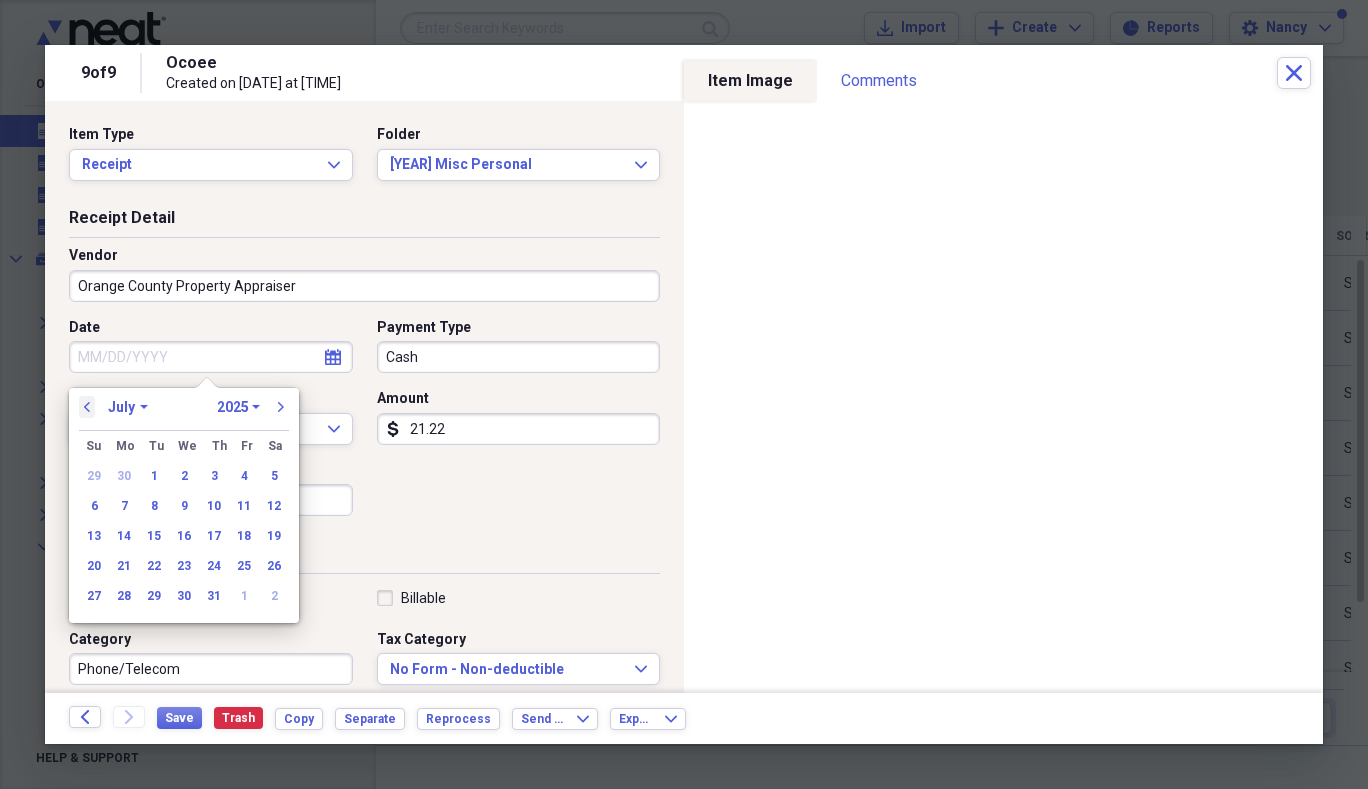 click on "previous" at bounding box center (87, 407) 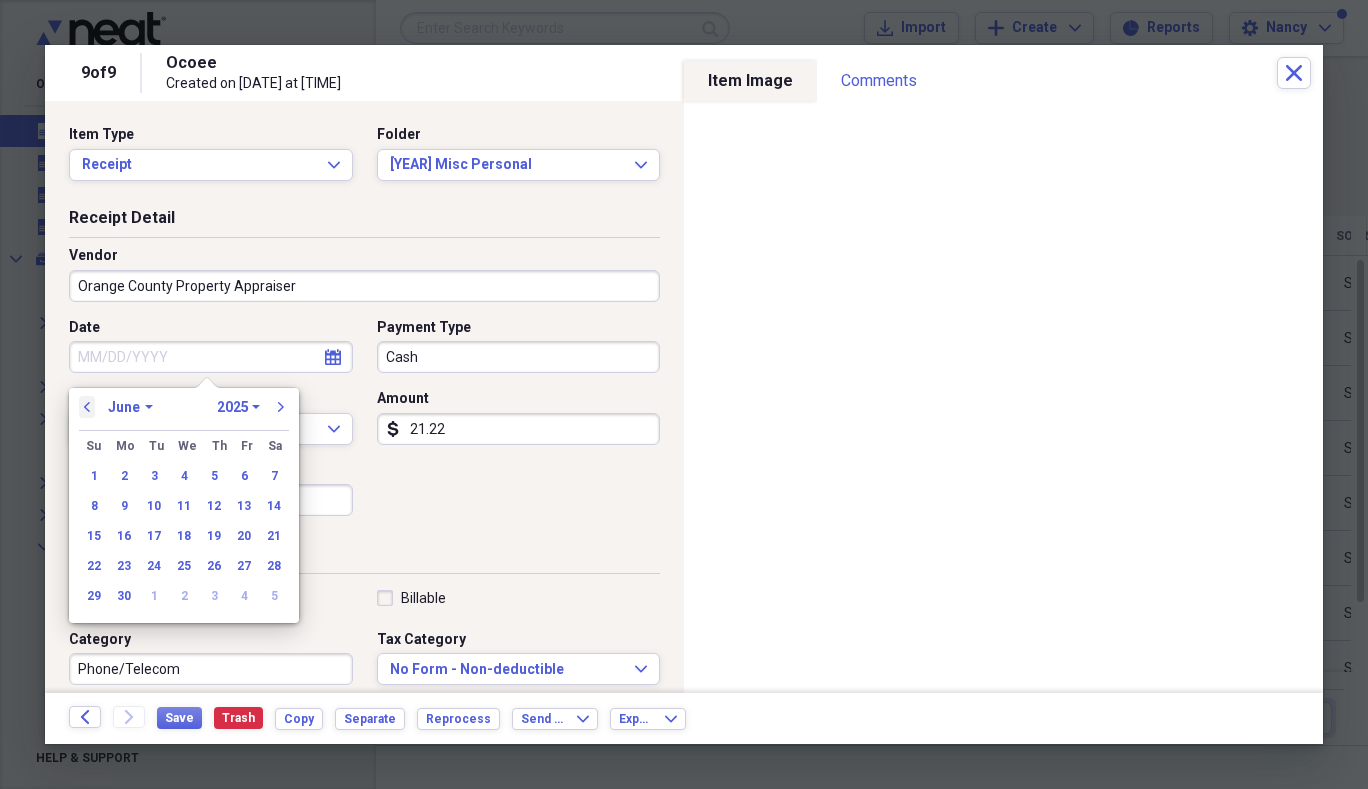 click on "previous" at bounding box center (87, 407) 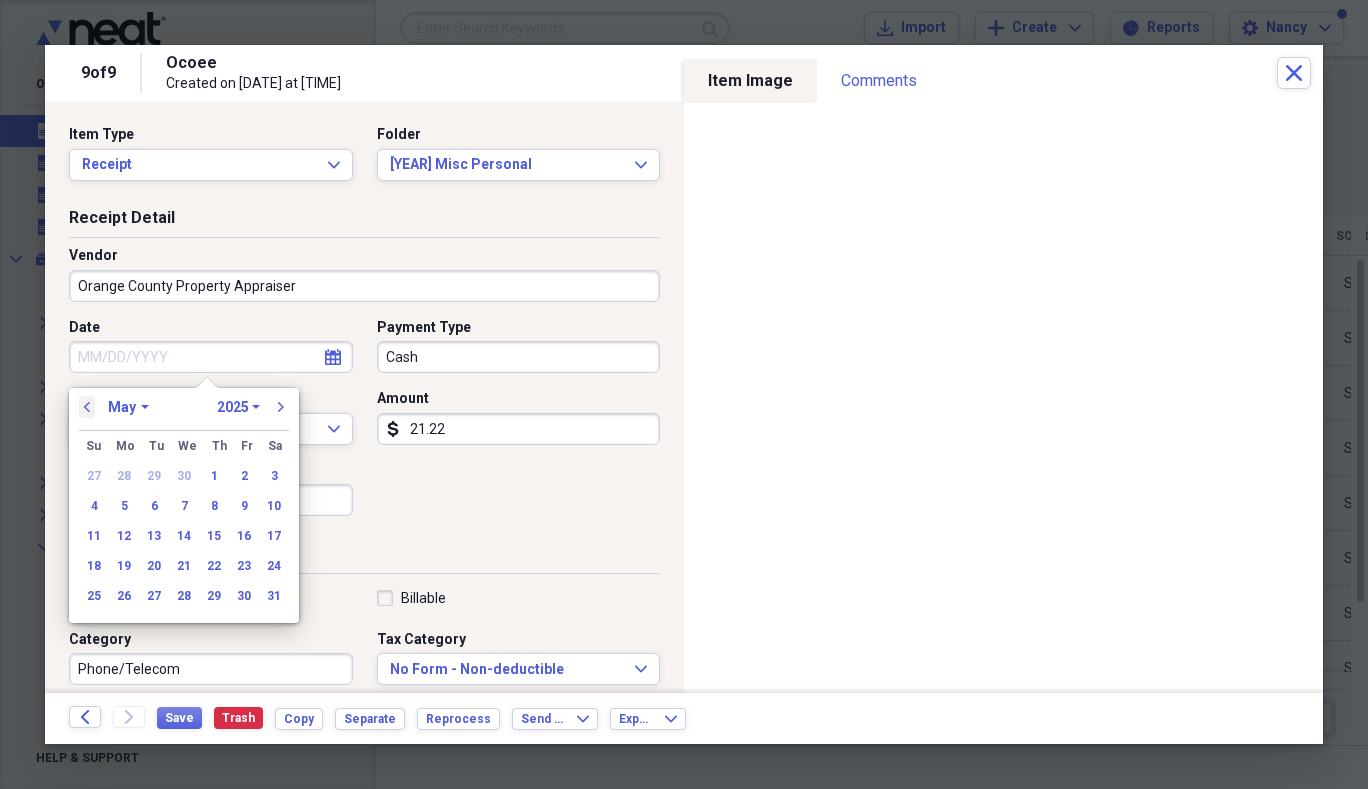 click on "previous" at bounding box center (87, 407) 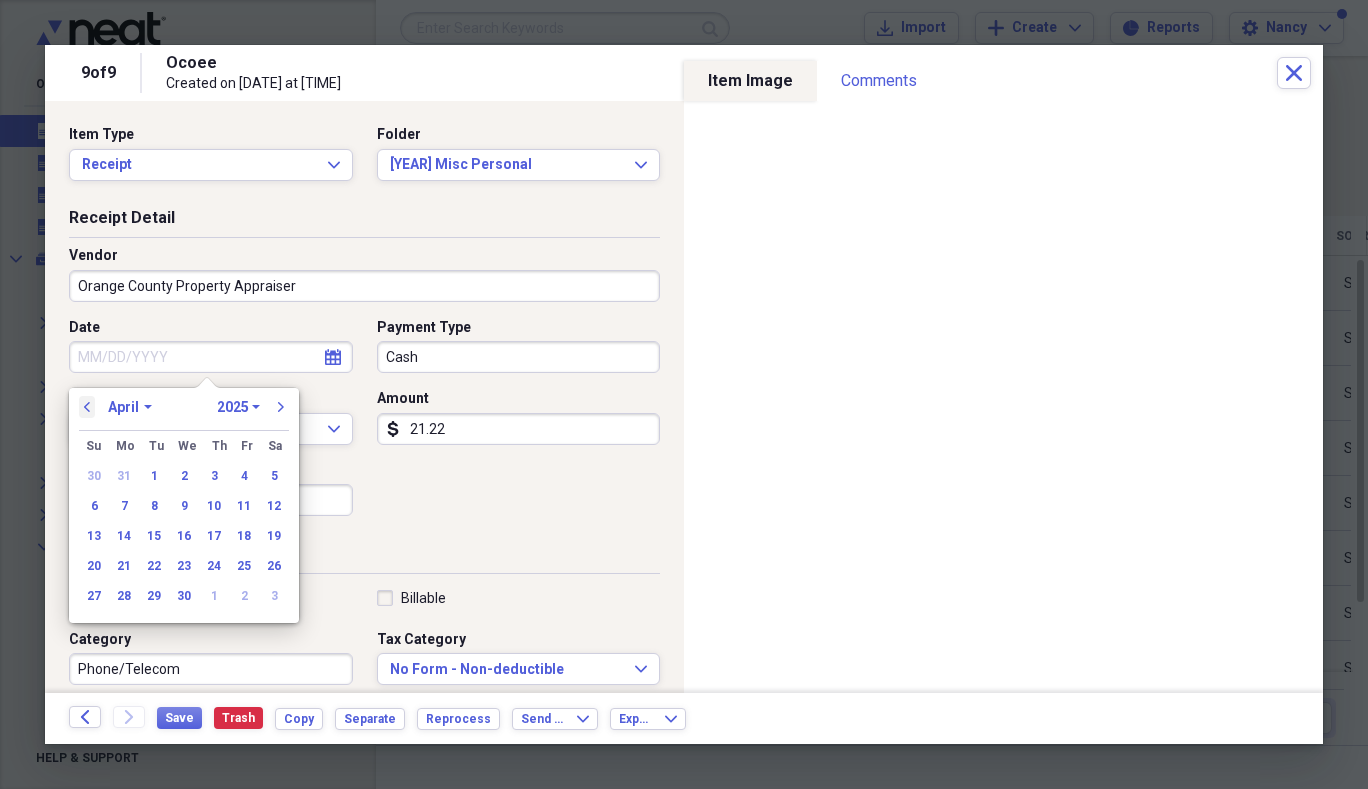 click on "previous" at bounding box center (87, 407) 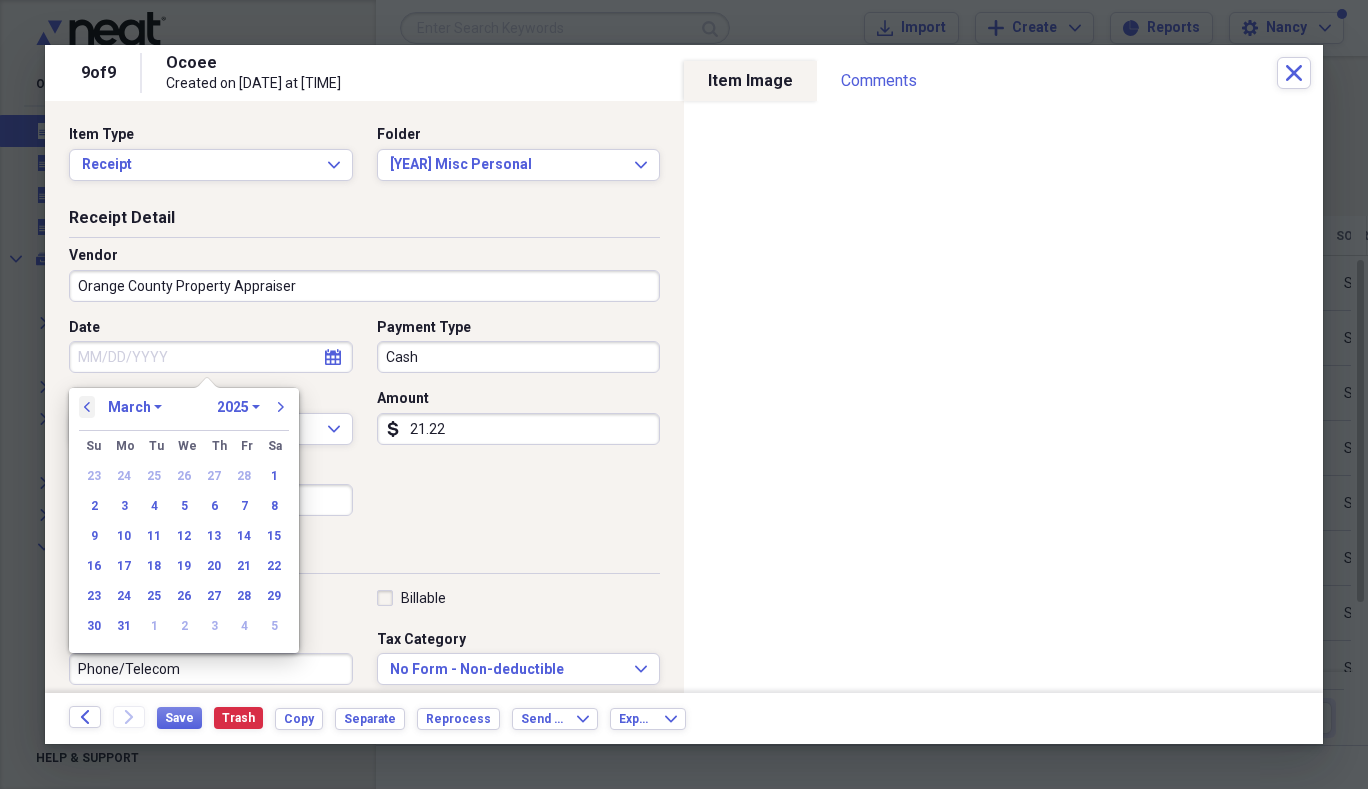 click on "previous" at bounding box center [87, 407] 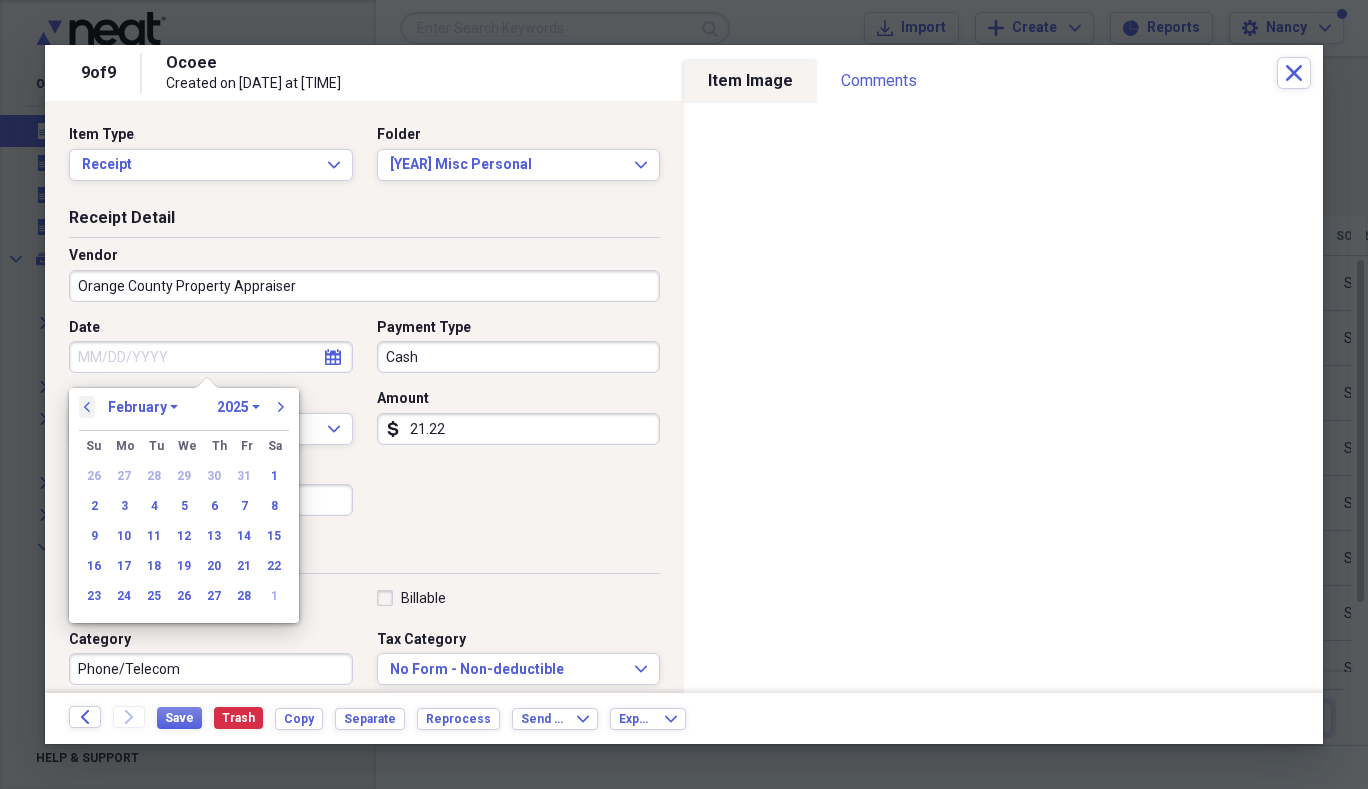 click on "previous" at bounding box center (87, 407) 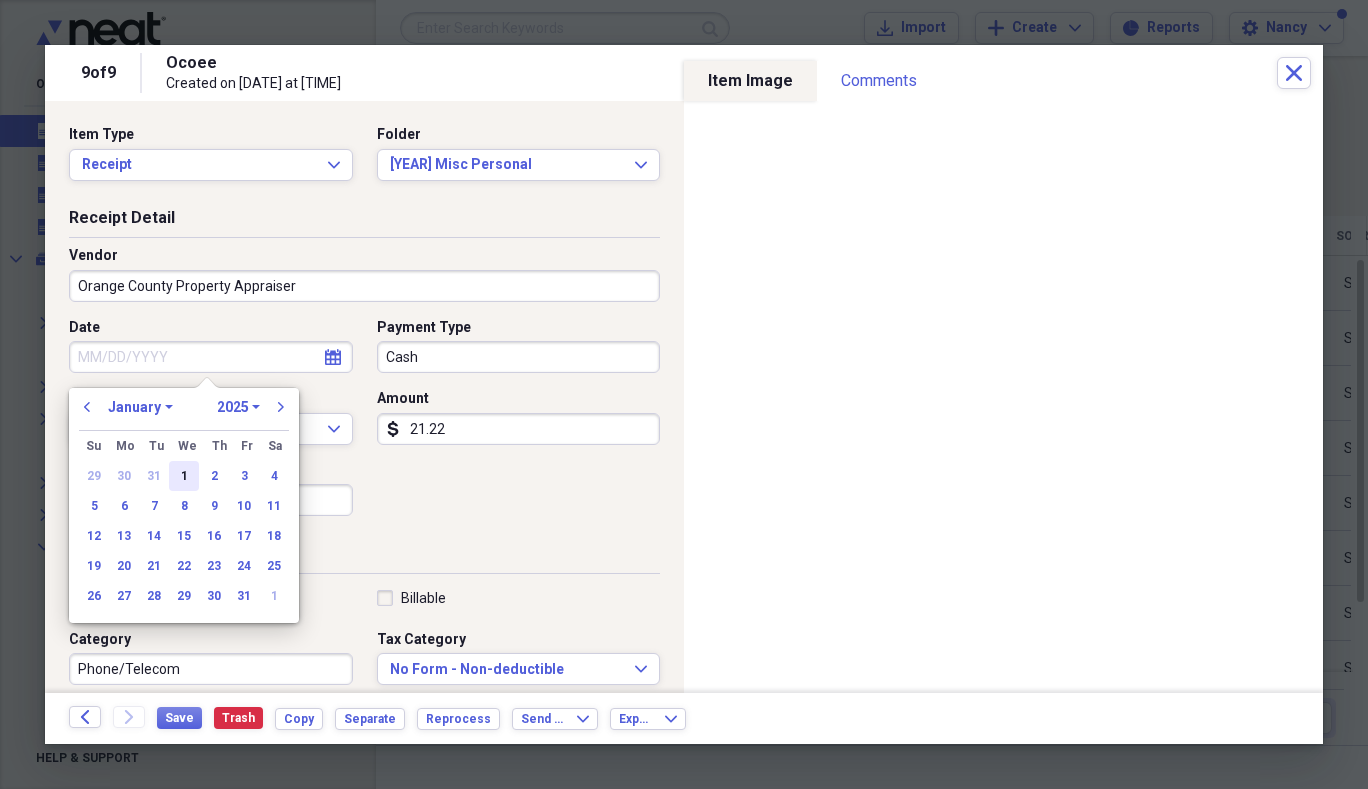 click on "1" at bounding box center [184, 476] 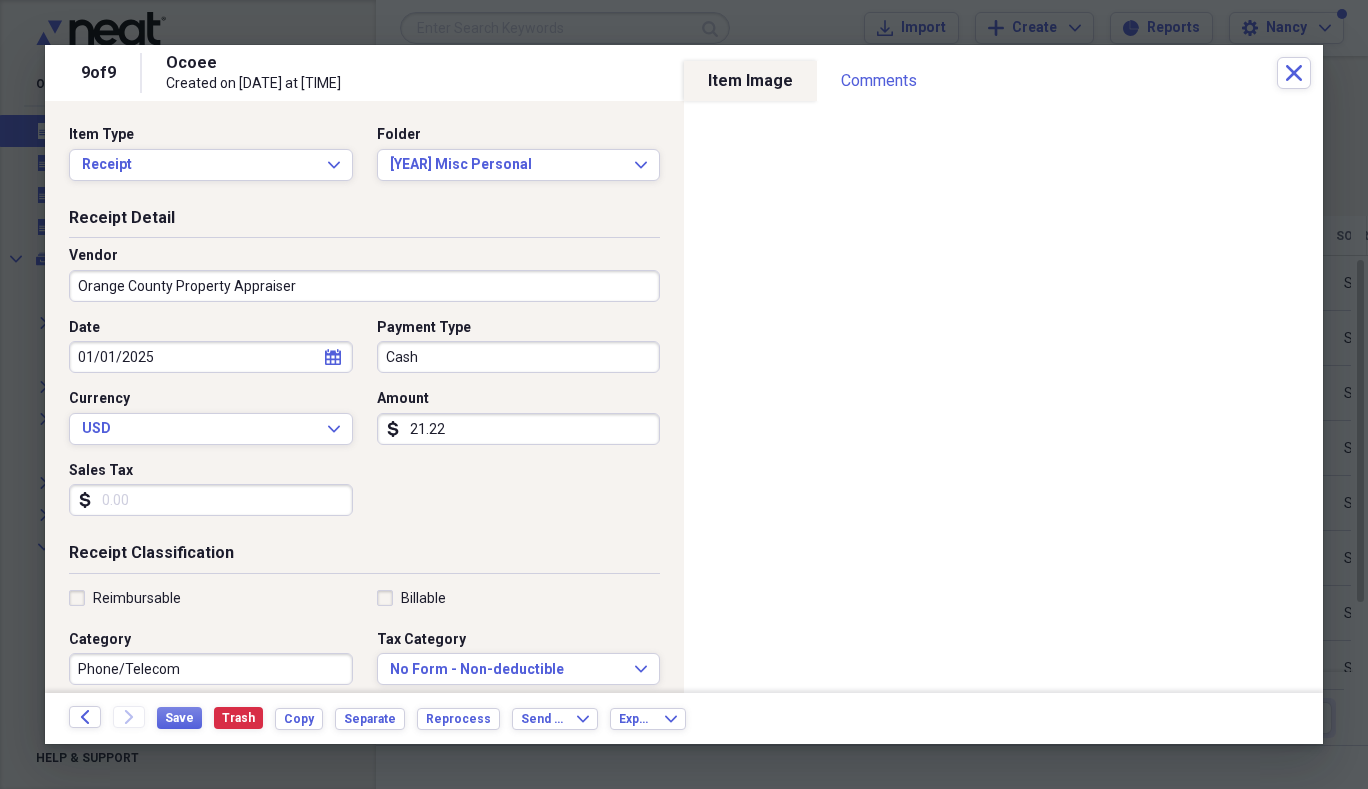 click on "21.22" at bounding box center [519, 429] 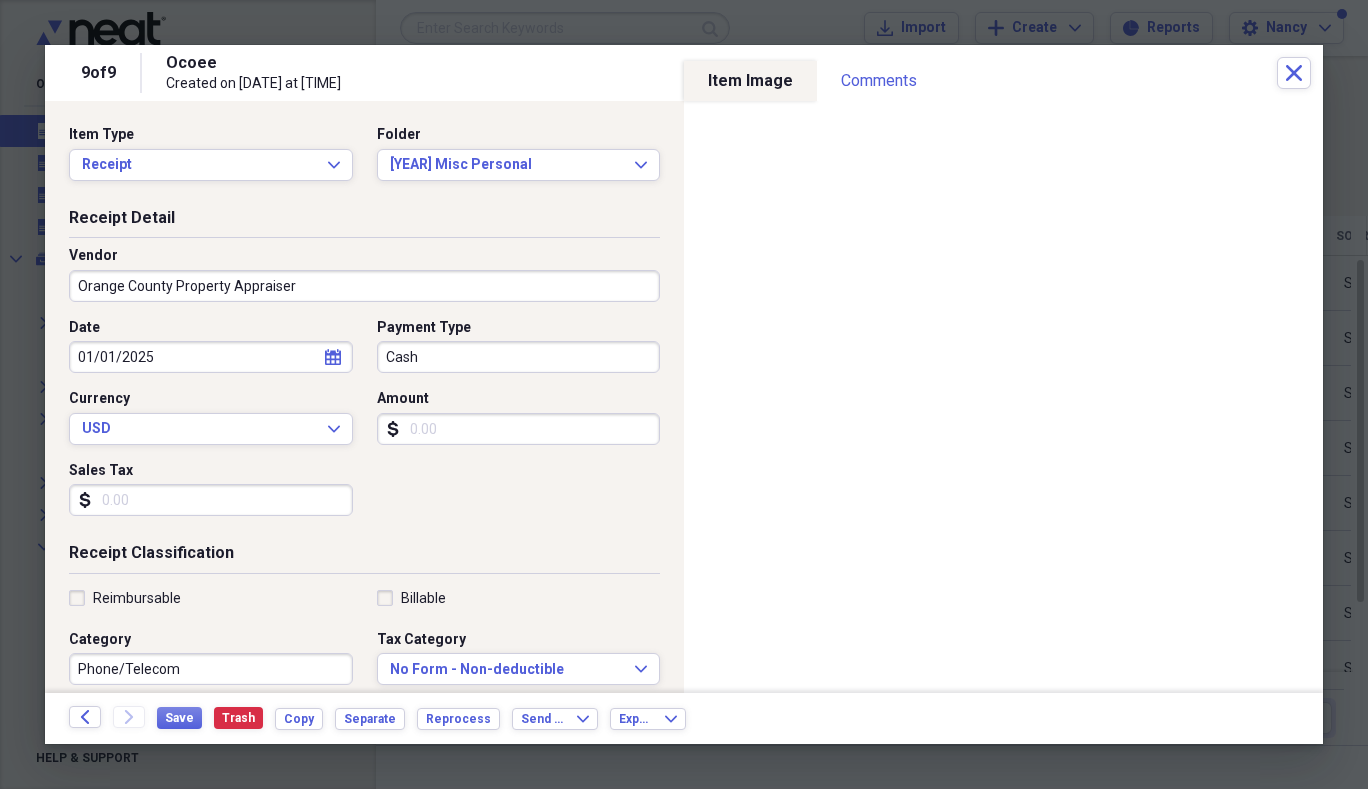 type 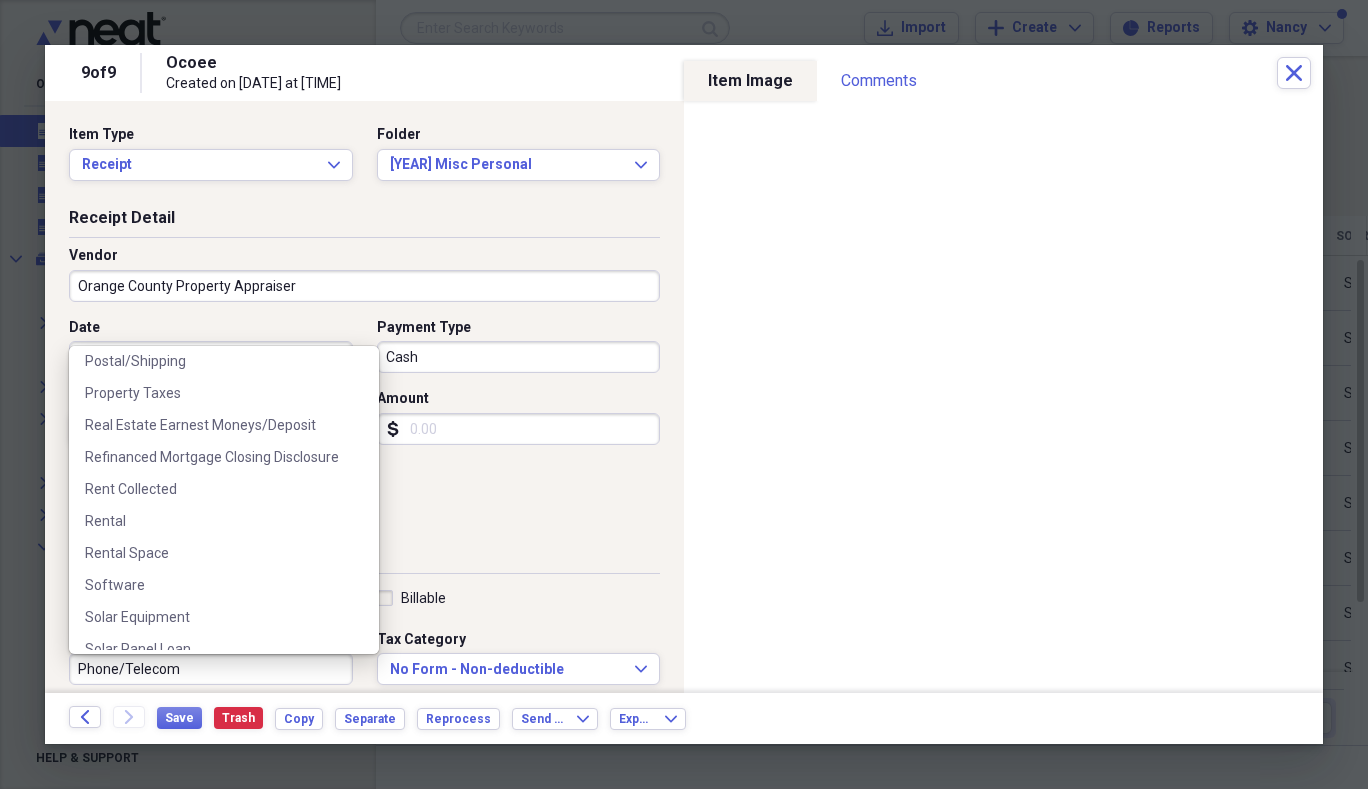 scroll, scrollTop: 1710, scrollLeft: 0, axis: vertical 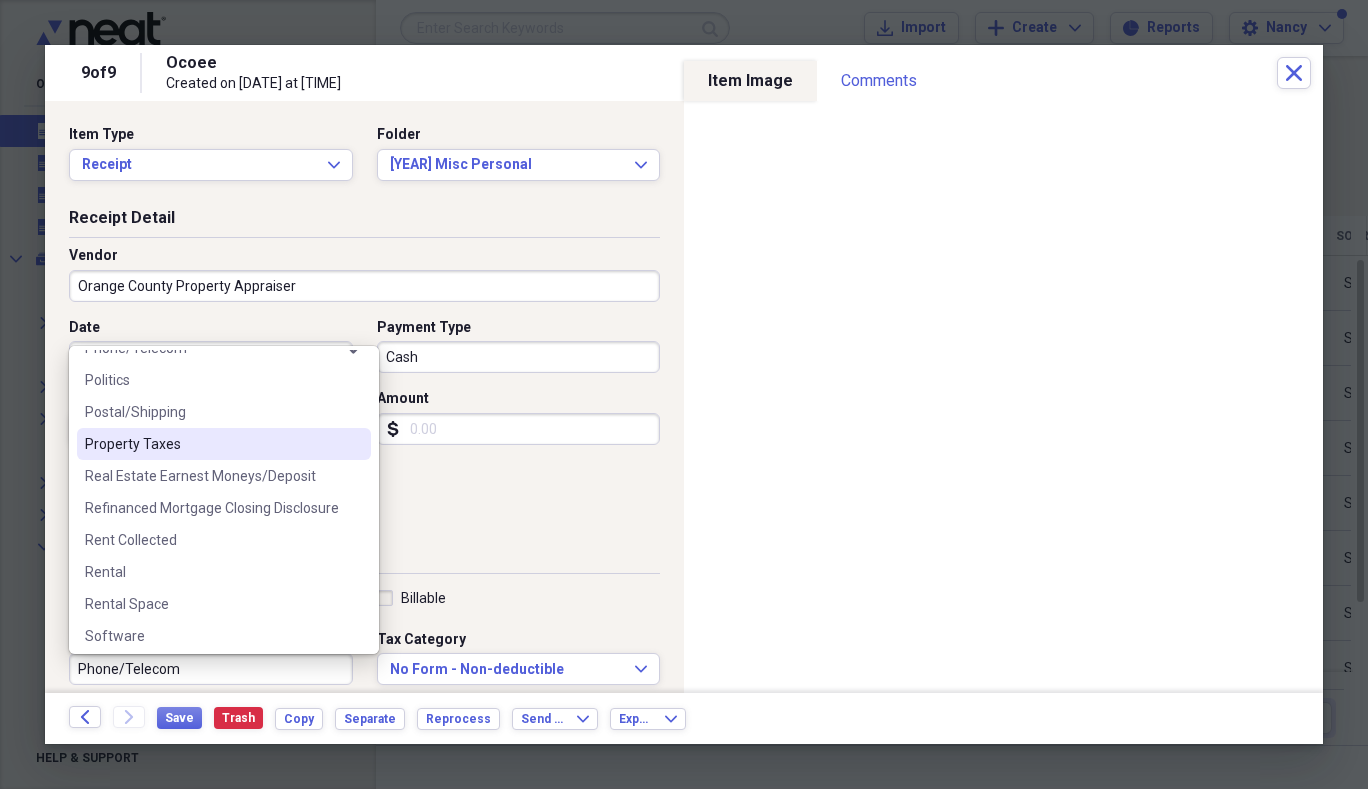 click on "Property Taxes" at bounding box center [212, 444] 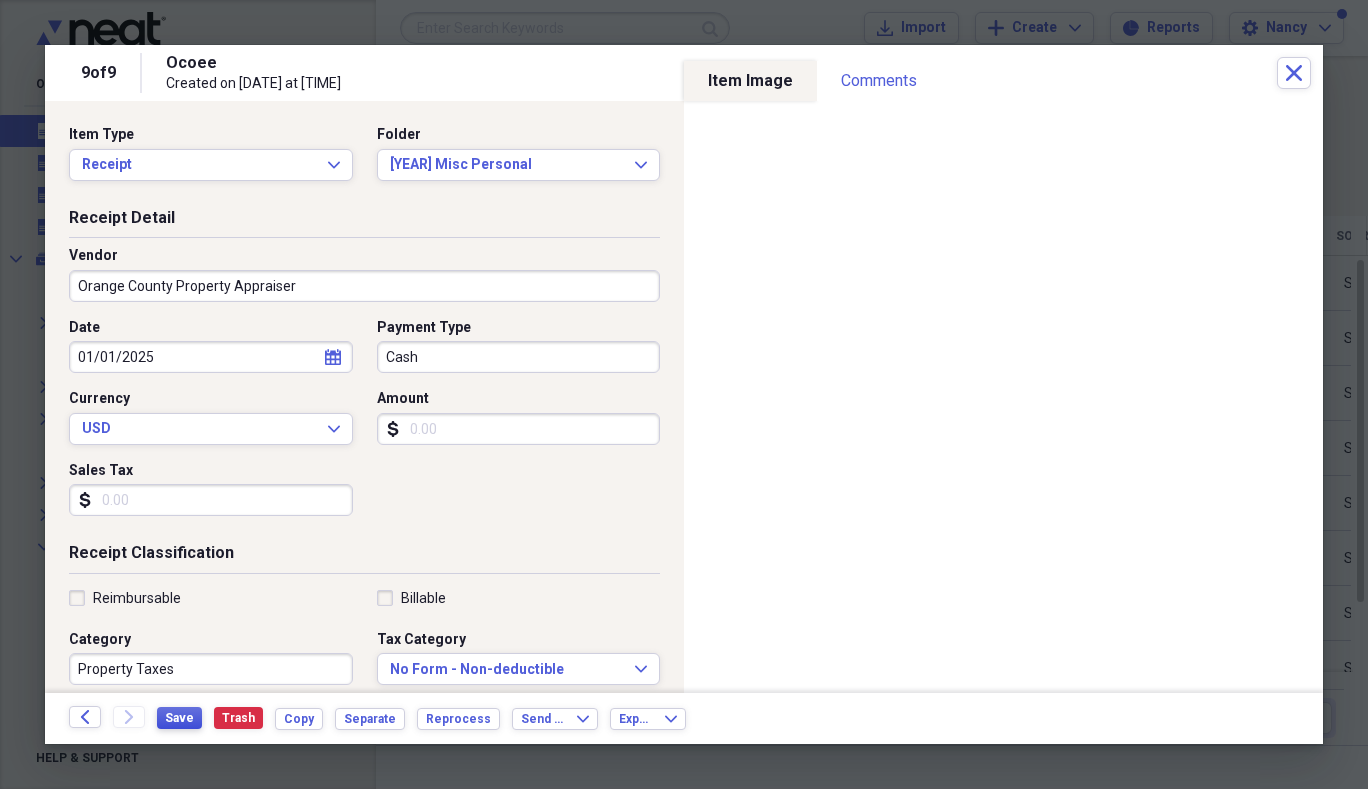 click on "Save" at bounding box center (179, 718) 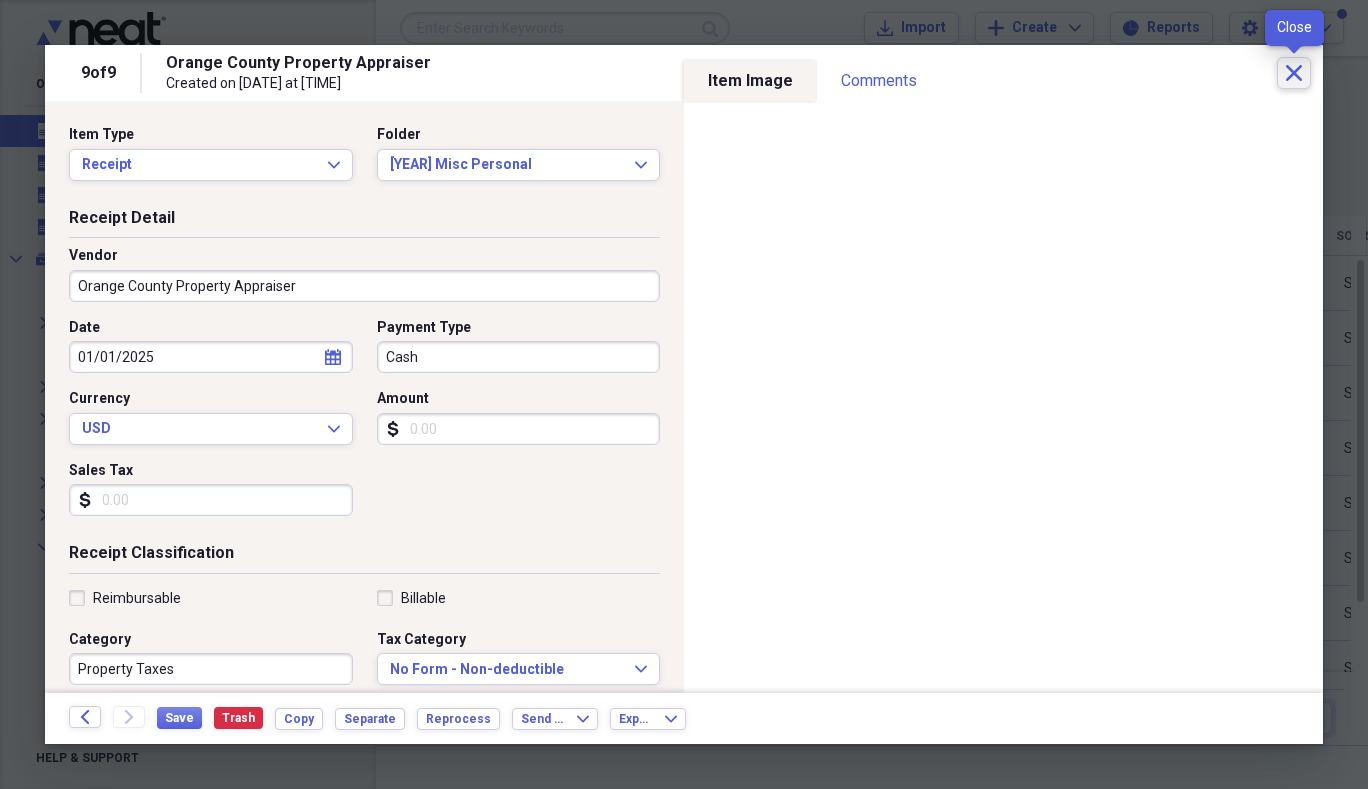 click on "Close" at bounding box center (1294, 73) 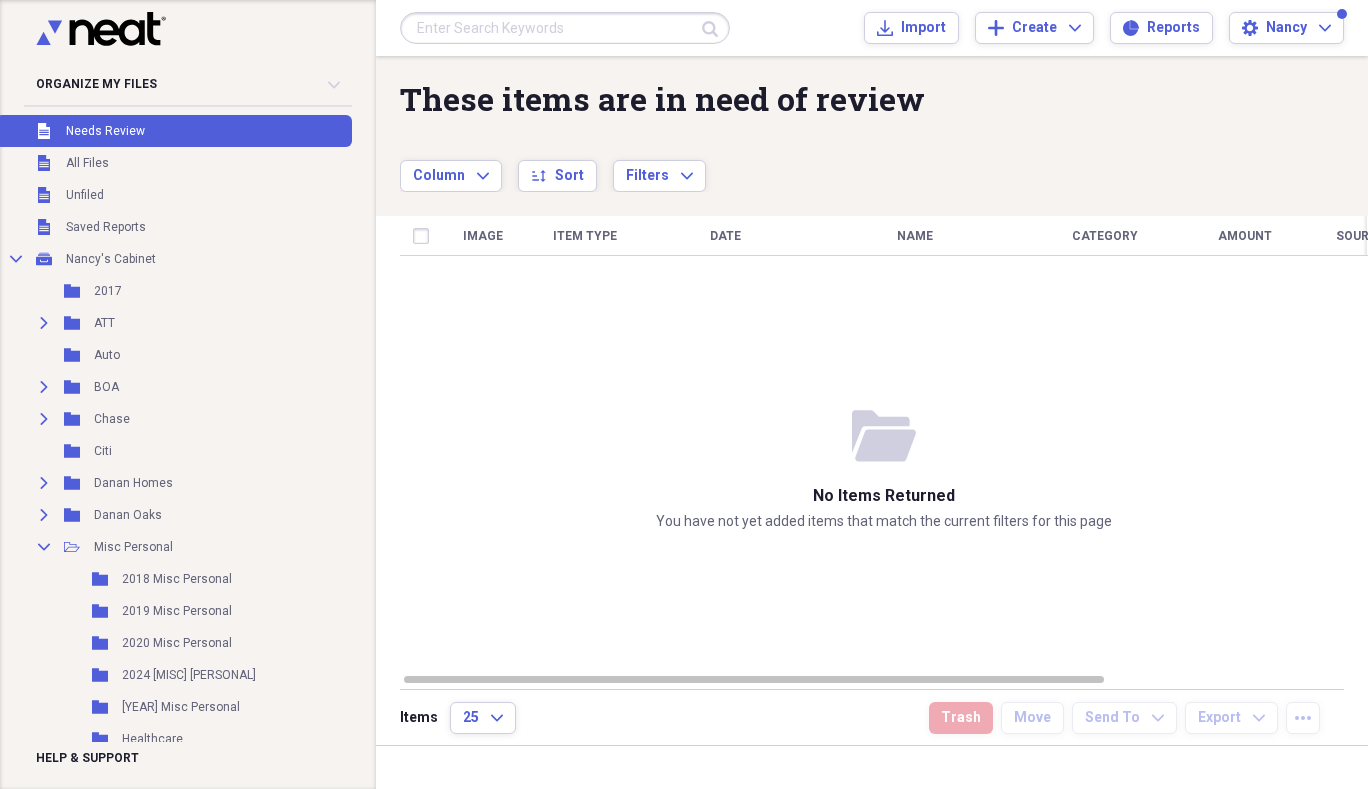 click at bounding box center (565, 28) 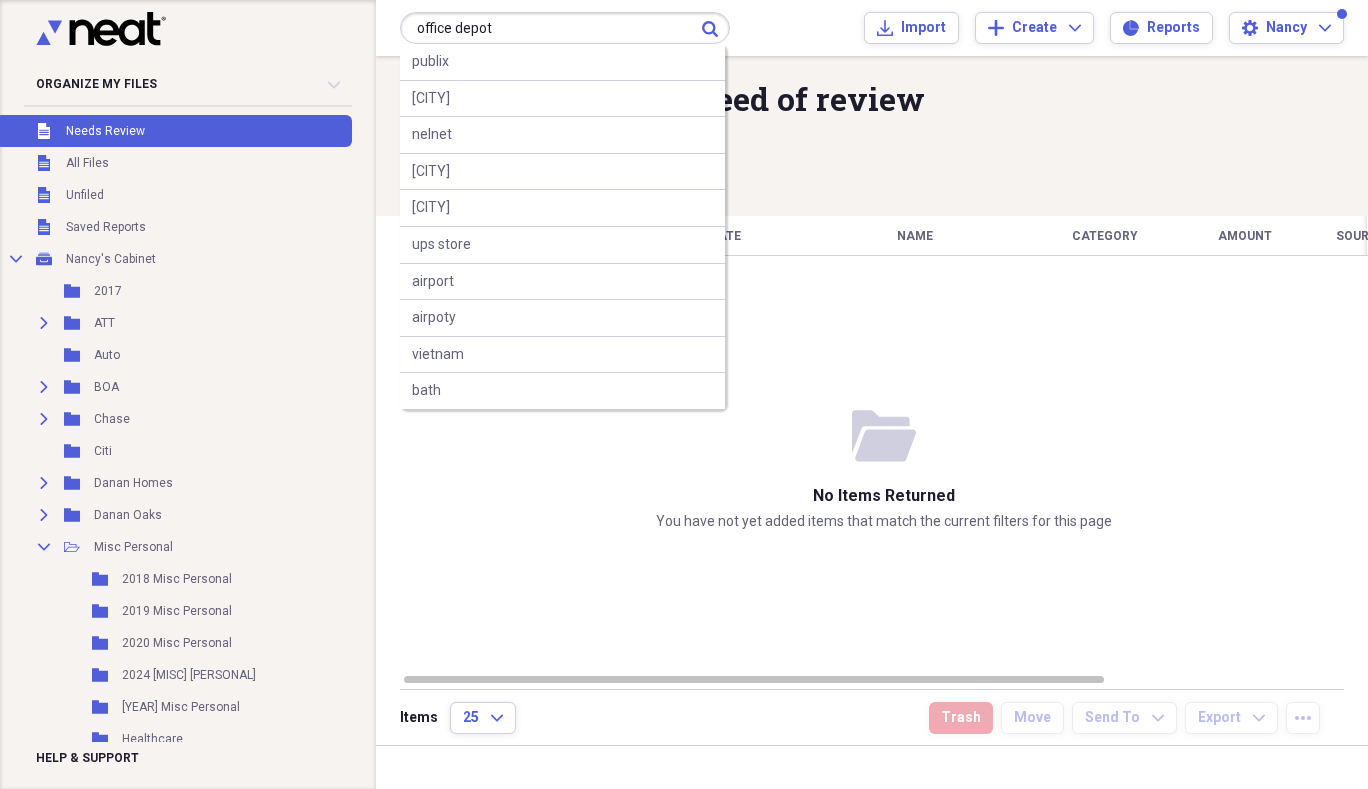 type on "office depot" 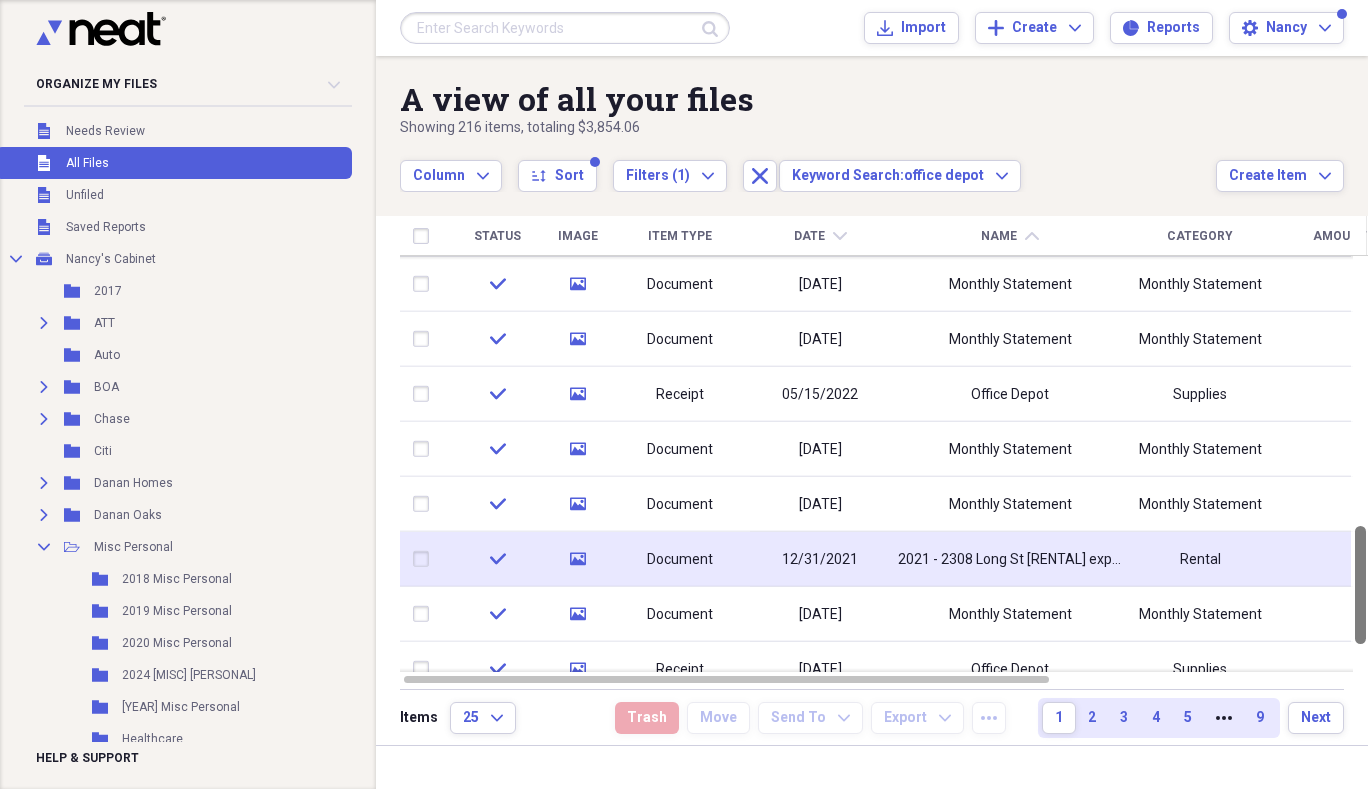 drag, startPoint x: 1356, startPoint y: 307, endPoint x: 1331, endPoint y: 573, distance: 267.17224 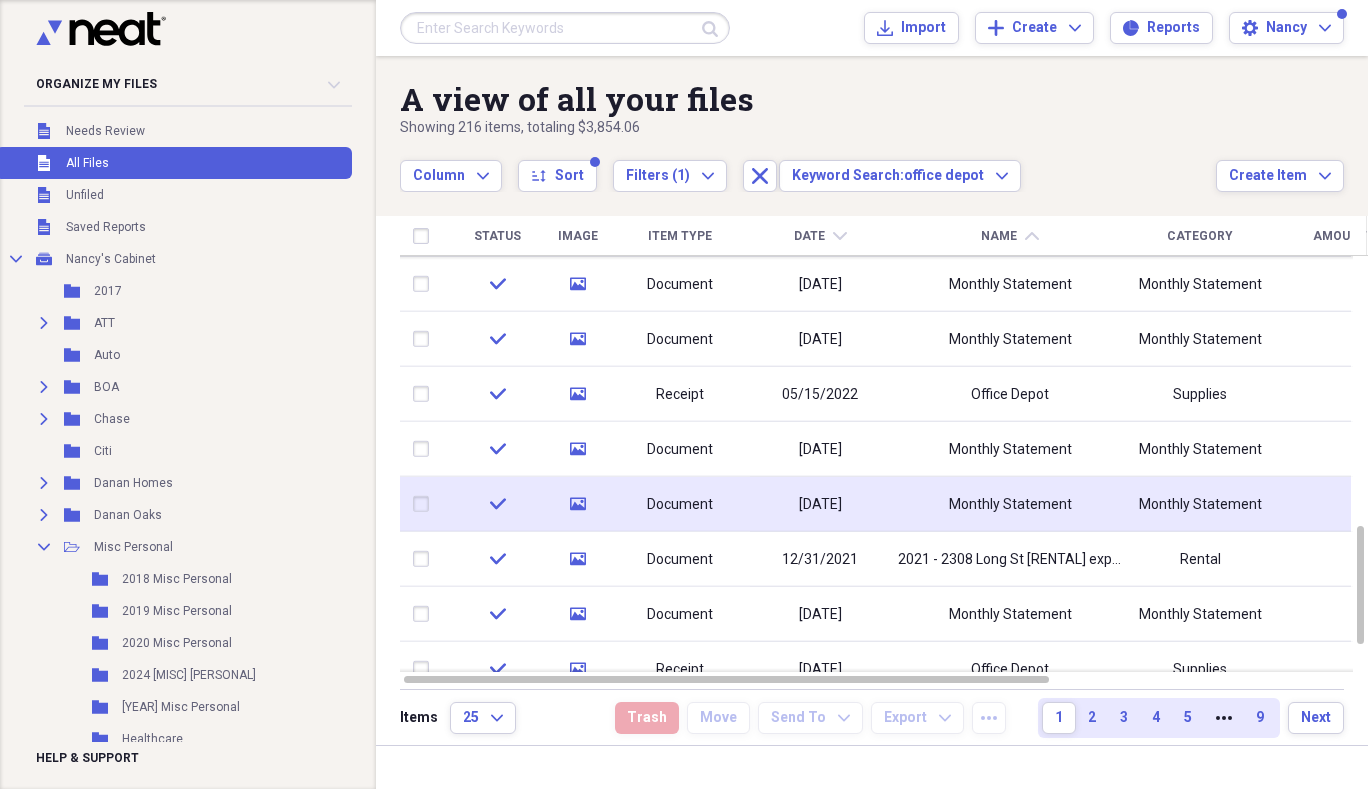 click on "media" 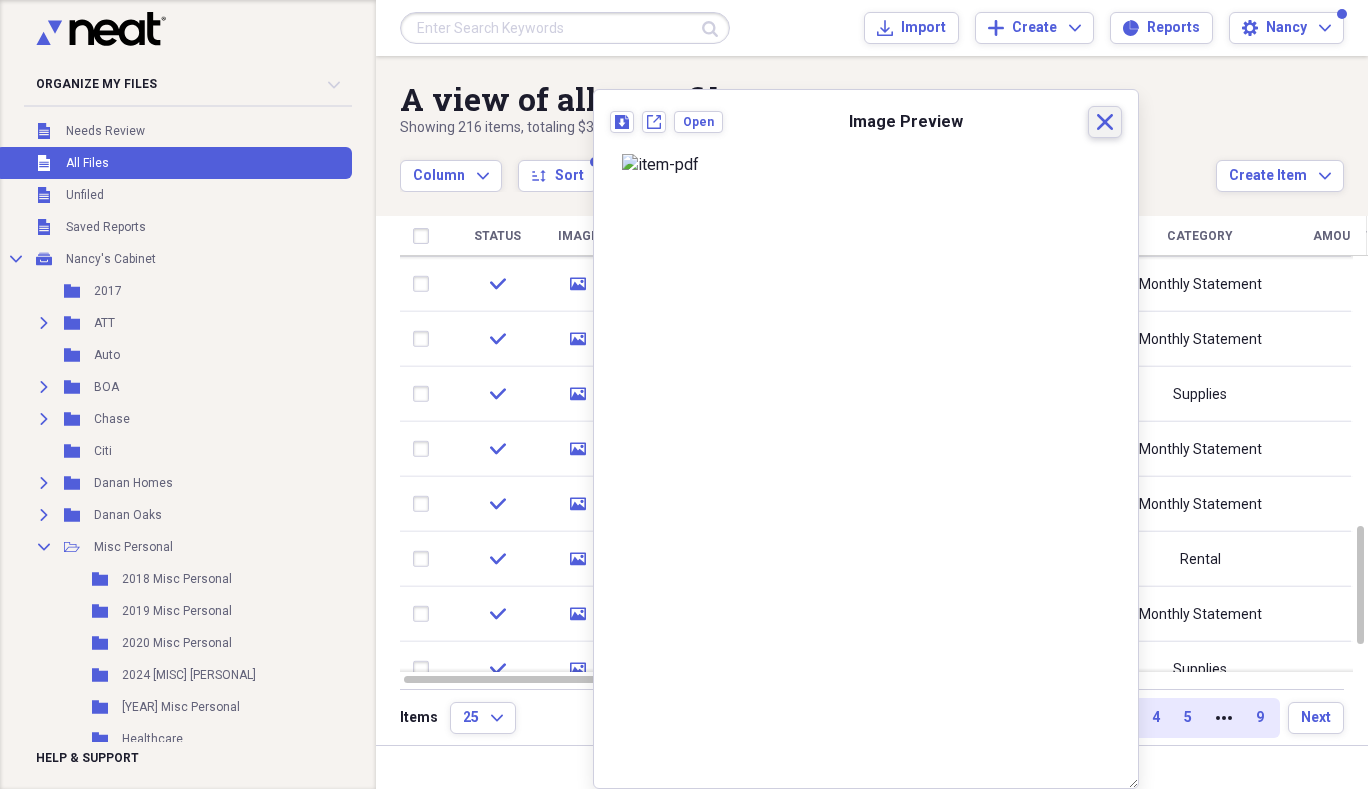 click 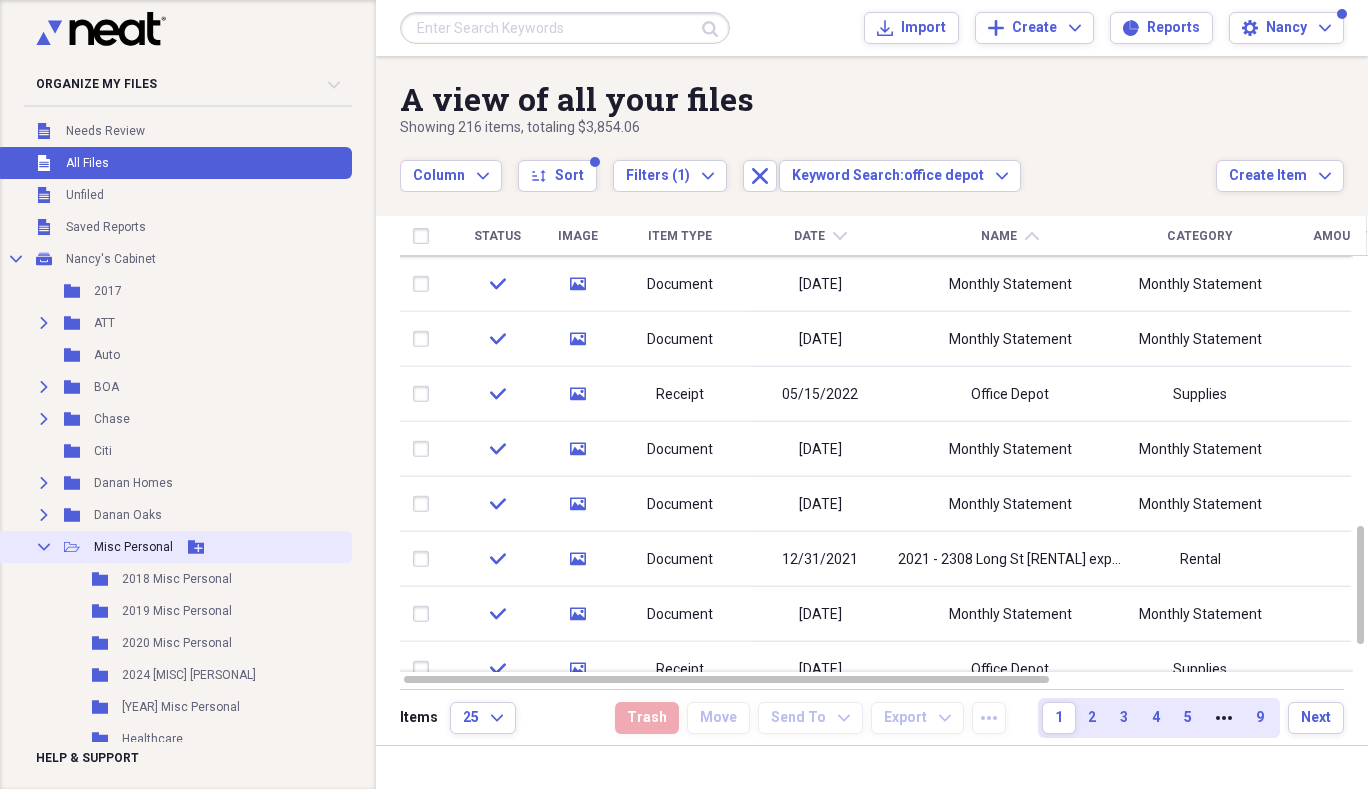 click on "Add Folder" at bounding box center [196, 547] 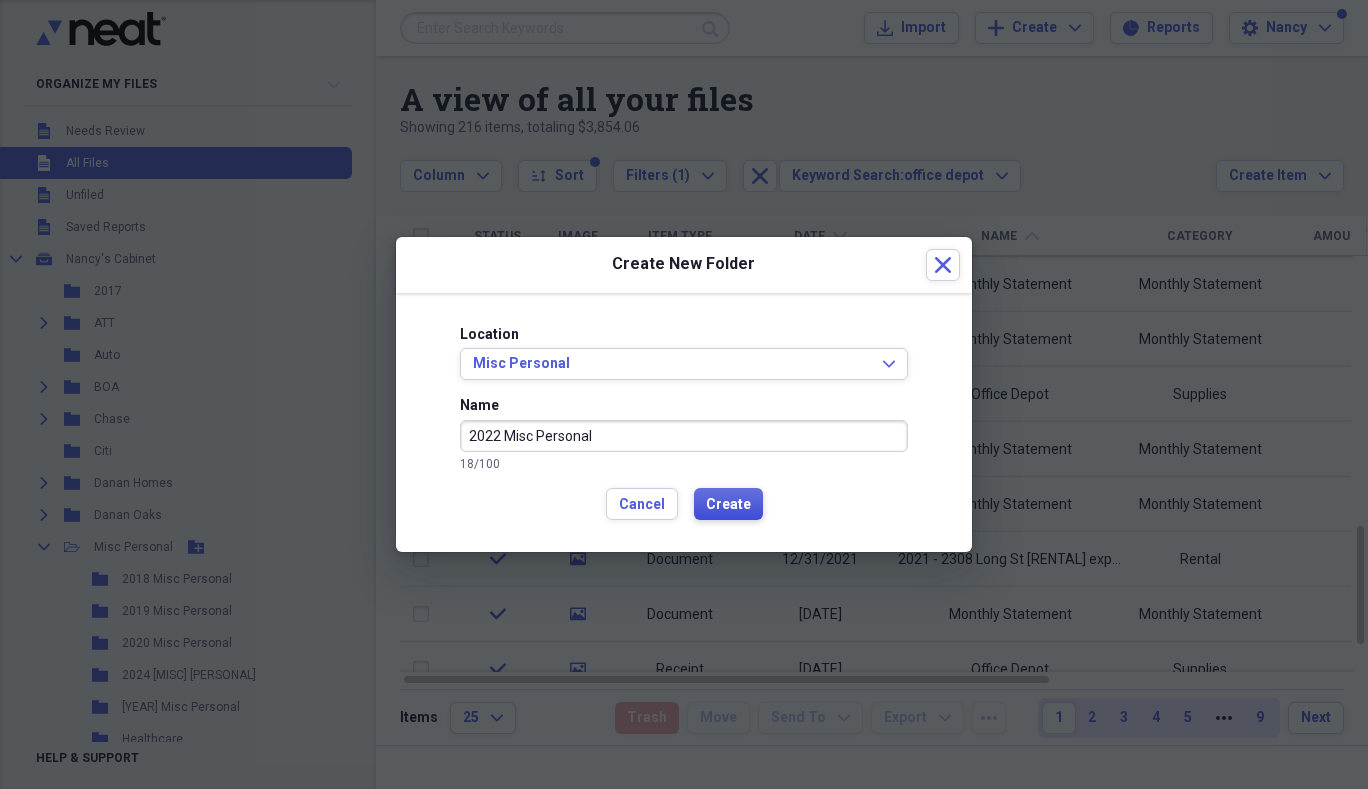 type on "2022 Misc Personal" 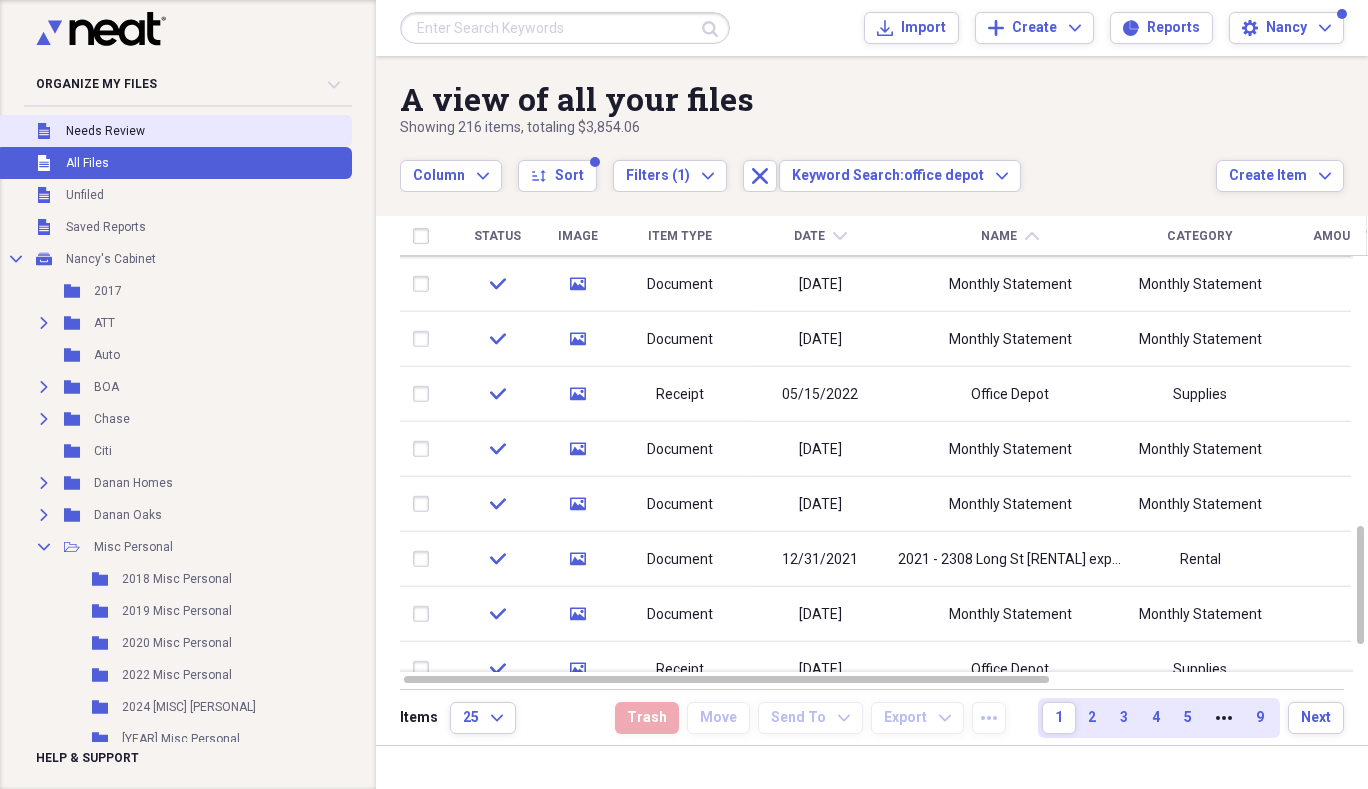 click on "Needs Review" at bounding box center [105, 131] 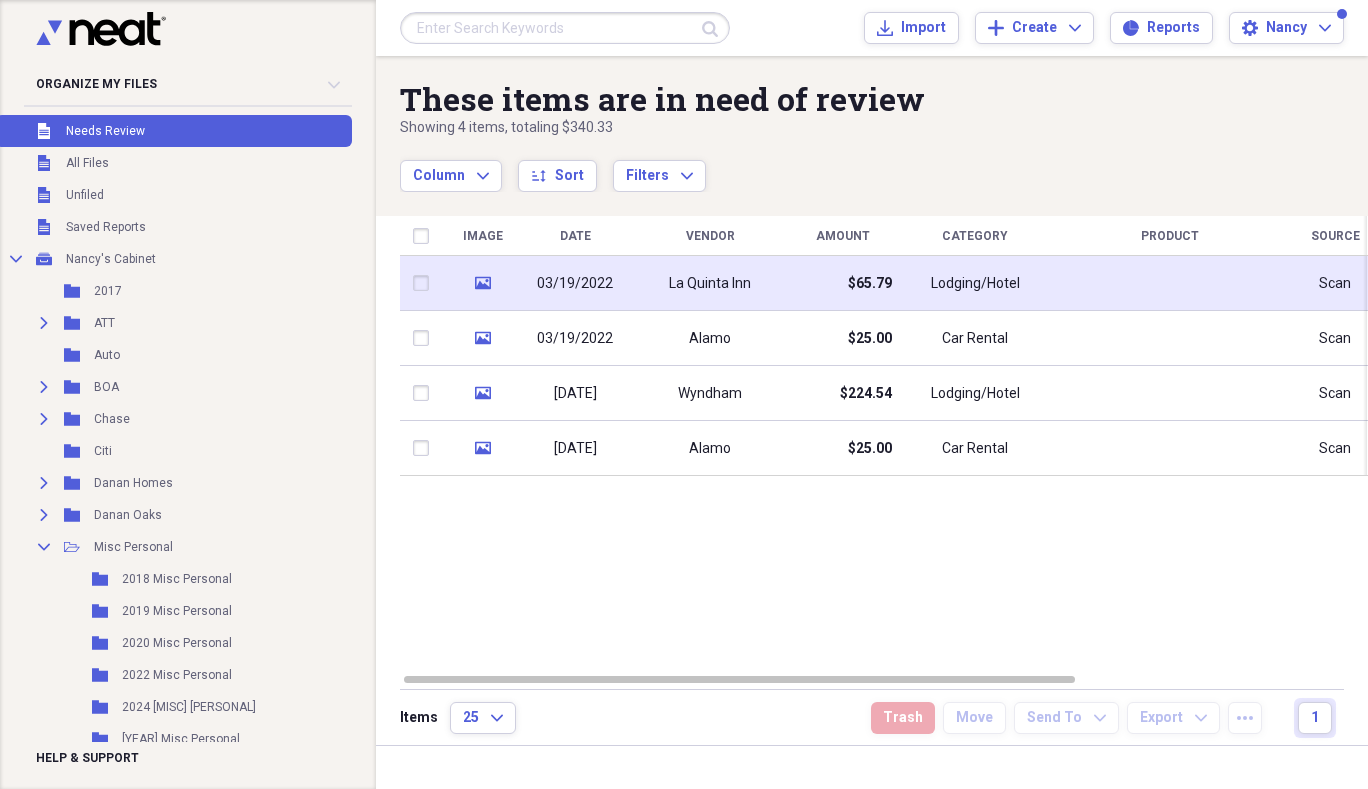 click on "03/19/2022" at bounding box center [575, 284] 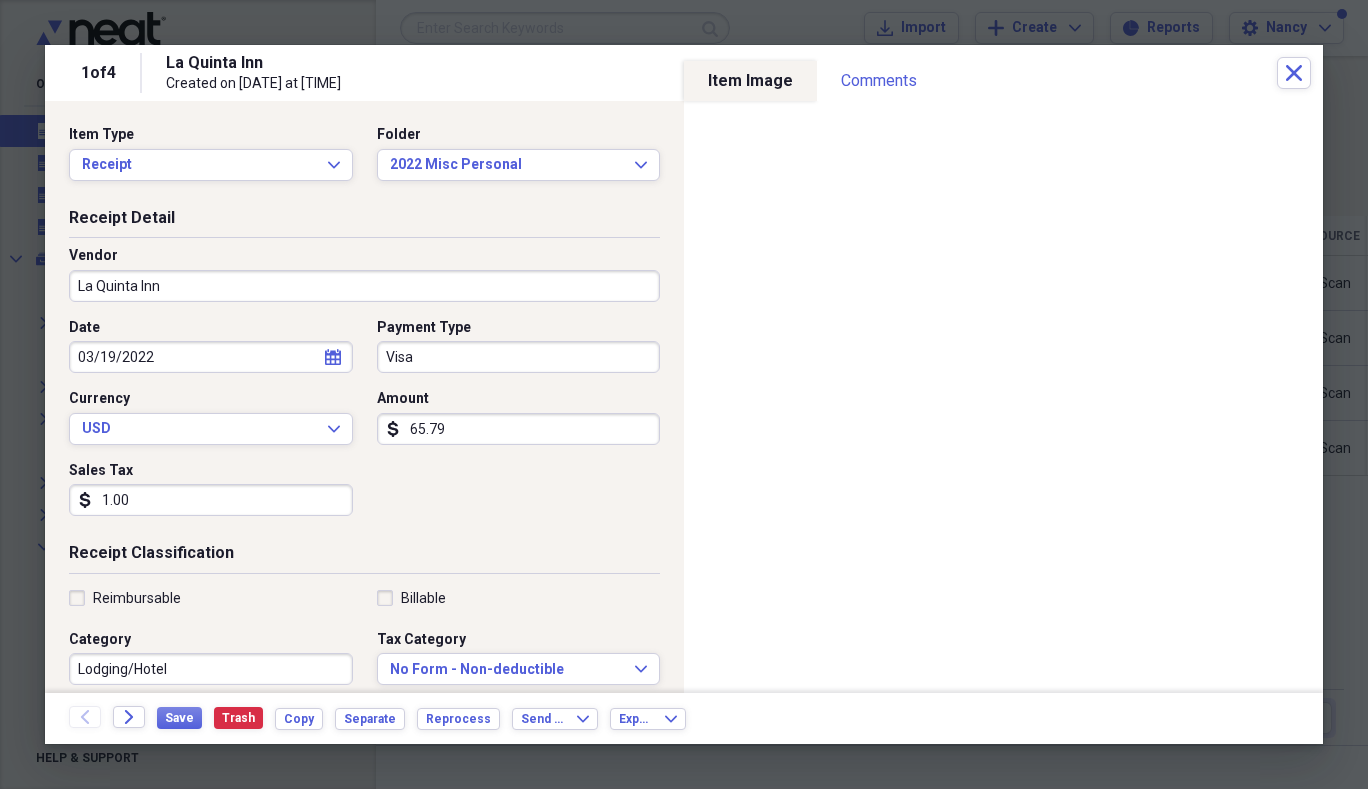 click on "65.79" at bounding box center [519, 429] 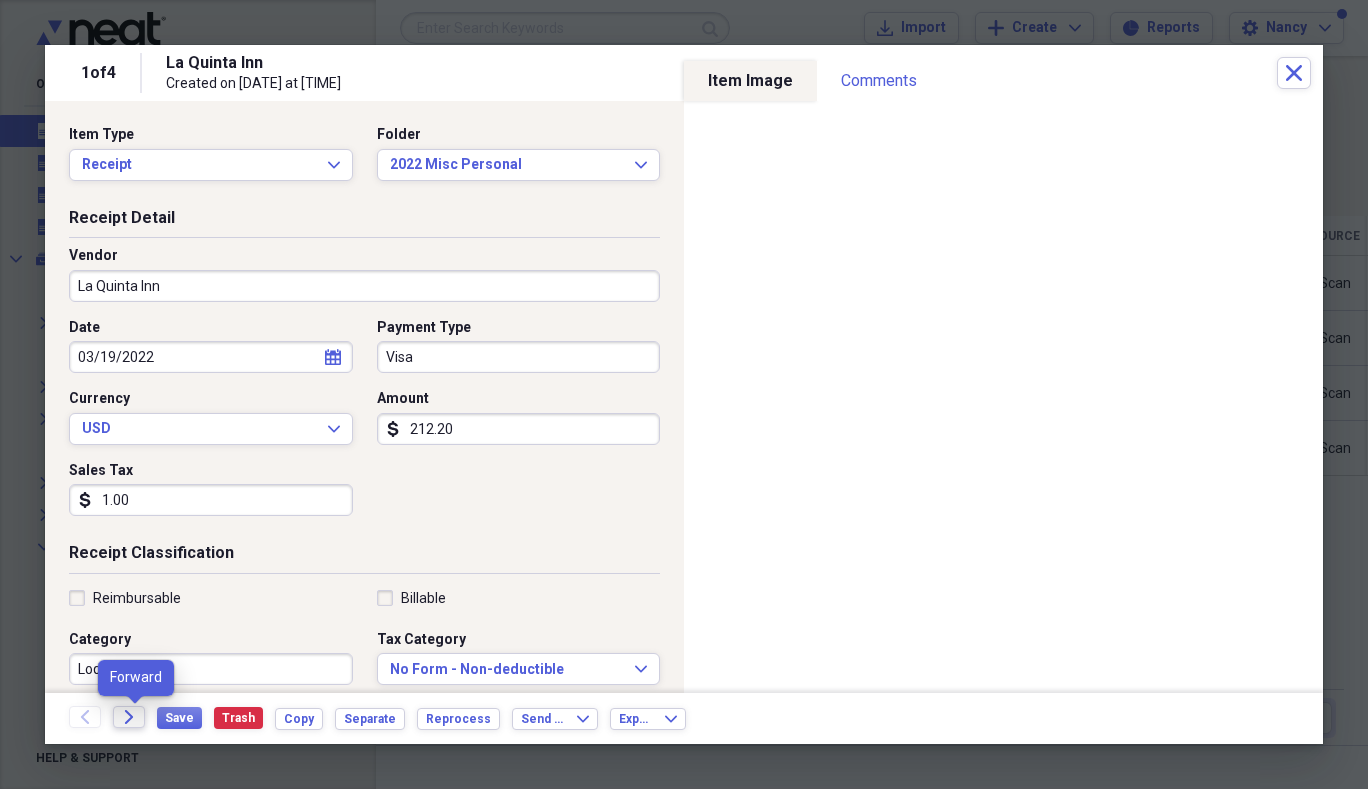 type on "212.20" 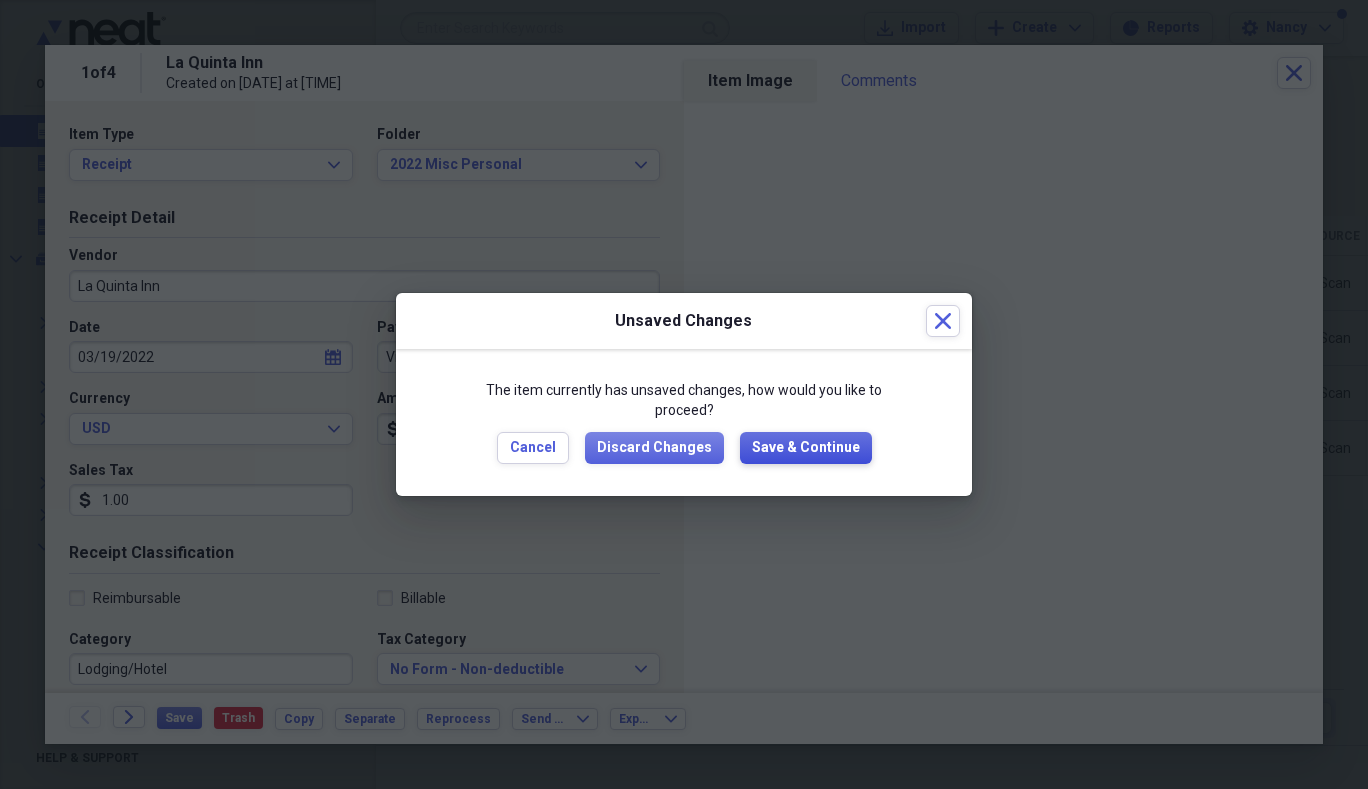 click on "Save & Continue" at bounding box center (806, 448) 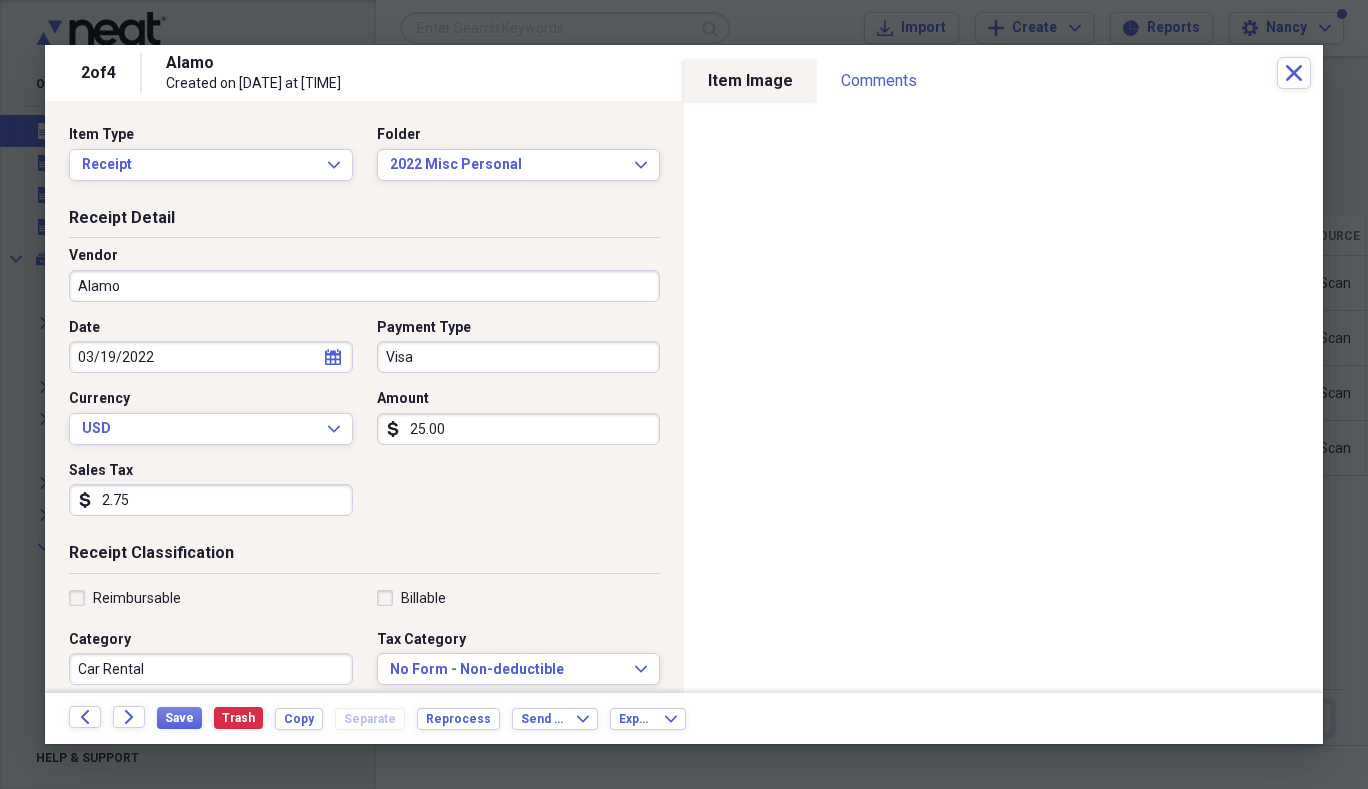 click on "25.00" at bounding box center [519, 429] 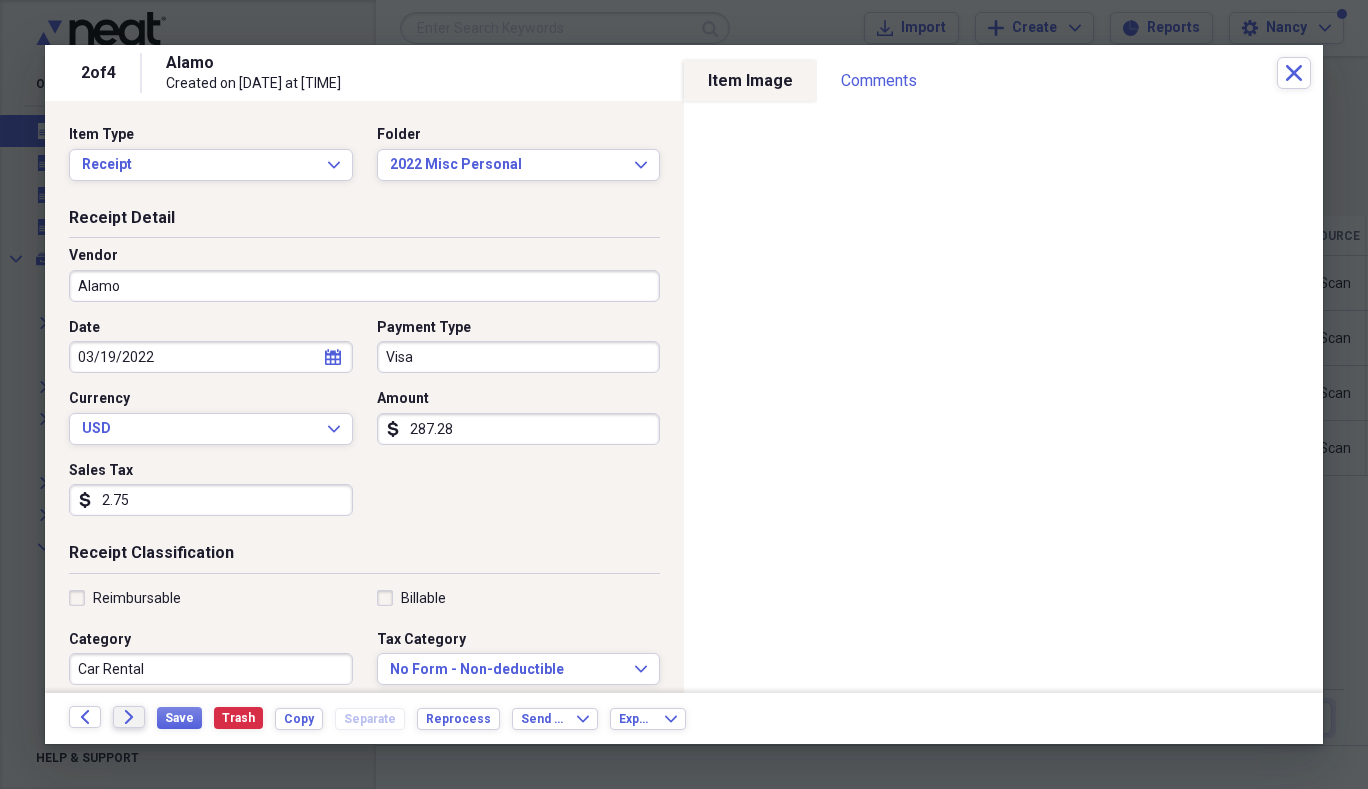 type on "287.28" 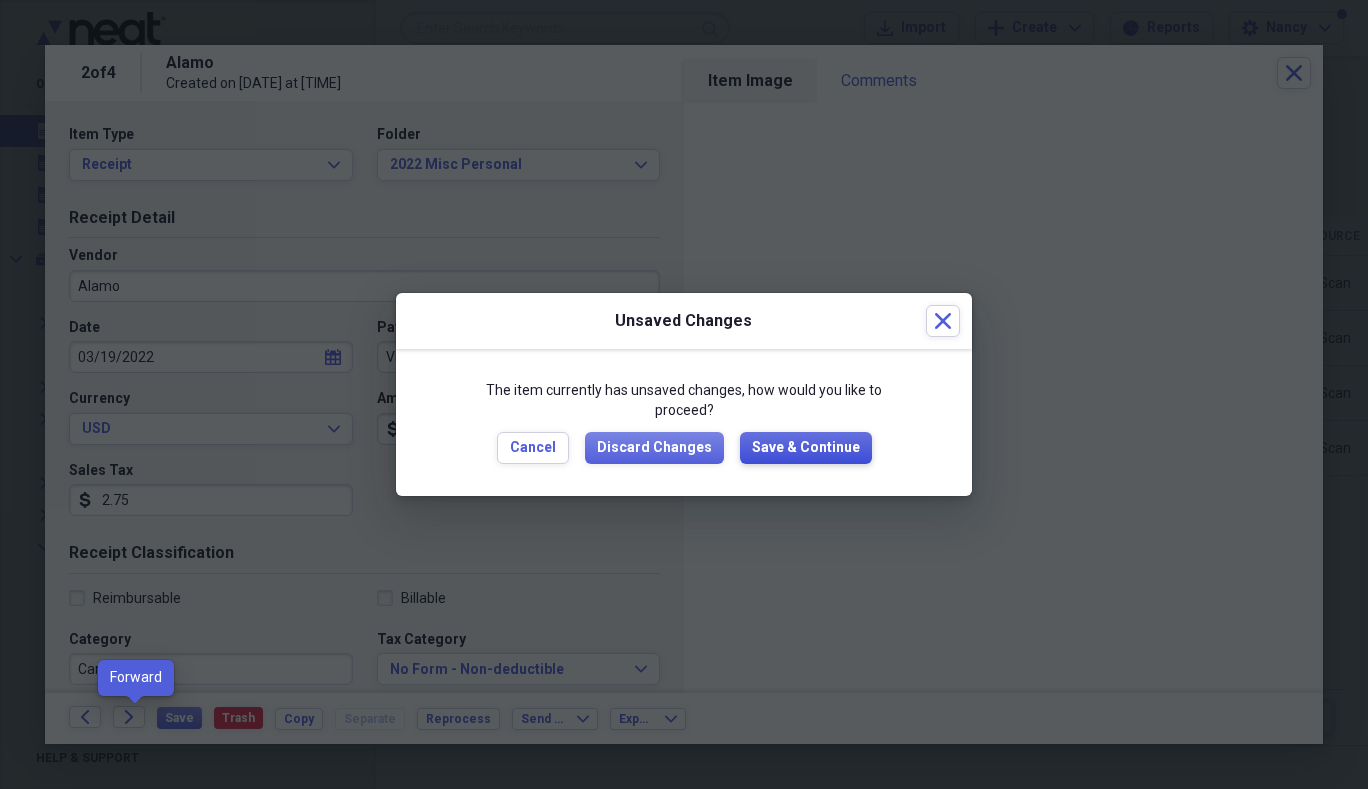click on "Save & Continue" at bounding box center (806, 448) 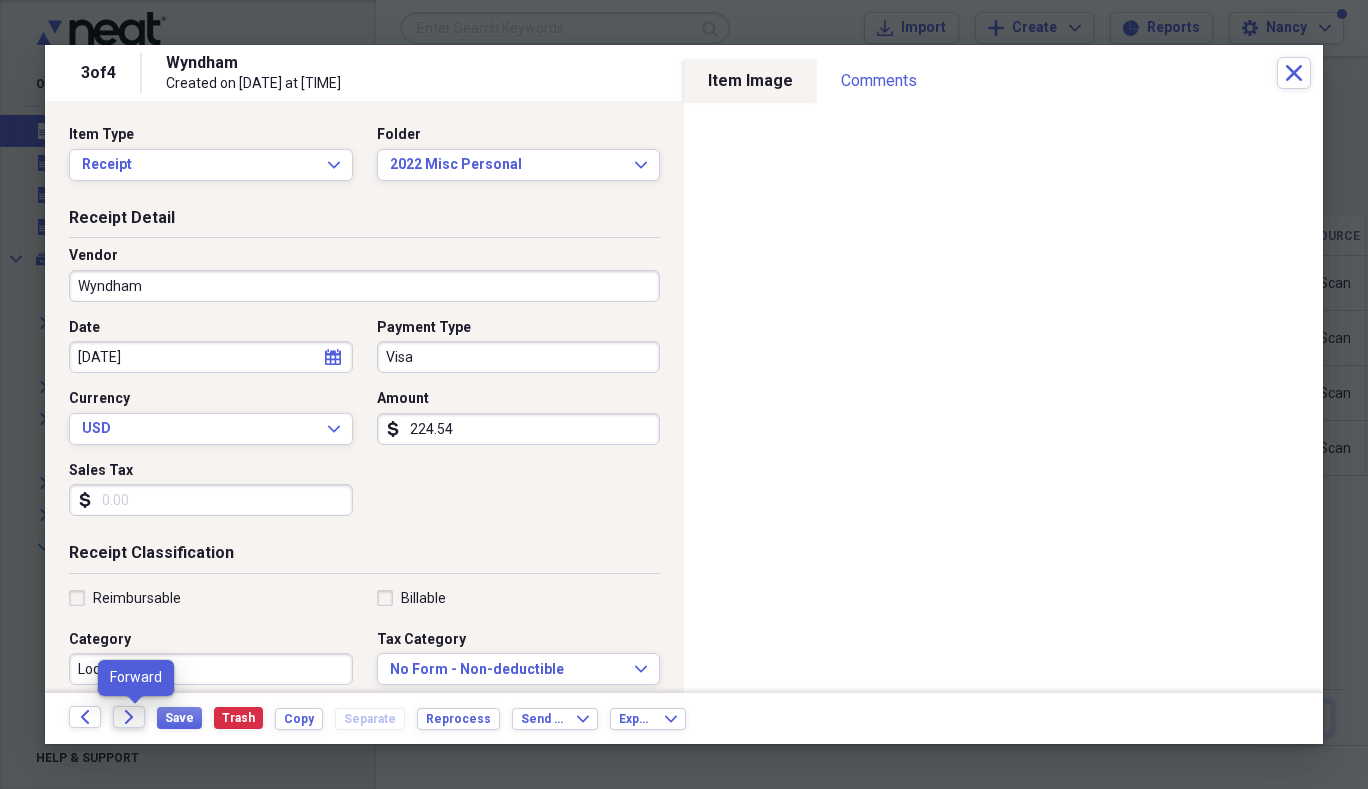 click on "Forward" at bounding box center (129, 717) 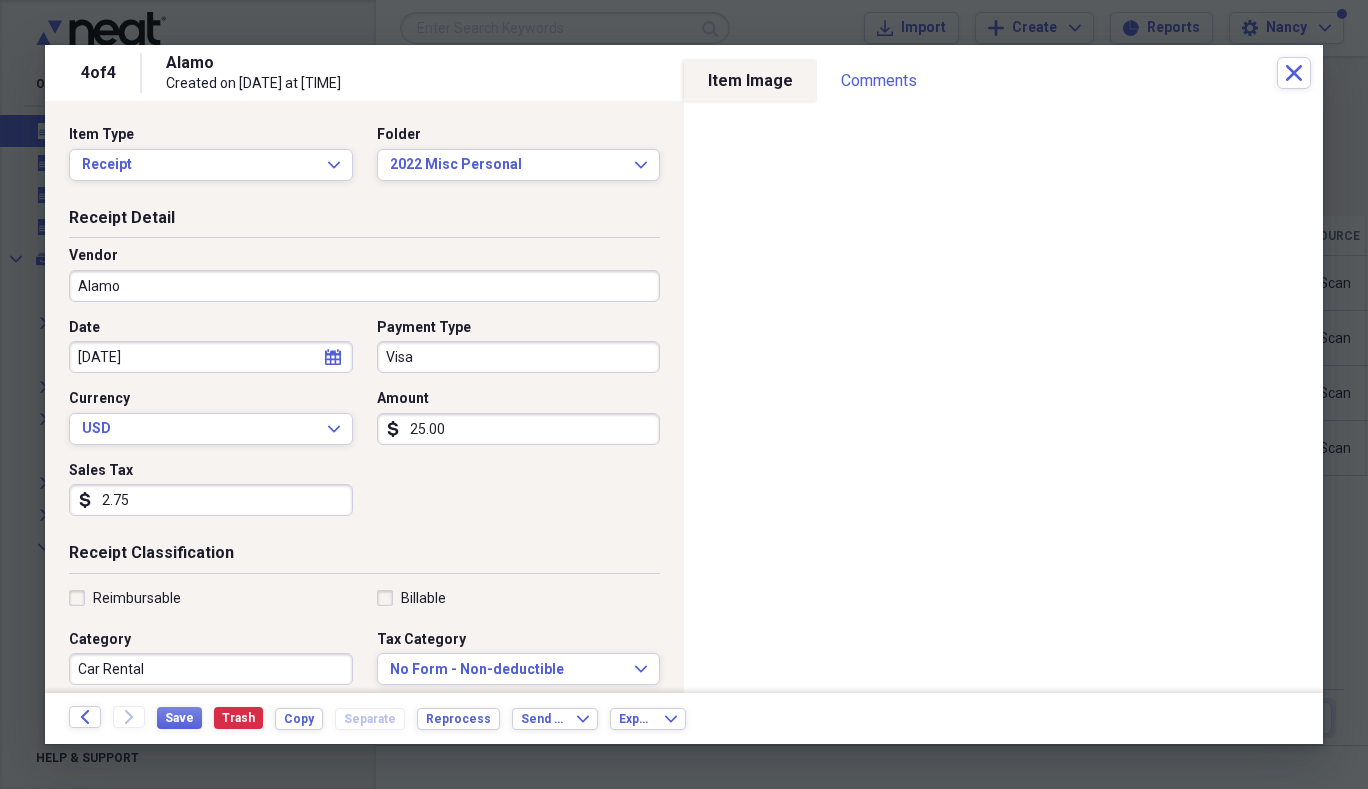 click on "25.00" at bounding box center (519, 429) 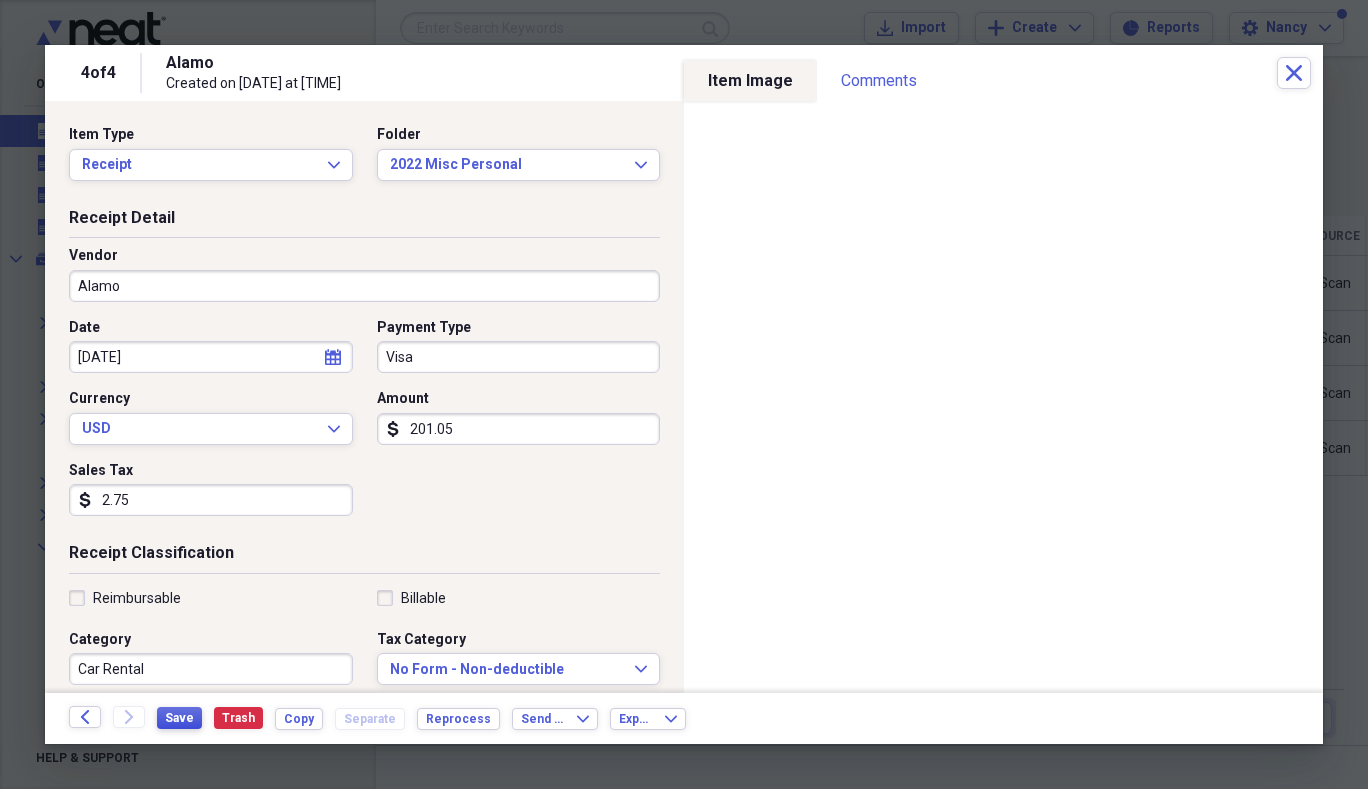 type on "201.05" 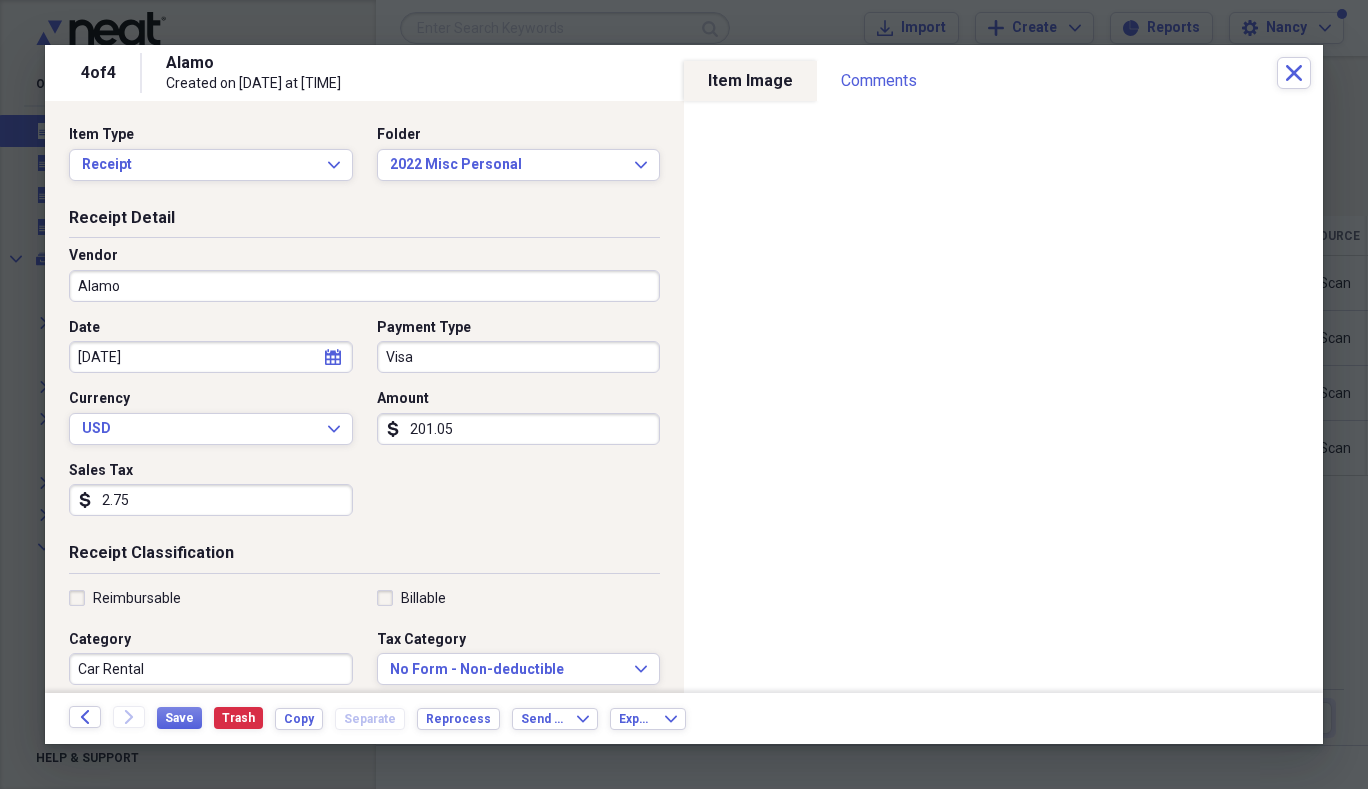 drag, startPoint x: 1291, startPoint y: 70, endPoint x: 988, endPoint y: 69, distance: 303.00165 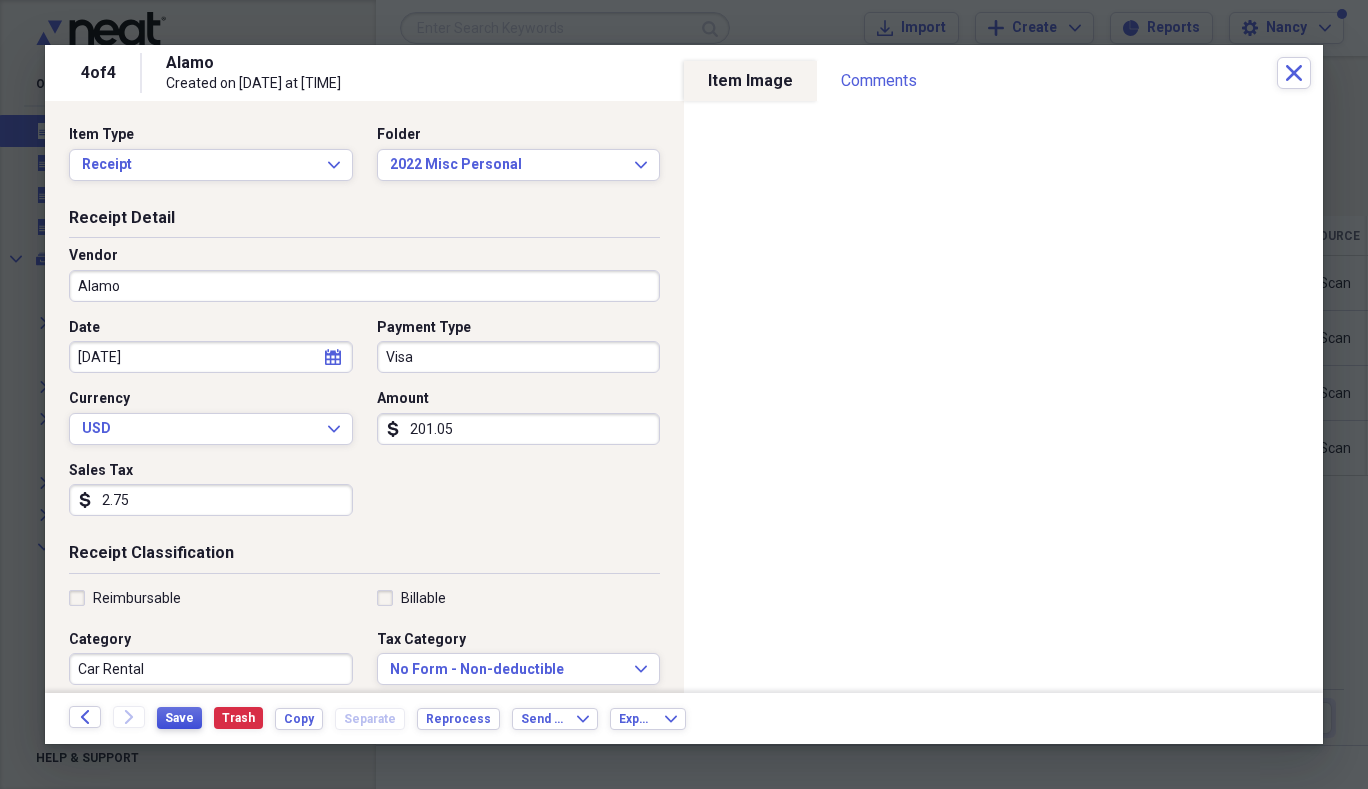 click on "Save" at bounding box center (179, 718) 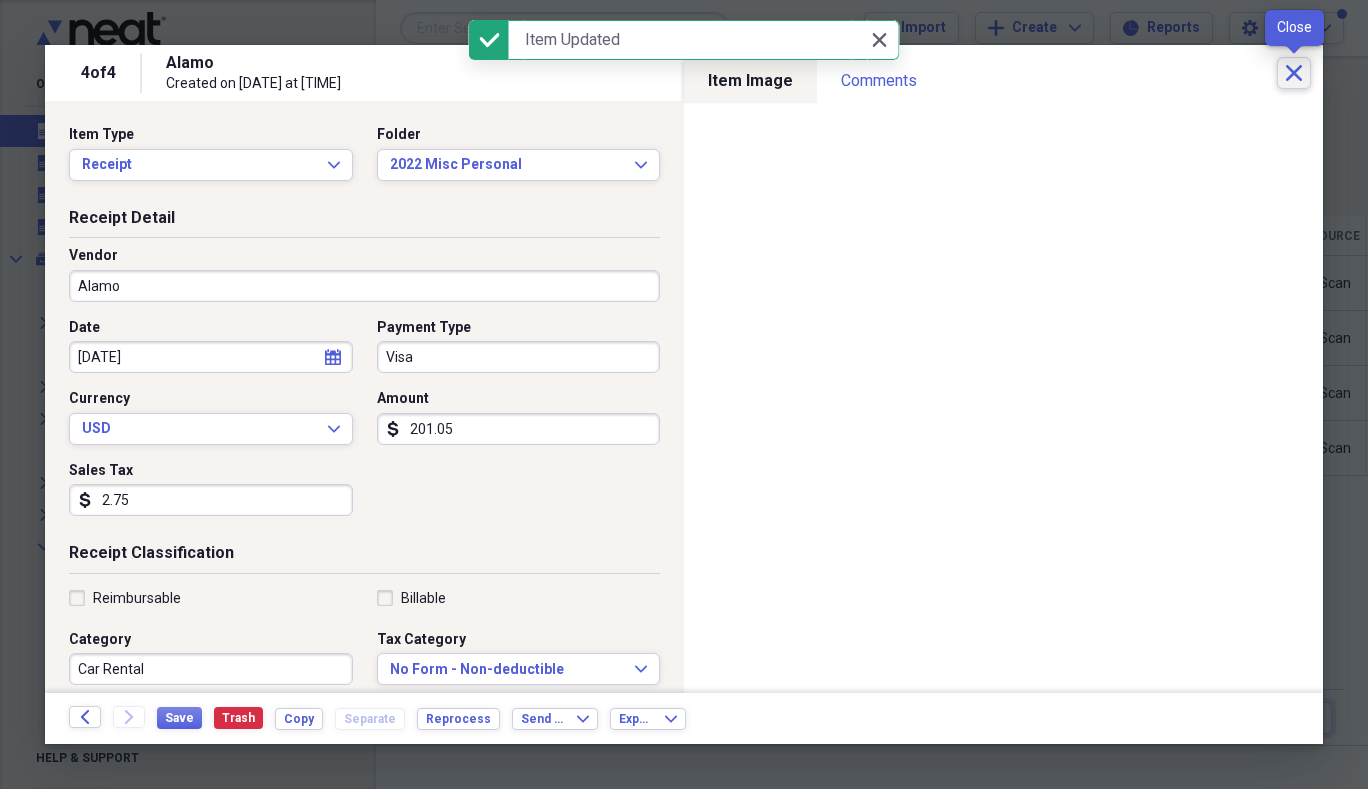 click on "Close" at bounding box center [1294, 73] 